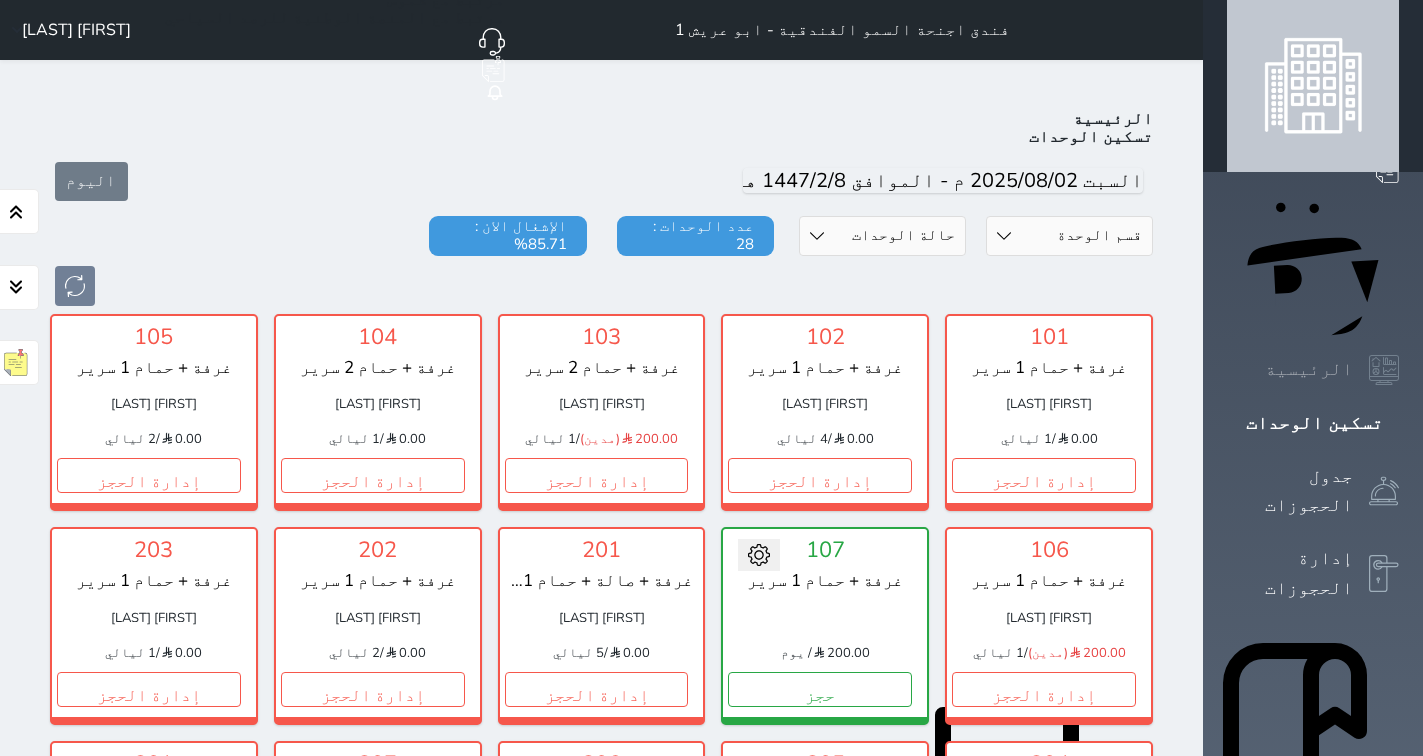 click 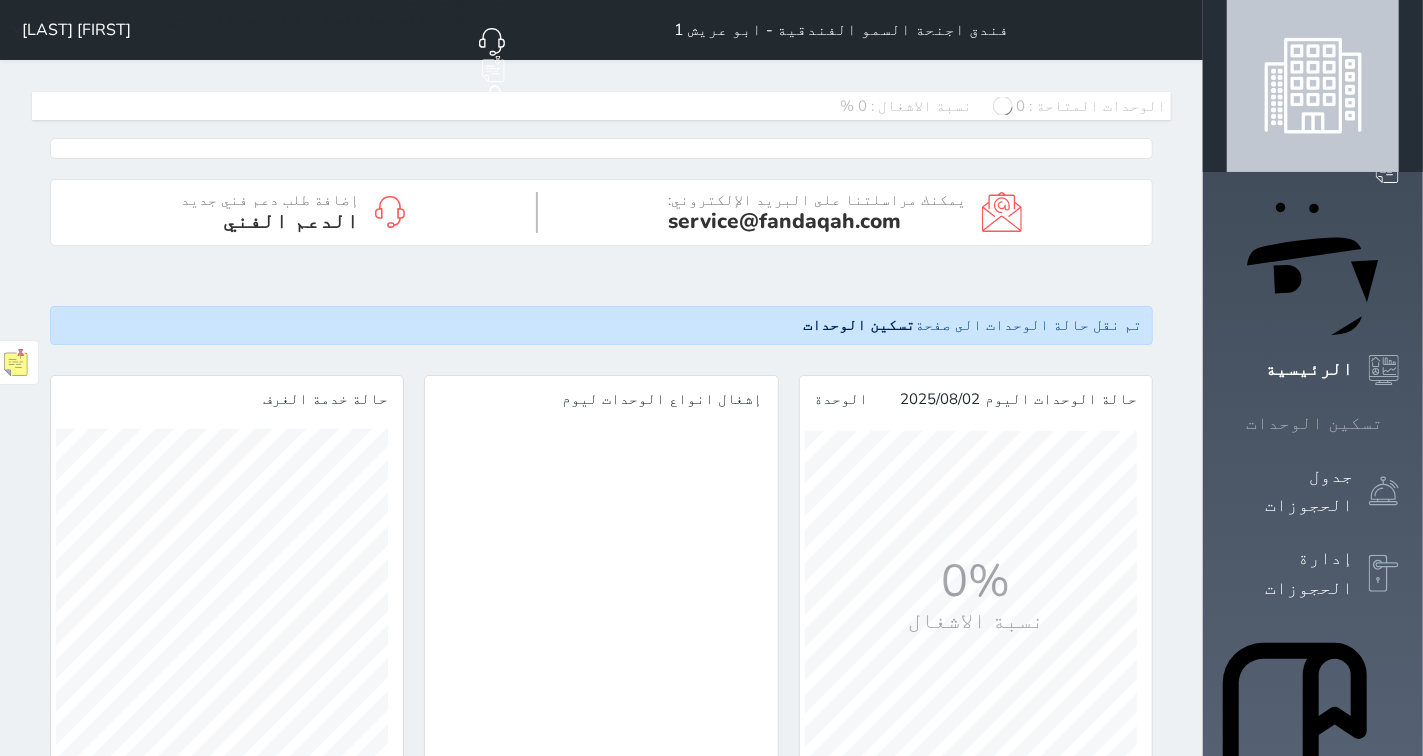 scroll, scrollTop: 0, scrollLeft: 0, axis: both 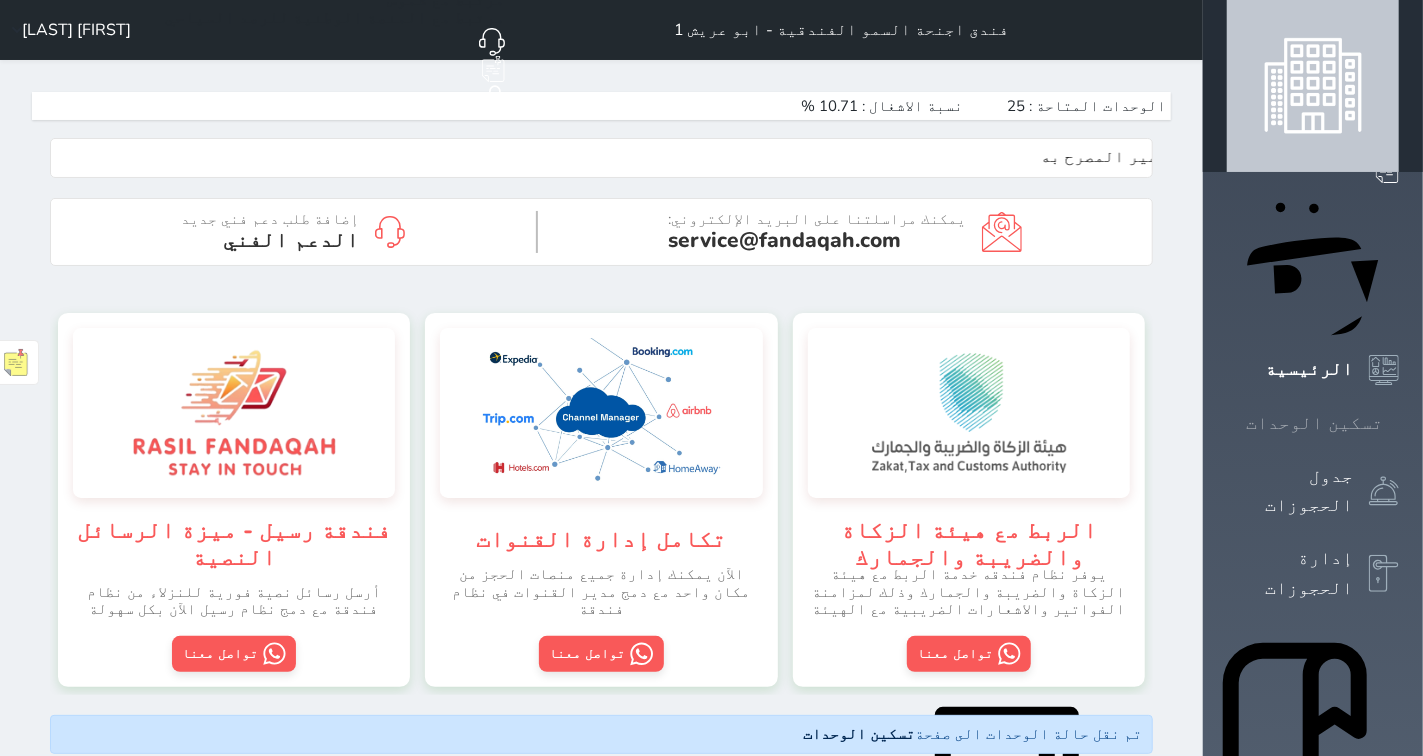 click 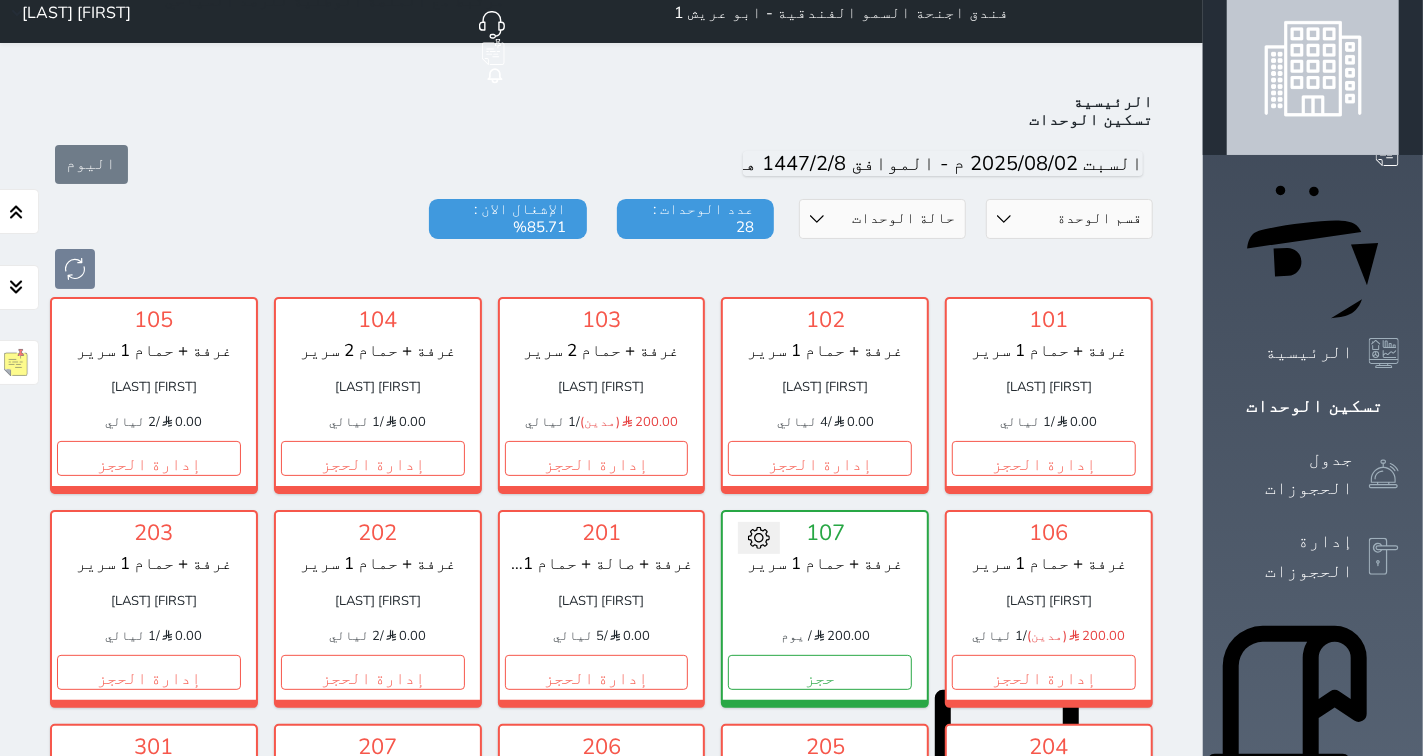 scroll, scrollTop: 0, scrollLeft: 0, axis: both 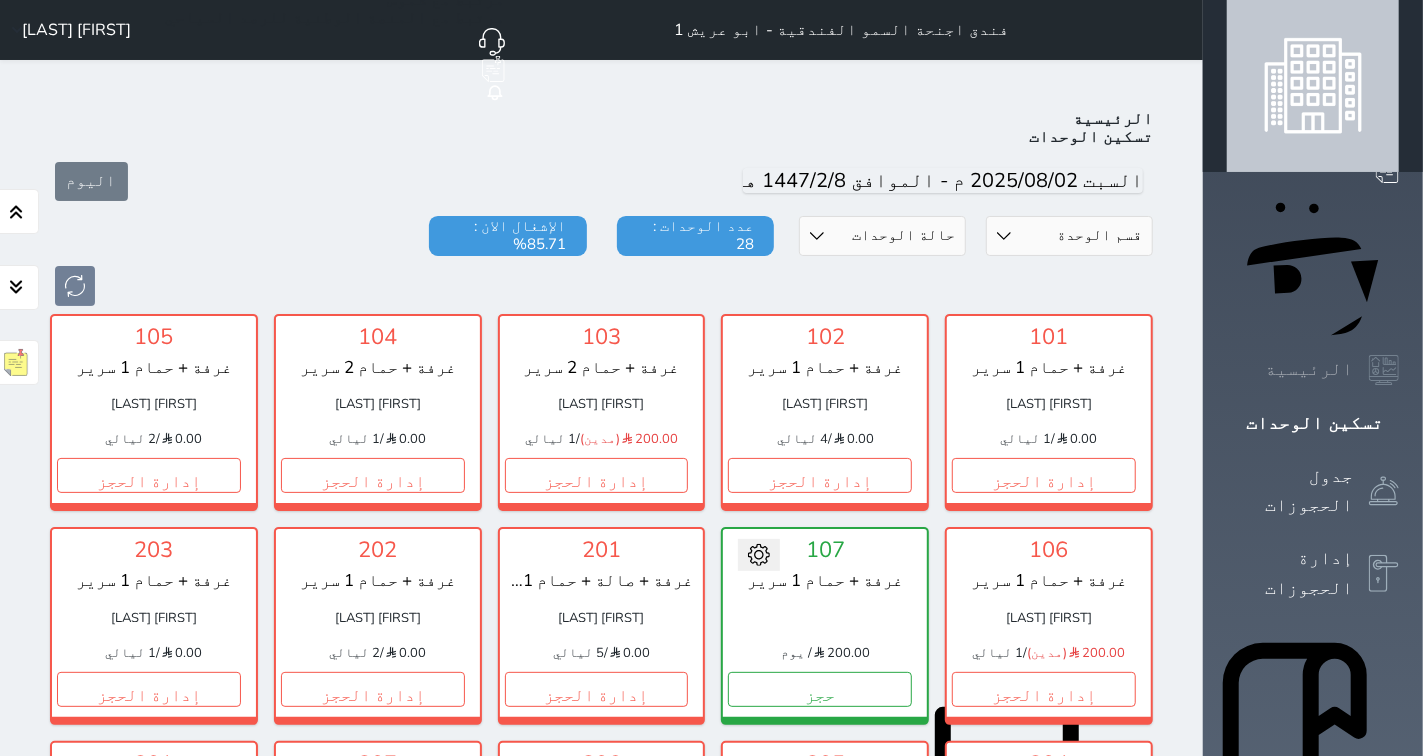 click 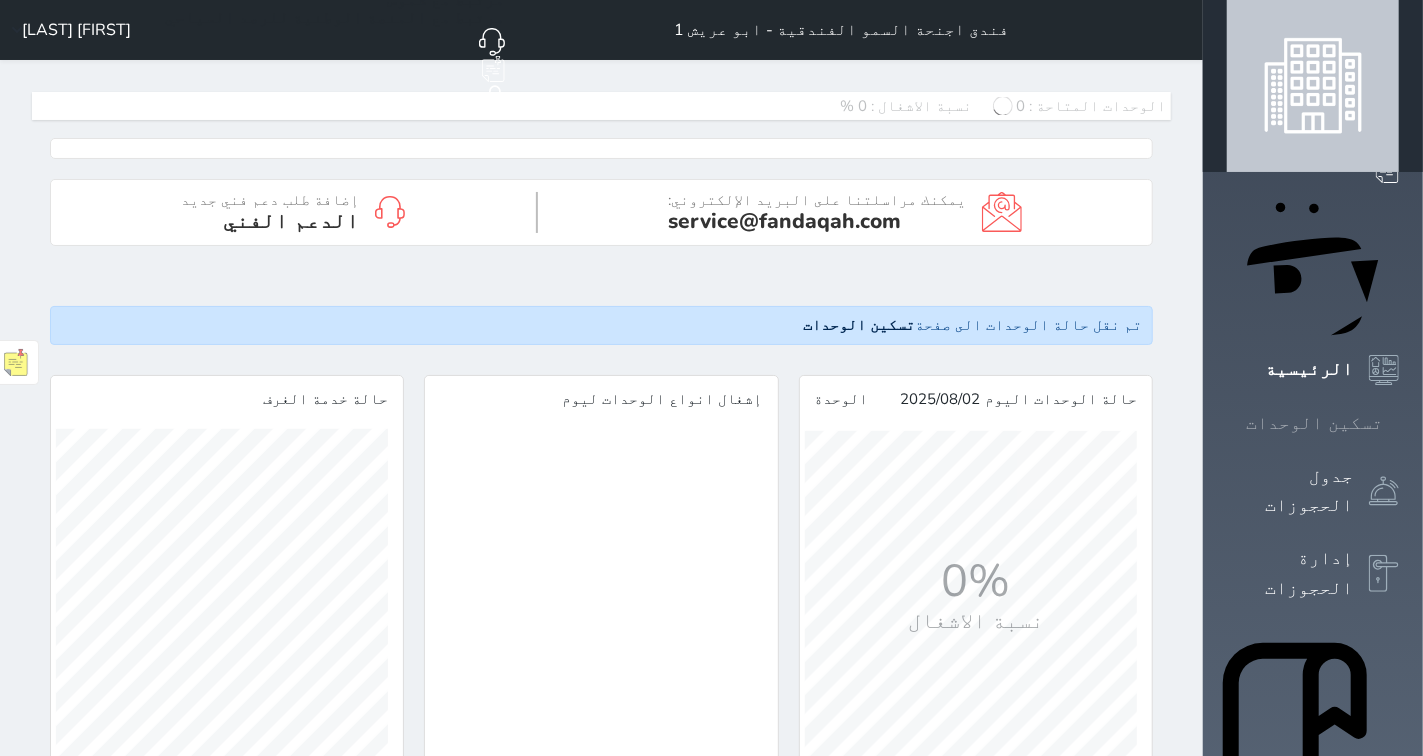 scroll, scrollTop: 0, scrollLeft: 0, axis: both 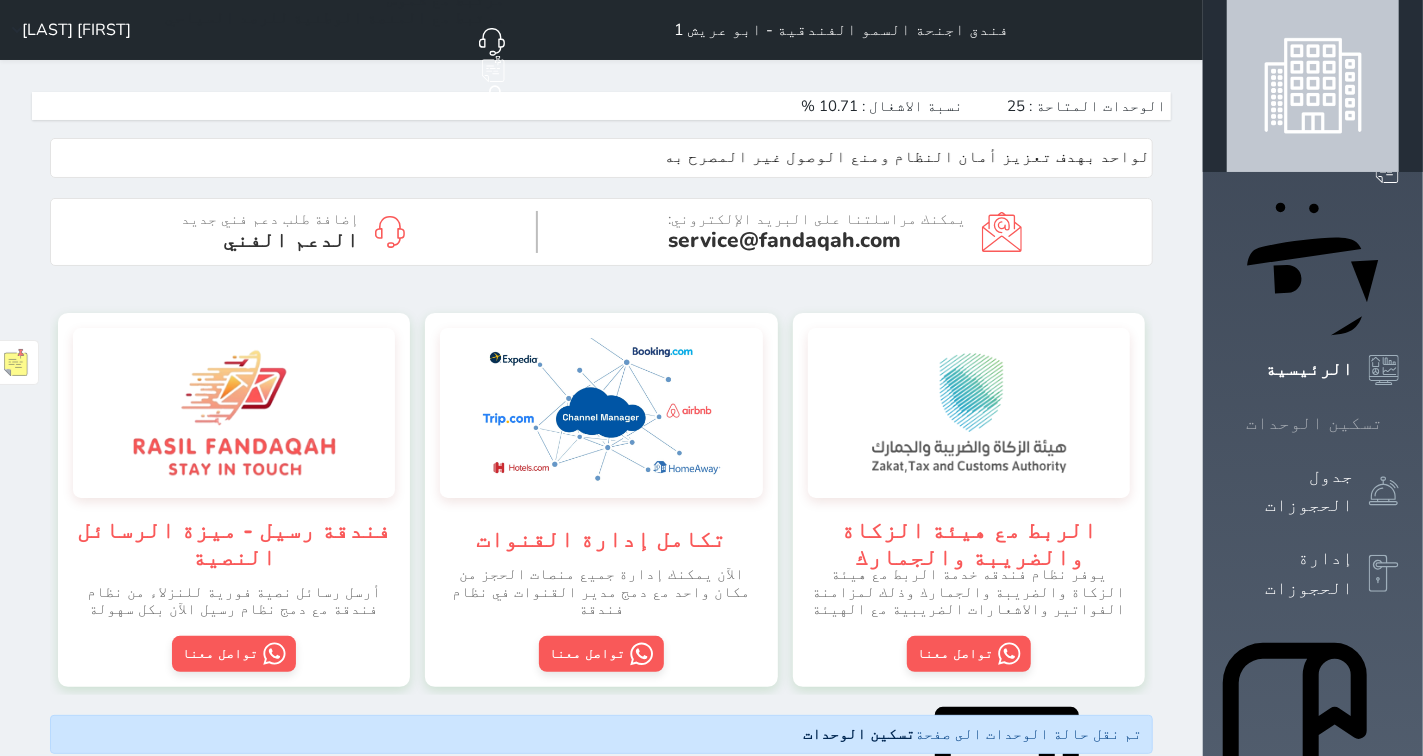 click 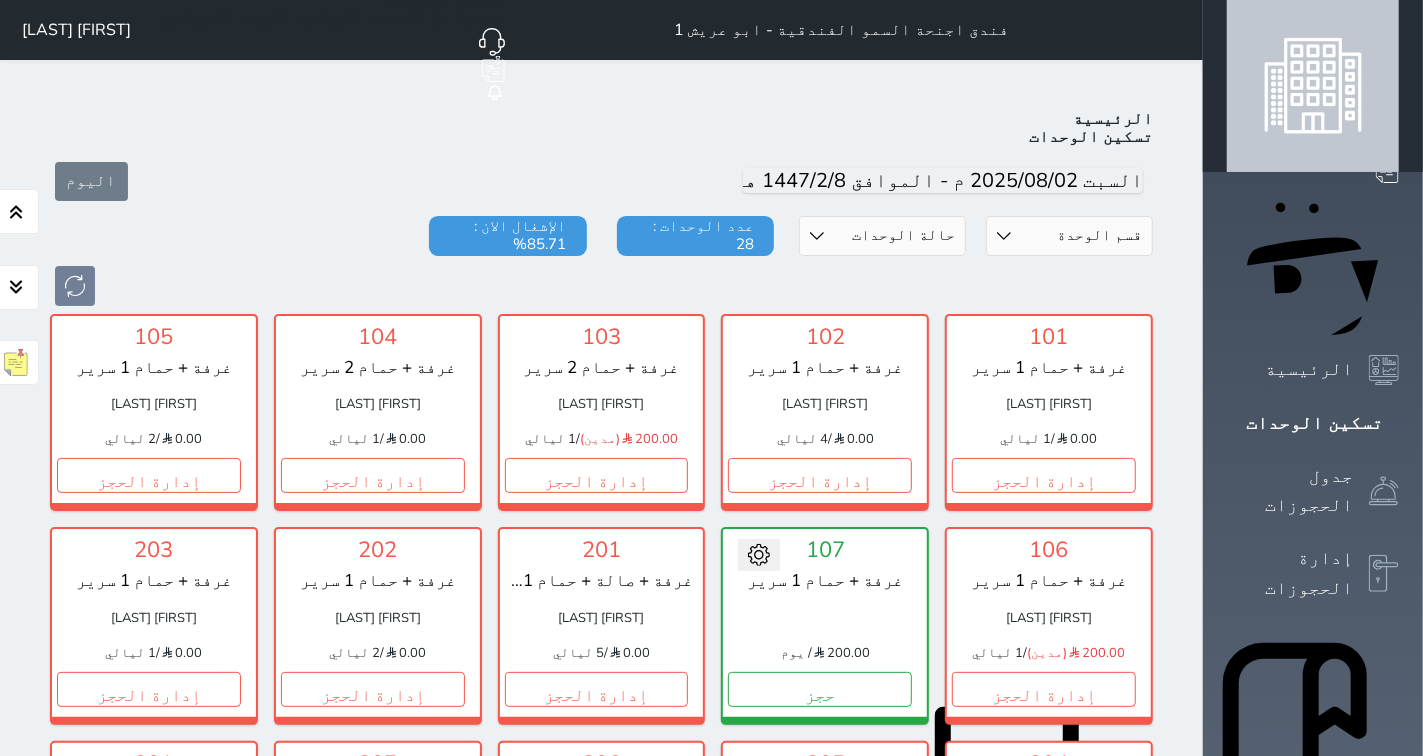 scroll, scrollTop: 77, scrollLeft: 0, axis: vertical 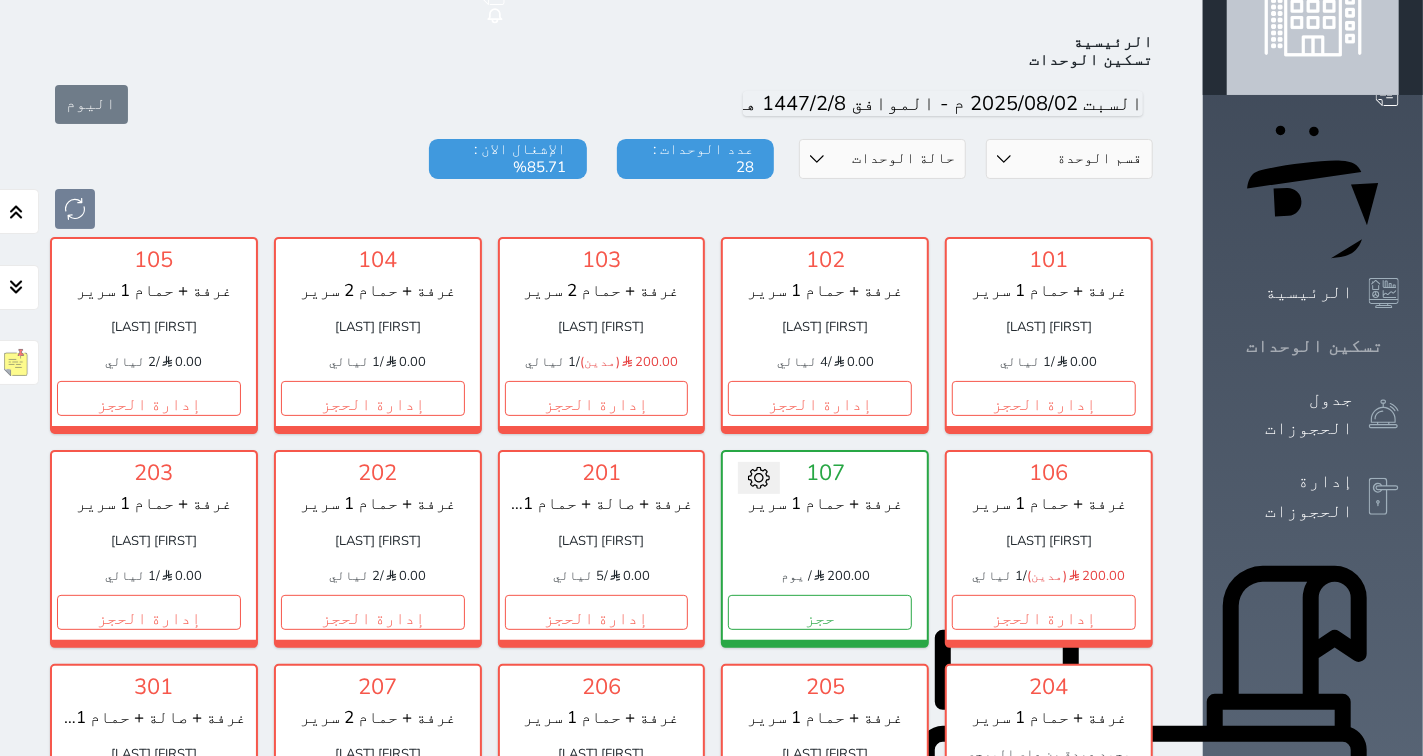 click 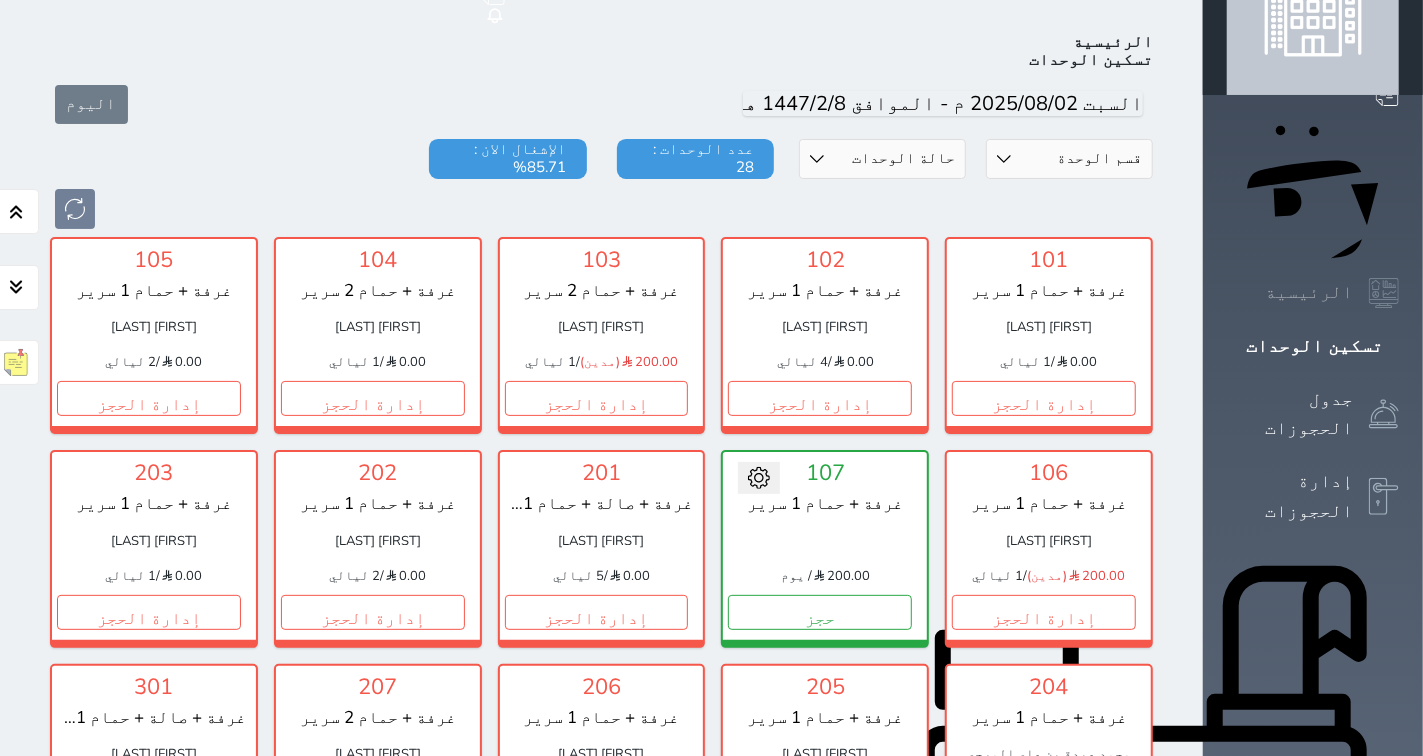 click at bounding box center [1384, 293] 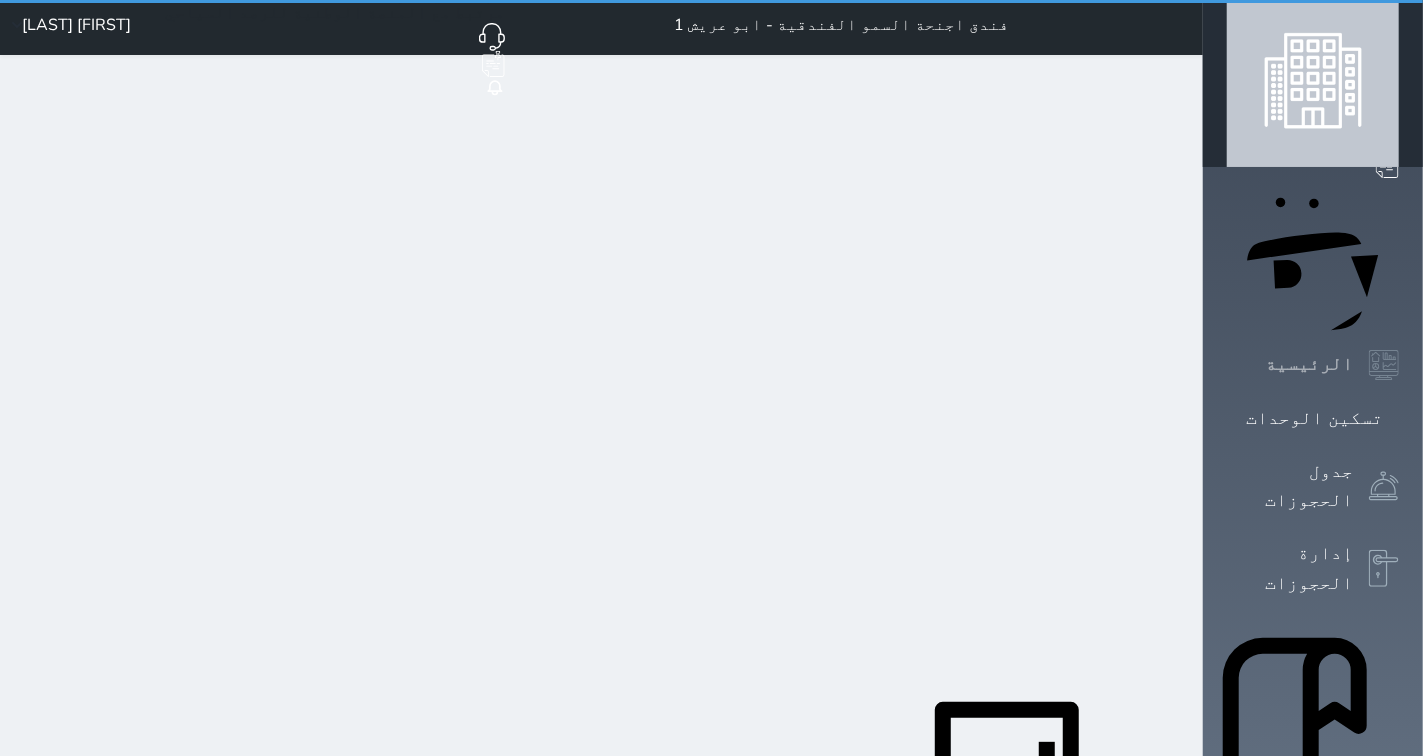 scroll, scrollTop: 0, scrollLeft: 0, axis: both 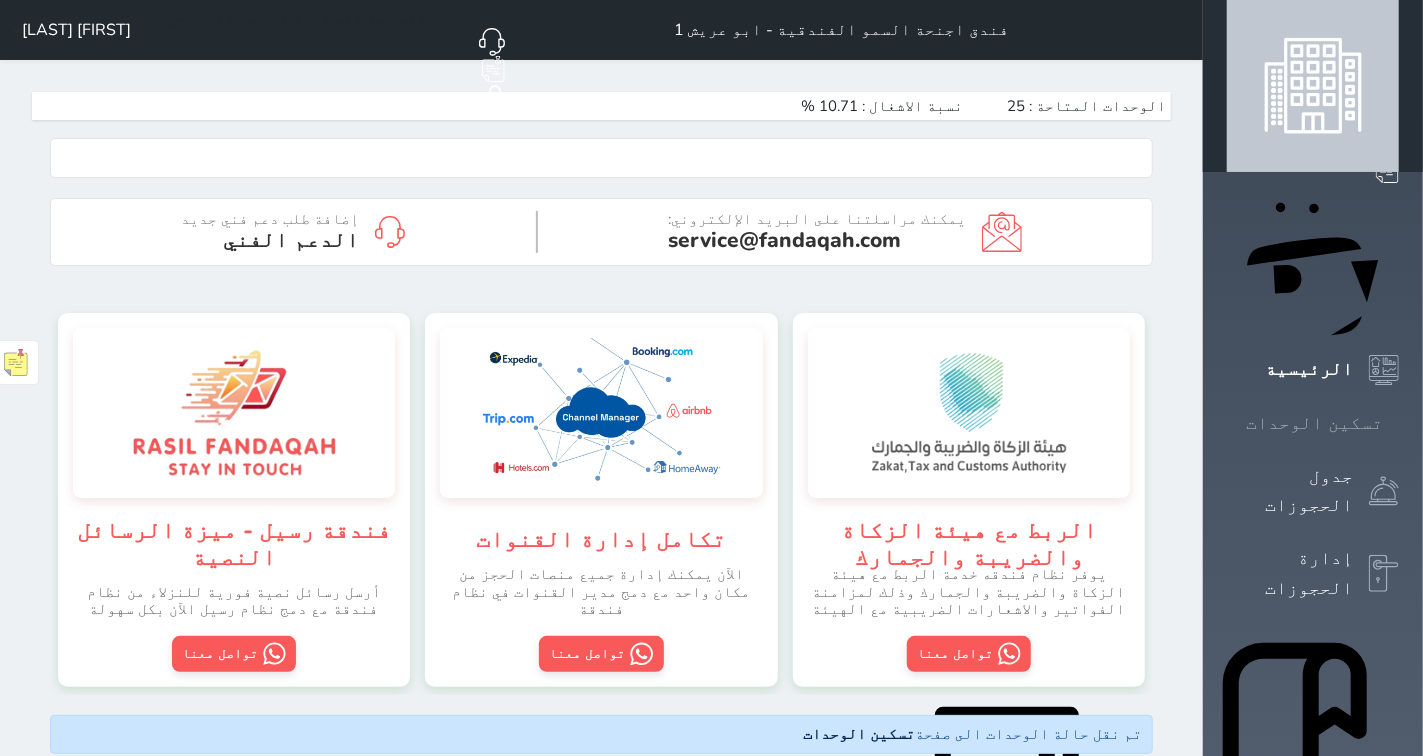 click 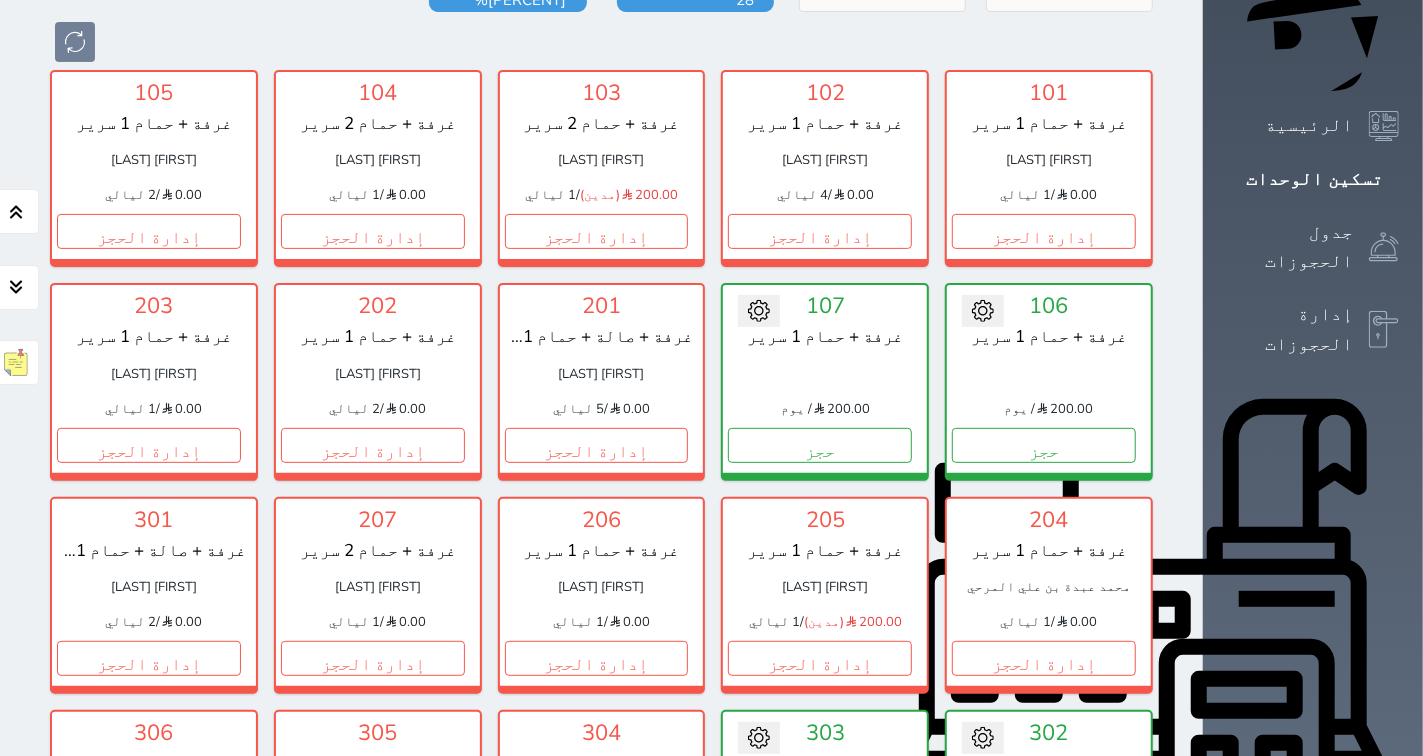 scroll, scrollTop: 633, scrollLeft: 0, axis: vertical 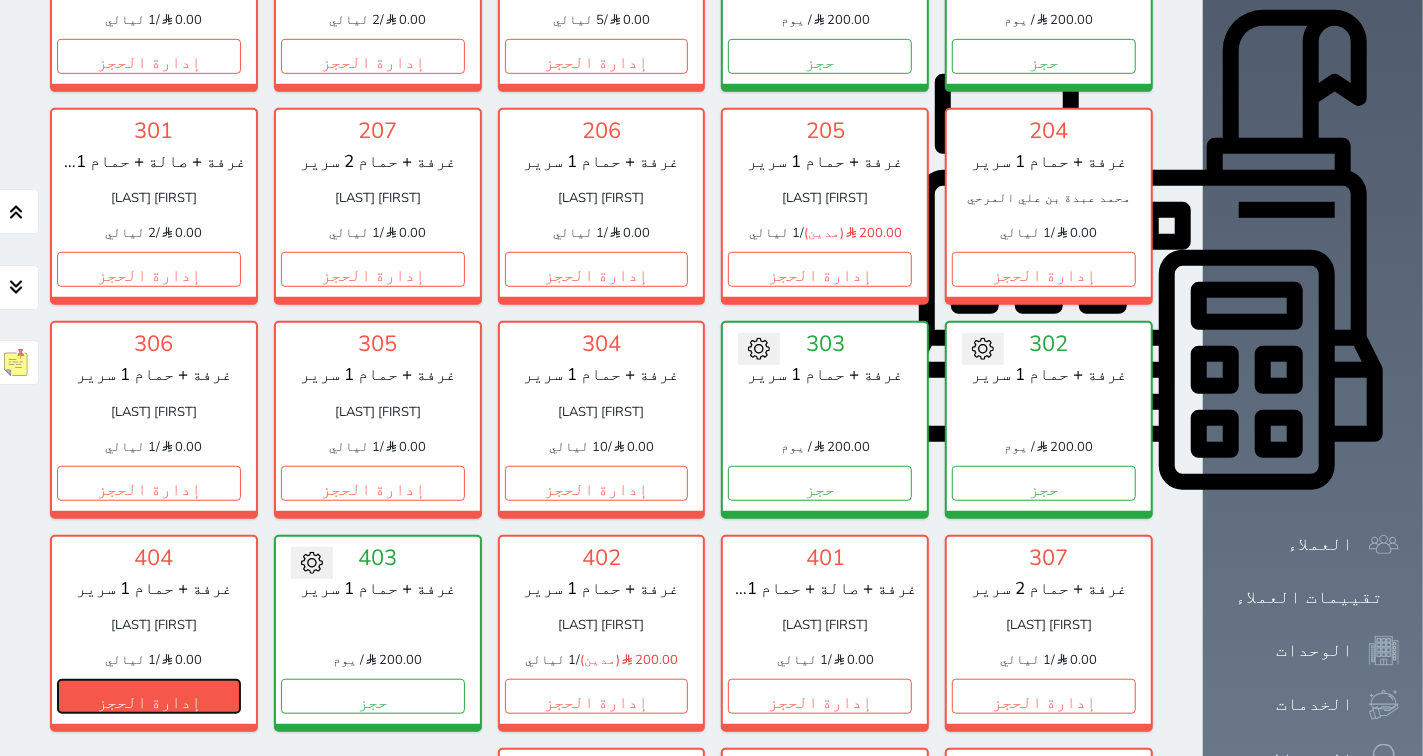 click on "إدارة الحجز" at bounding box center [149, 696] 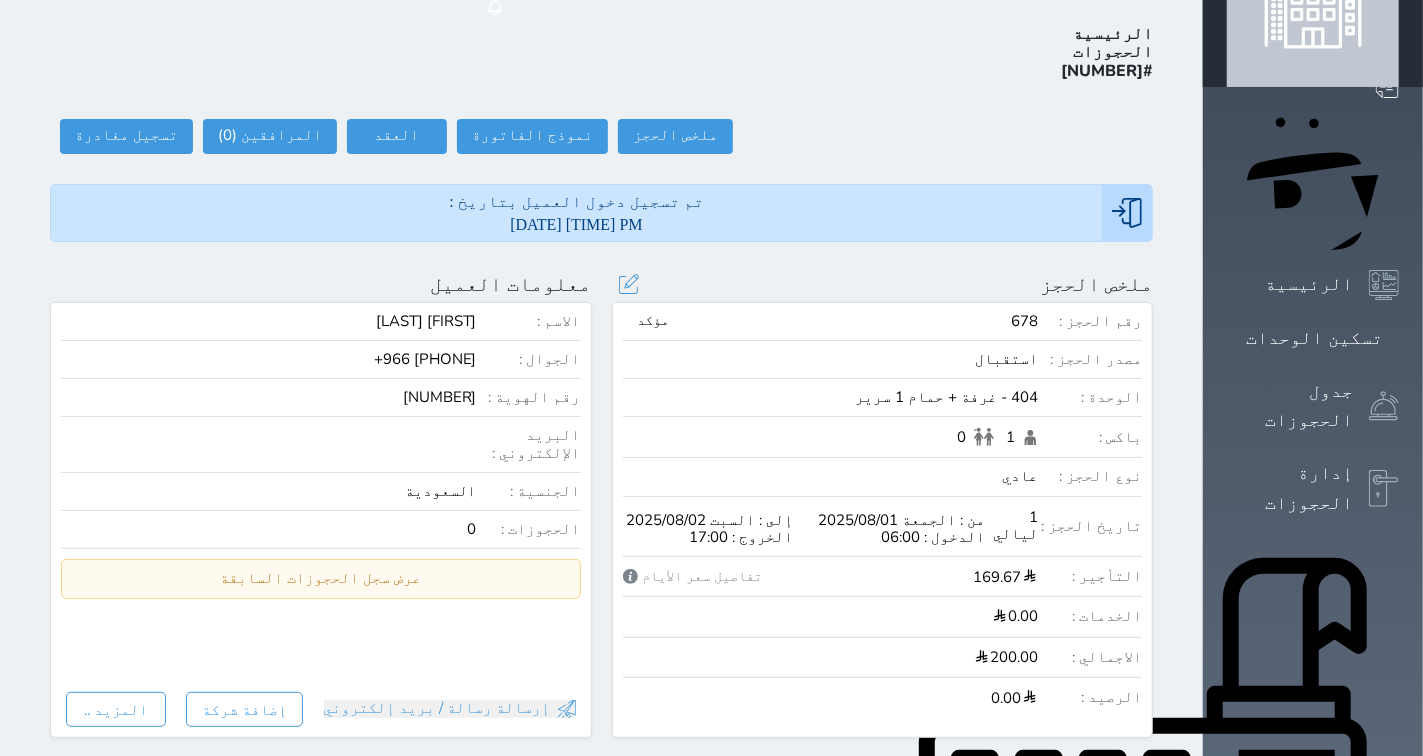 scroll, scrollTop: 0, scrollLeft: 0, axis: both 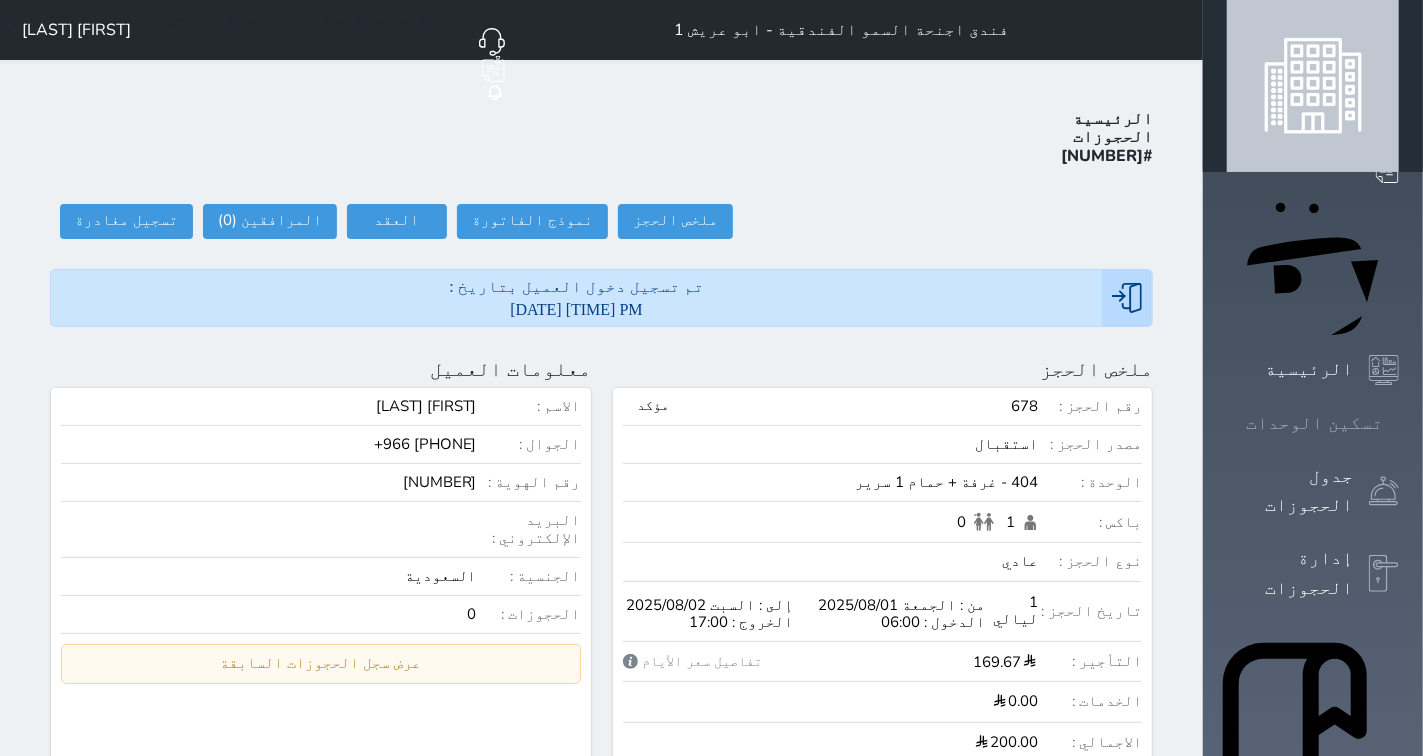 click 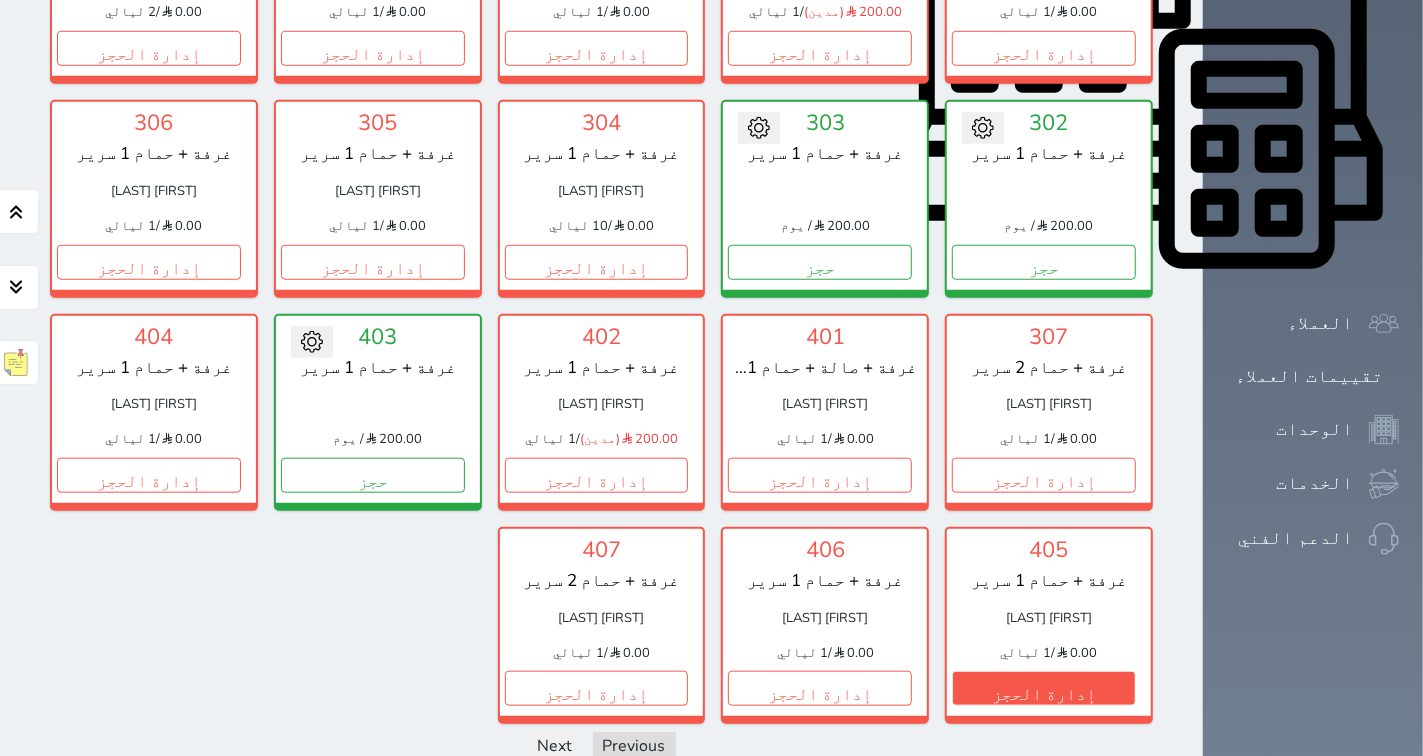 scroll, scrollTop: 855, scrollLeft: 0, axis: vertical 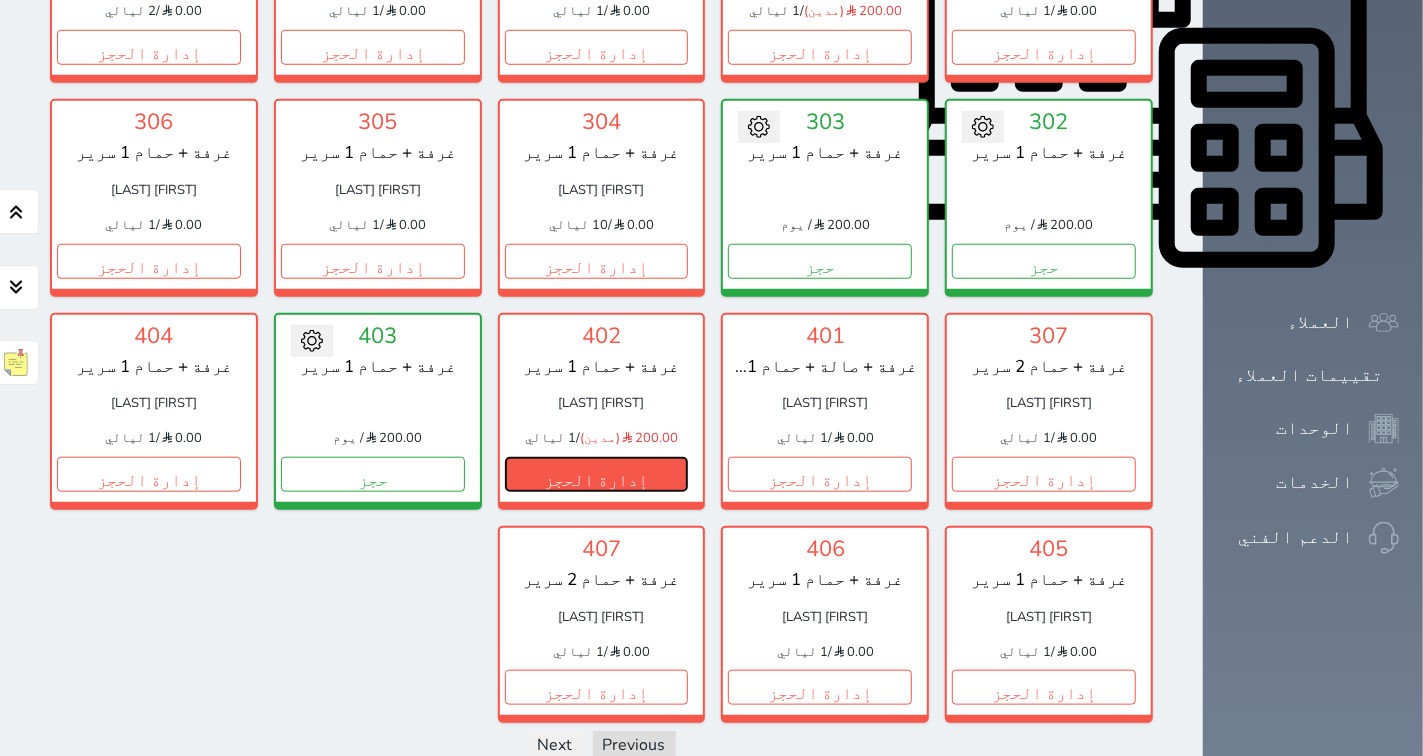 click on "إدارة الحجز" at bounding box center (597, 474) 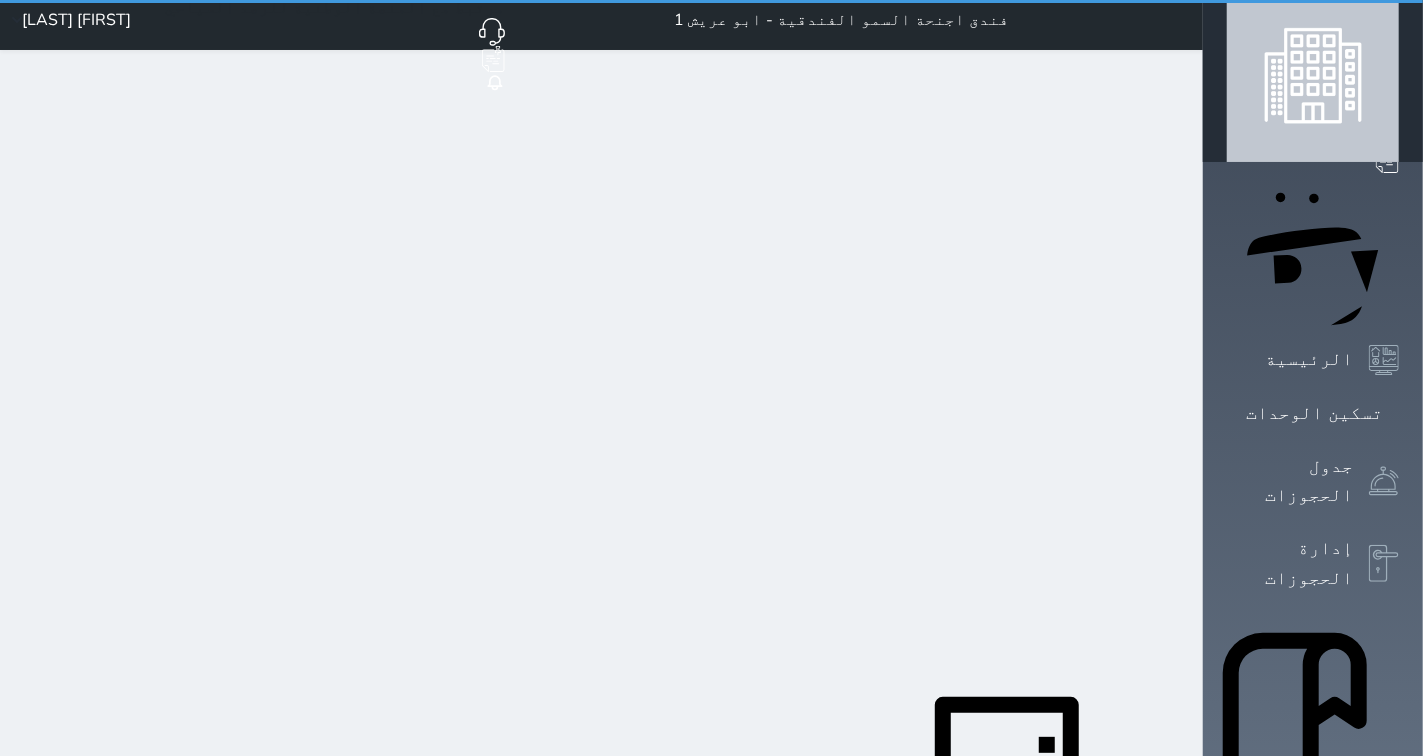 scroll, scrollTop: 0, scrollLeft: 0, axis: both 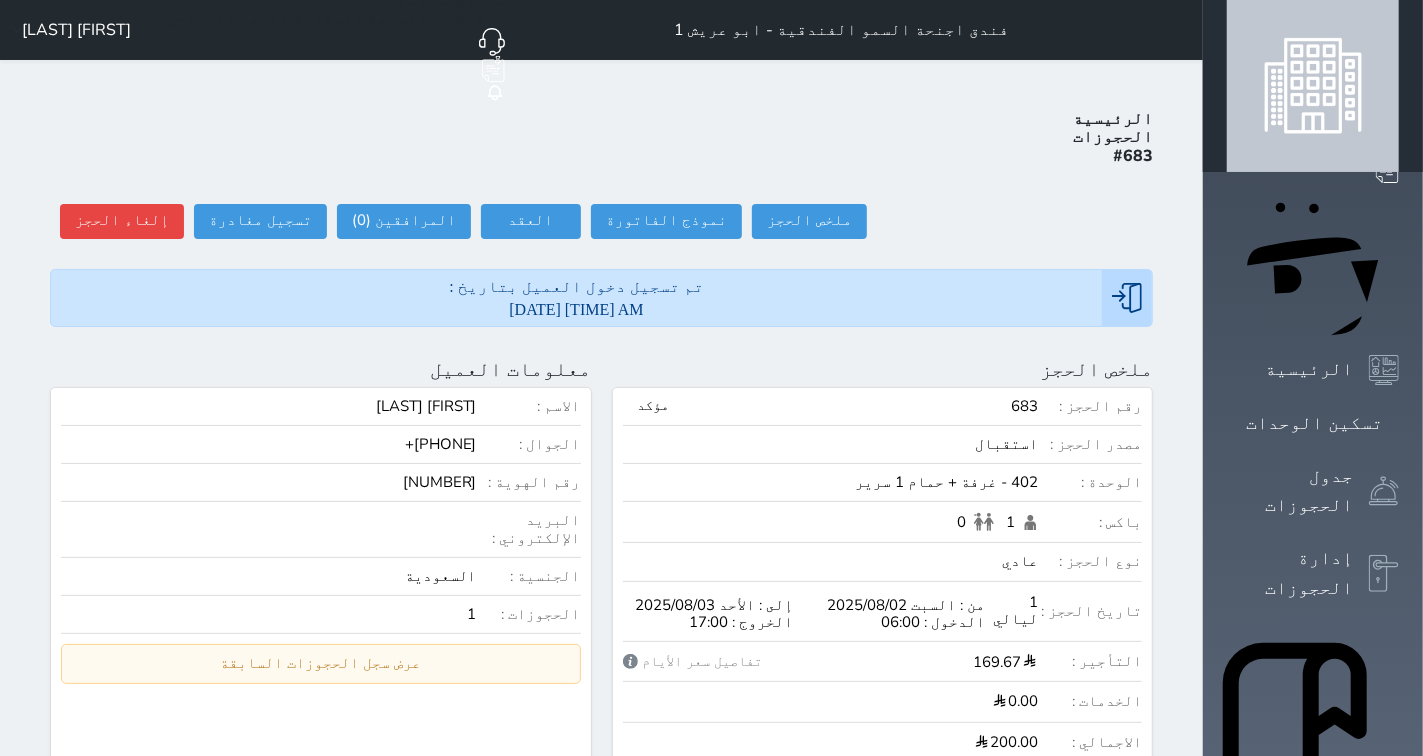 click on "ملخص الحجز           تحديث الحجز                       نوع الإيجار :     يومي     تاريخ بداية ونهاية الحجز :     الوحدة :   402 غرفة + حمام 1 سرير     ( يمكنك نقل العميل لوحدة أخري بشرط توافر الوحدة بالتواريخ المحددة )   مصدر الحجز :       سعر الحجز :           الليالي :     1     ليله    الخدمات المشمولة في السعر :   الخدمات المختاره (0)  تحديد الكل  ×  فطار   عدد باكس           البالغون     1                             الاطفال     0               نوع الحجز :
عادي
إقامة مجانية
إستخدام داخلي
إستخدام يومي
تحديث الحجز       رقم الحجز :" at bounding box center (883, 987) 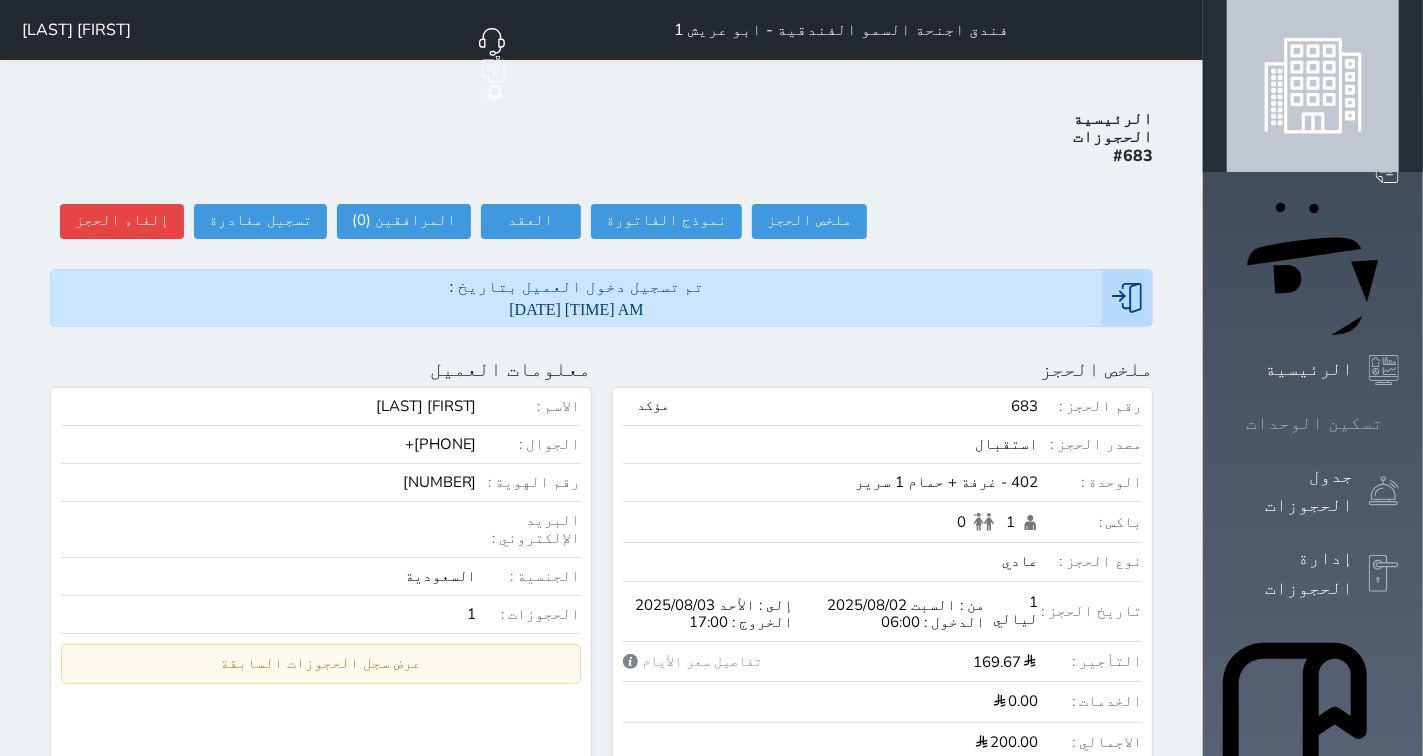 click 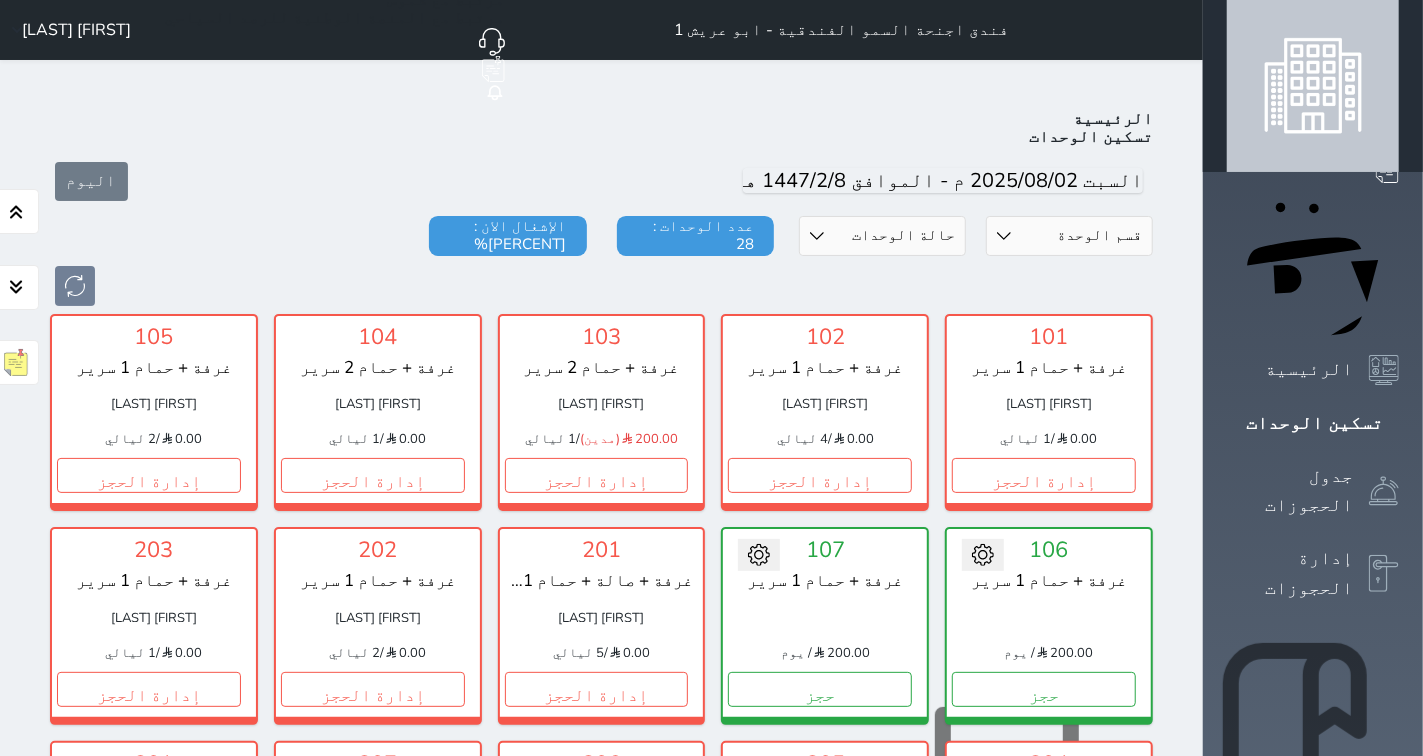 scroll, scrollTop: 77, scrollLeft: 0, axis: vertical 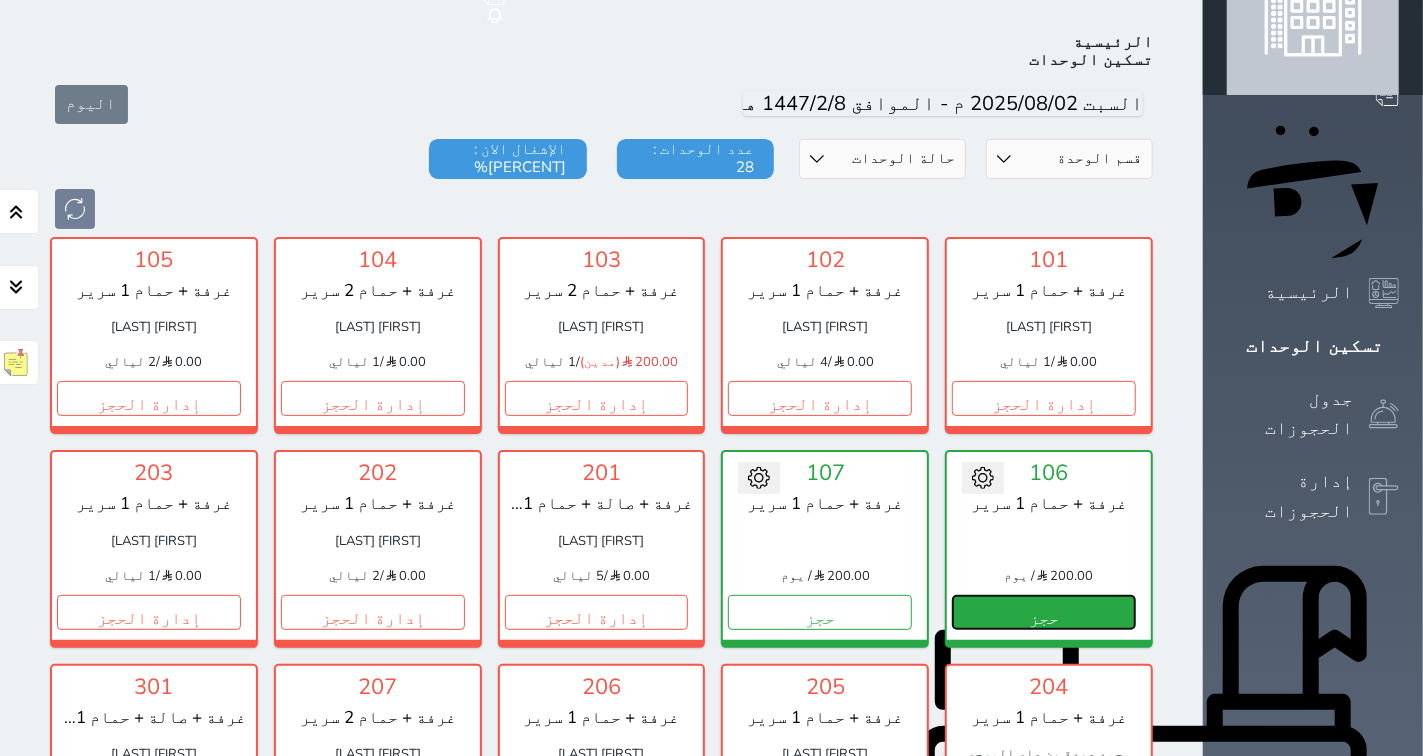 click on "حجز" at bounding box center [1044, 612] 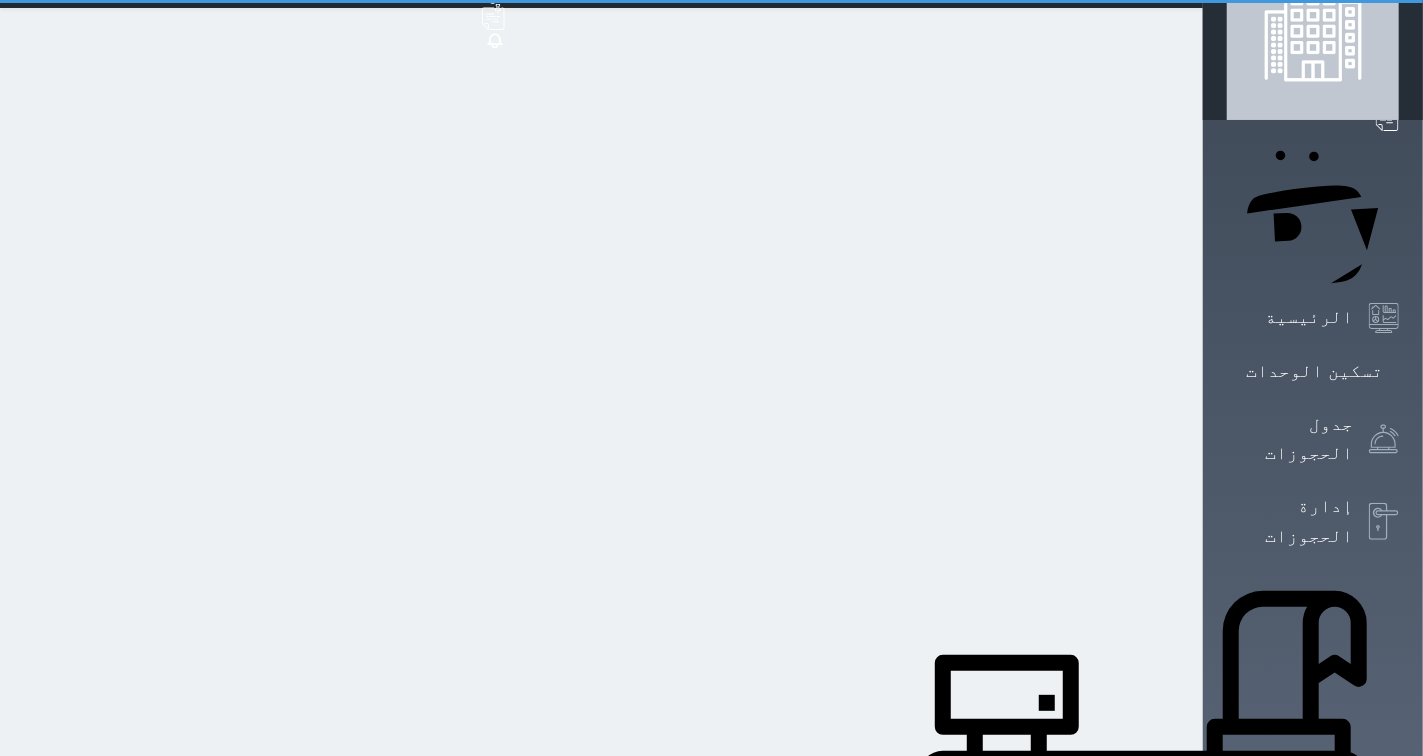 scroll, scrollTop: 7, scrollLeft: 0, axis: vertical 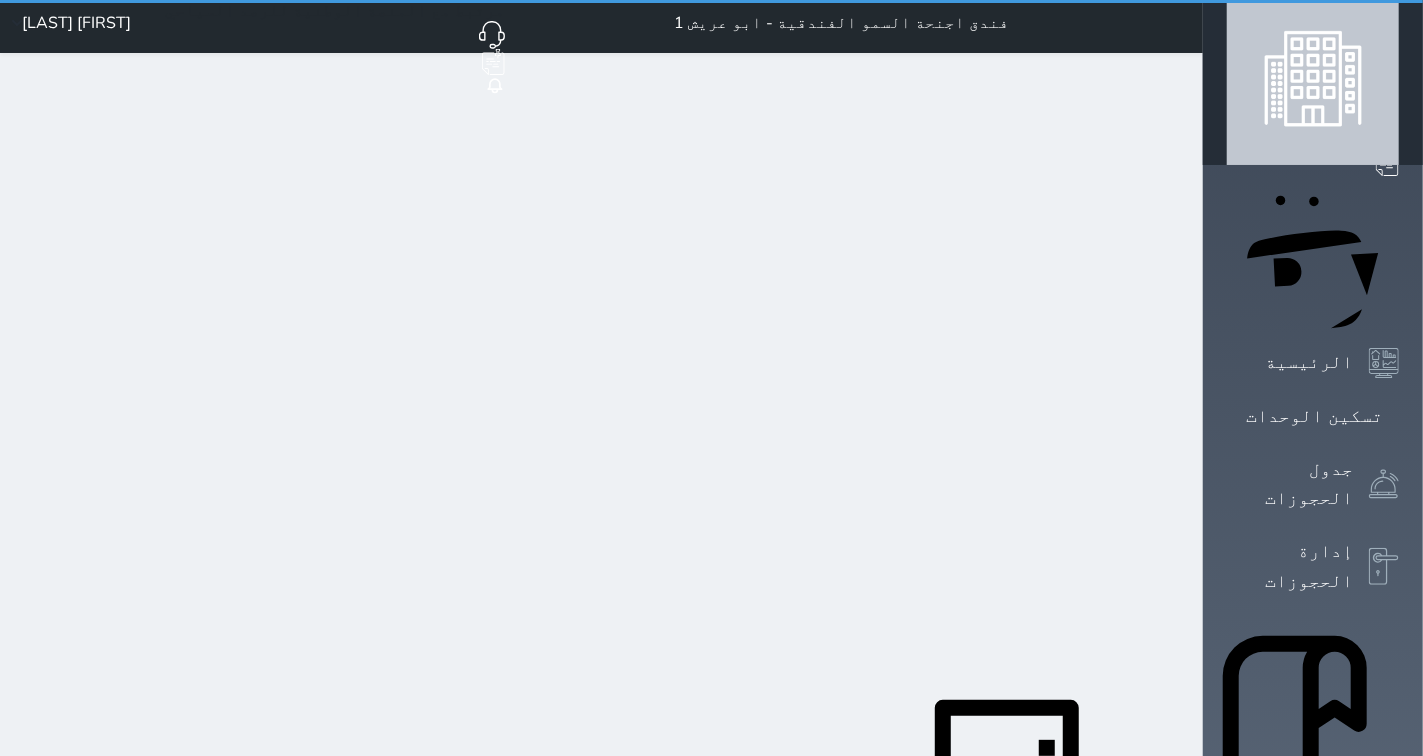 select on "1" 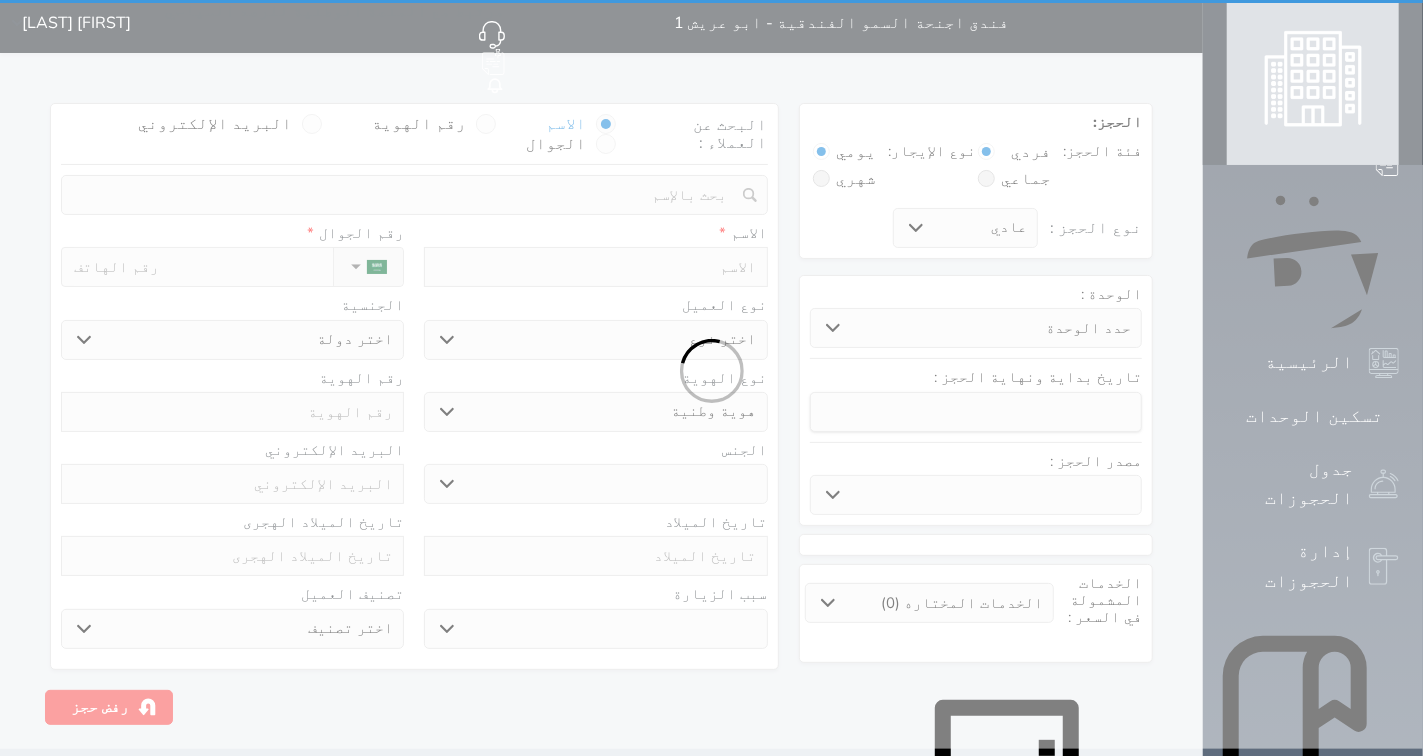 scroll, scrollTop: 0, scrollLeft: 0, axis: both 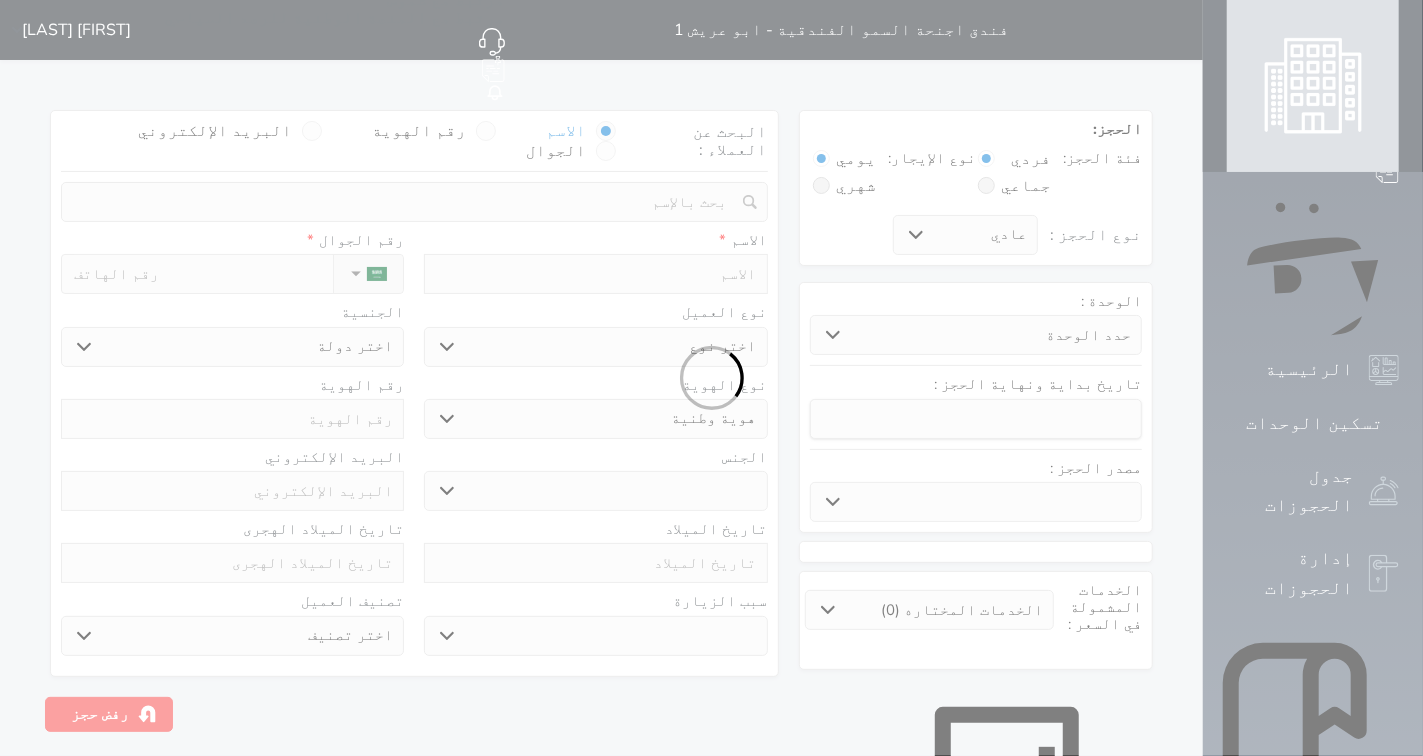 select 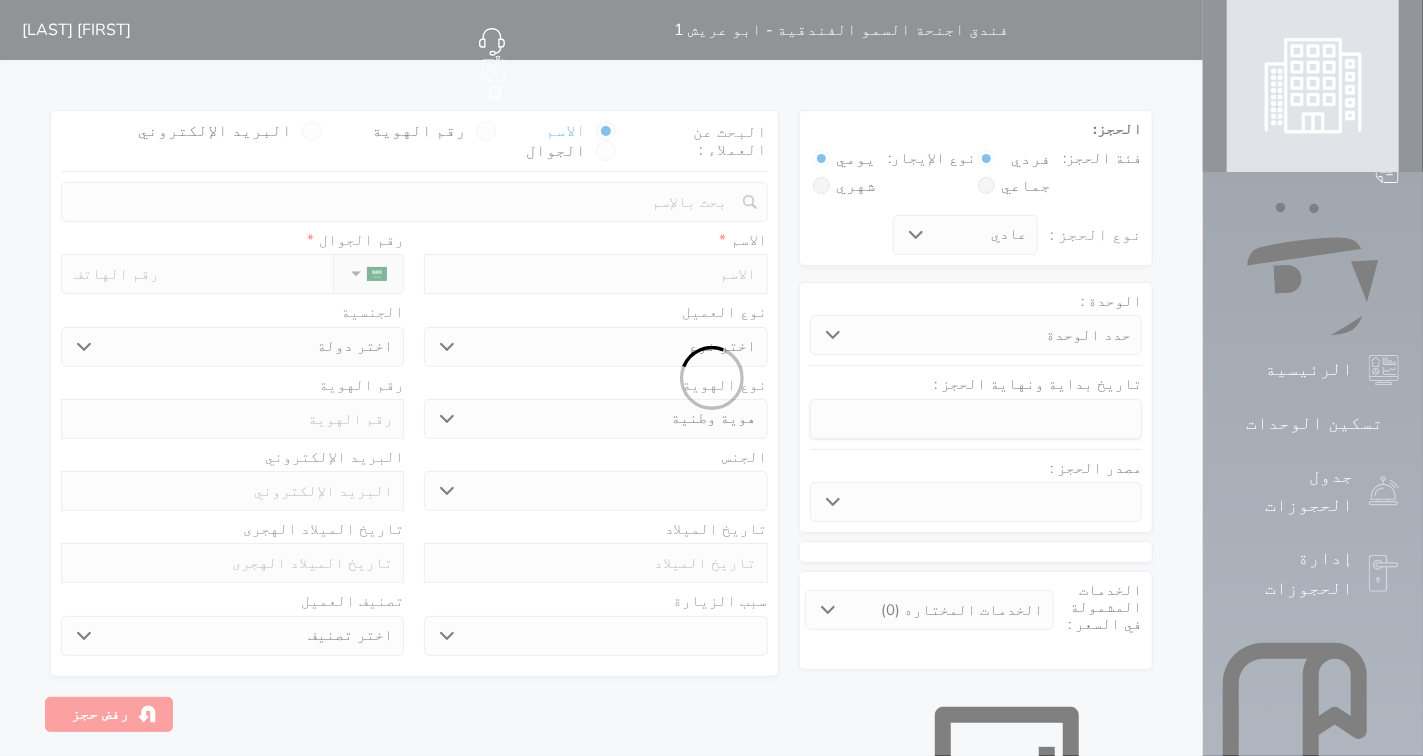 select 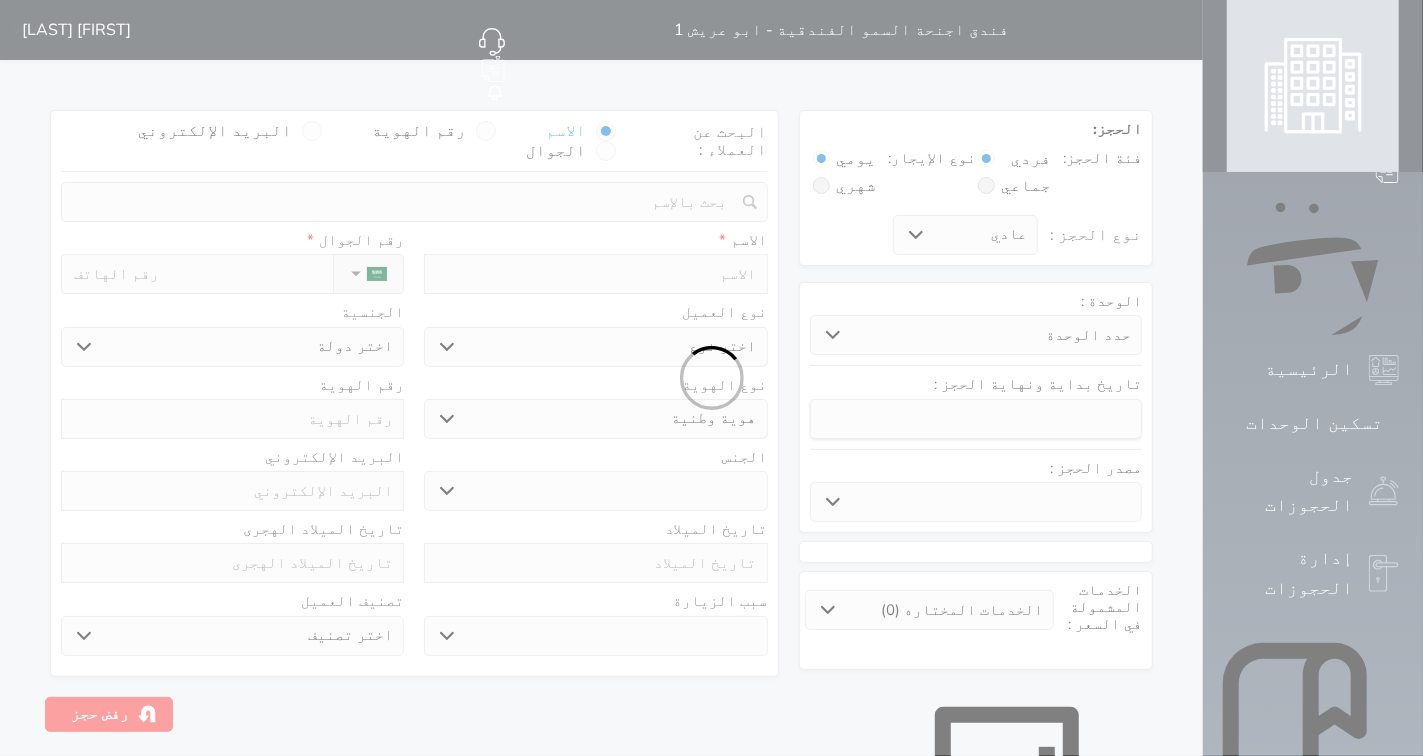 select 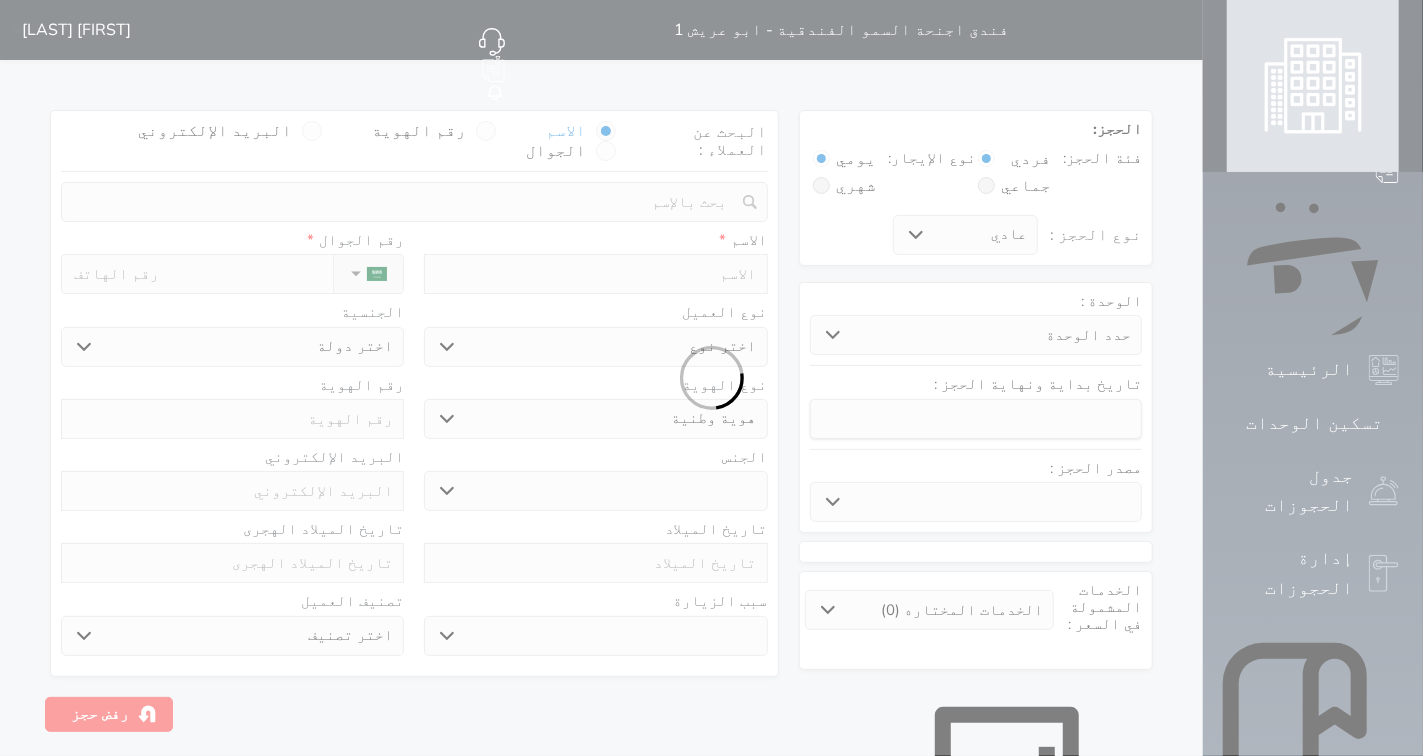 select 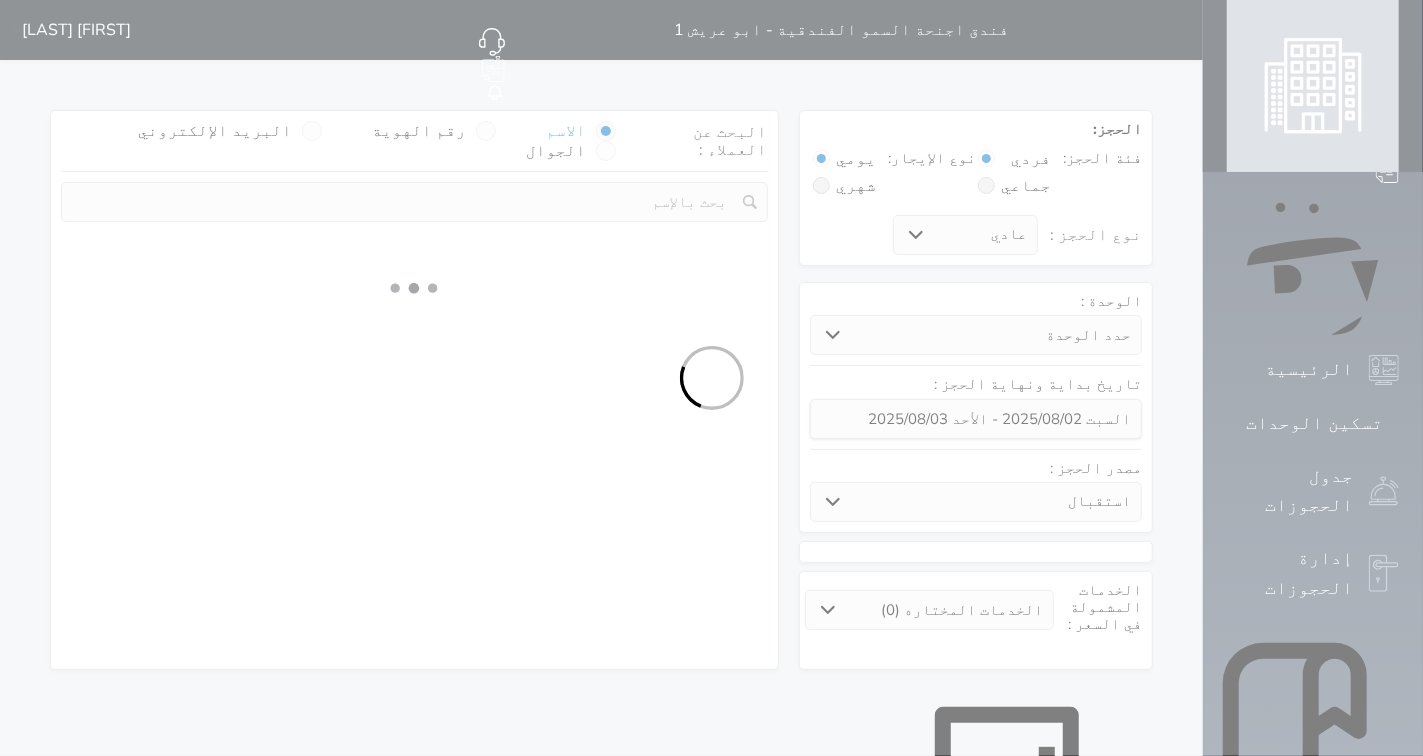 select 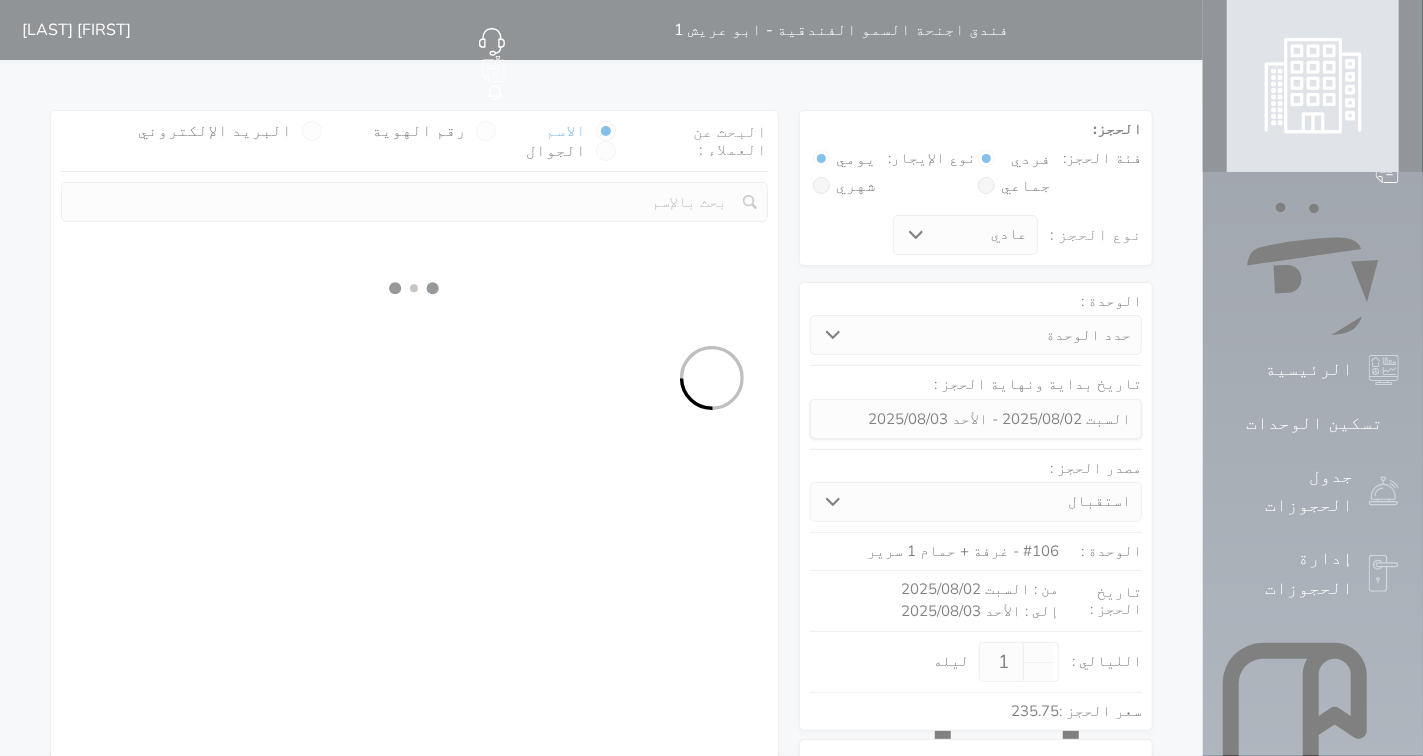 select on "1" 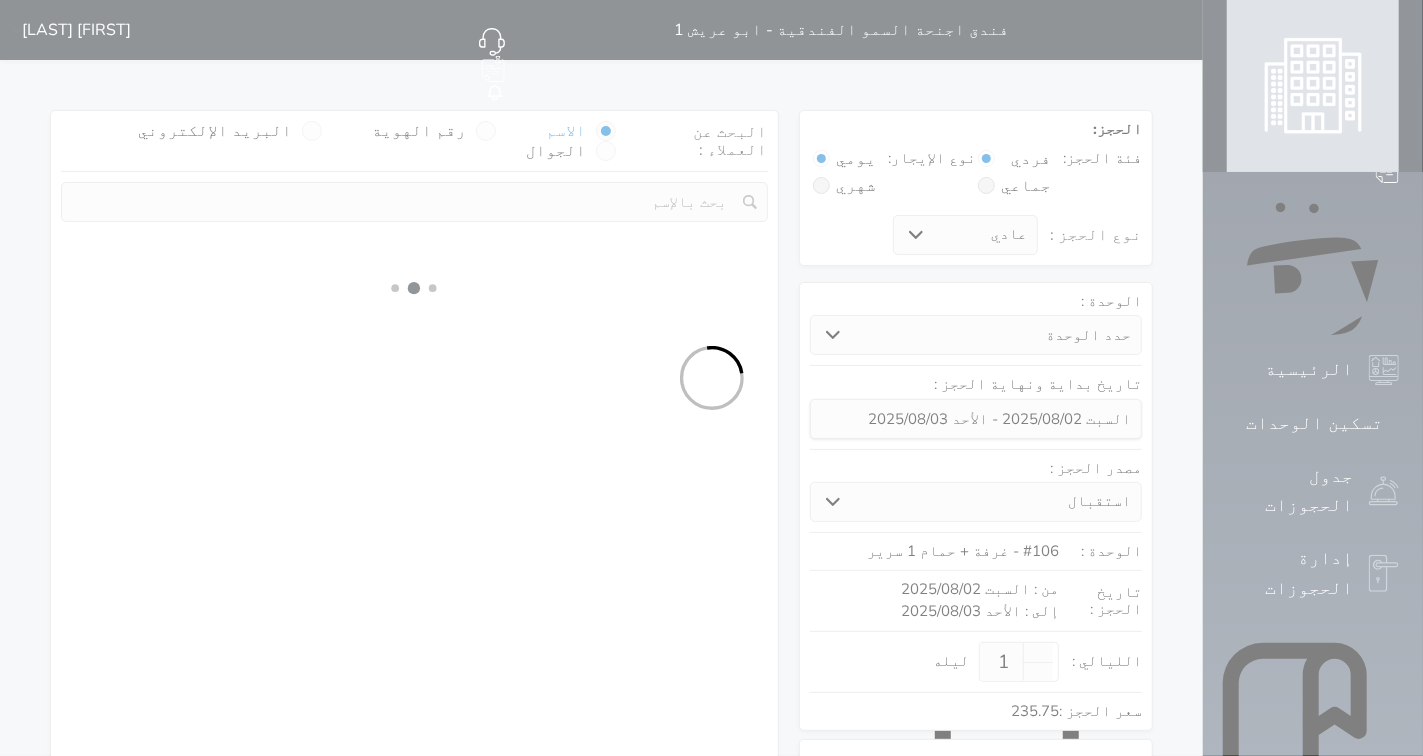 select on "113" 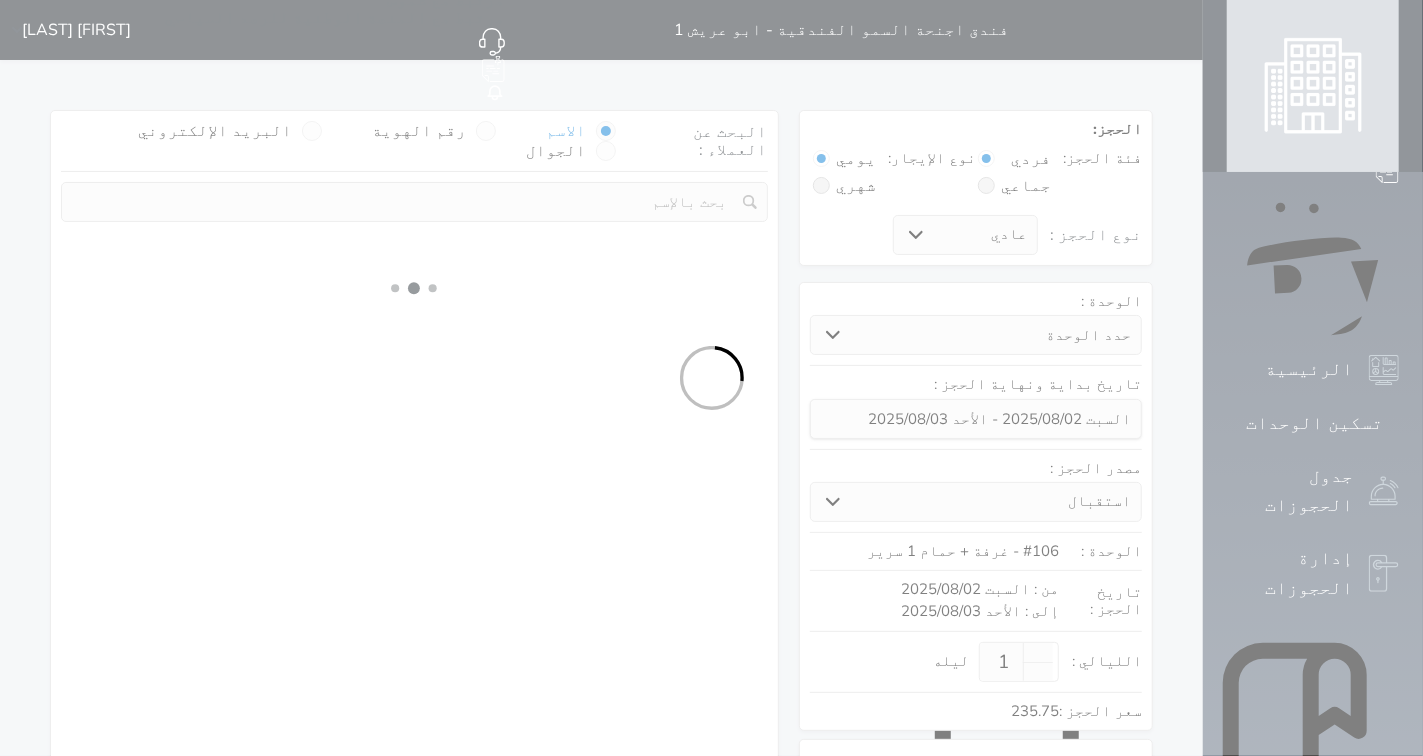select on "1" 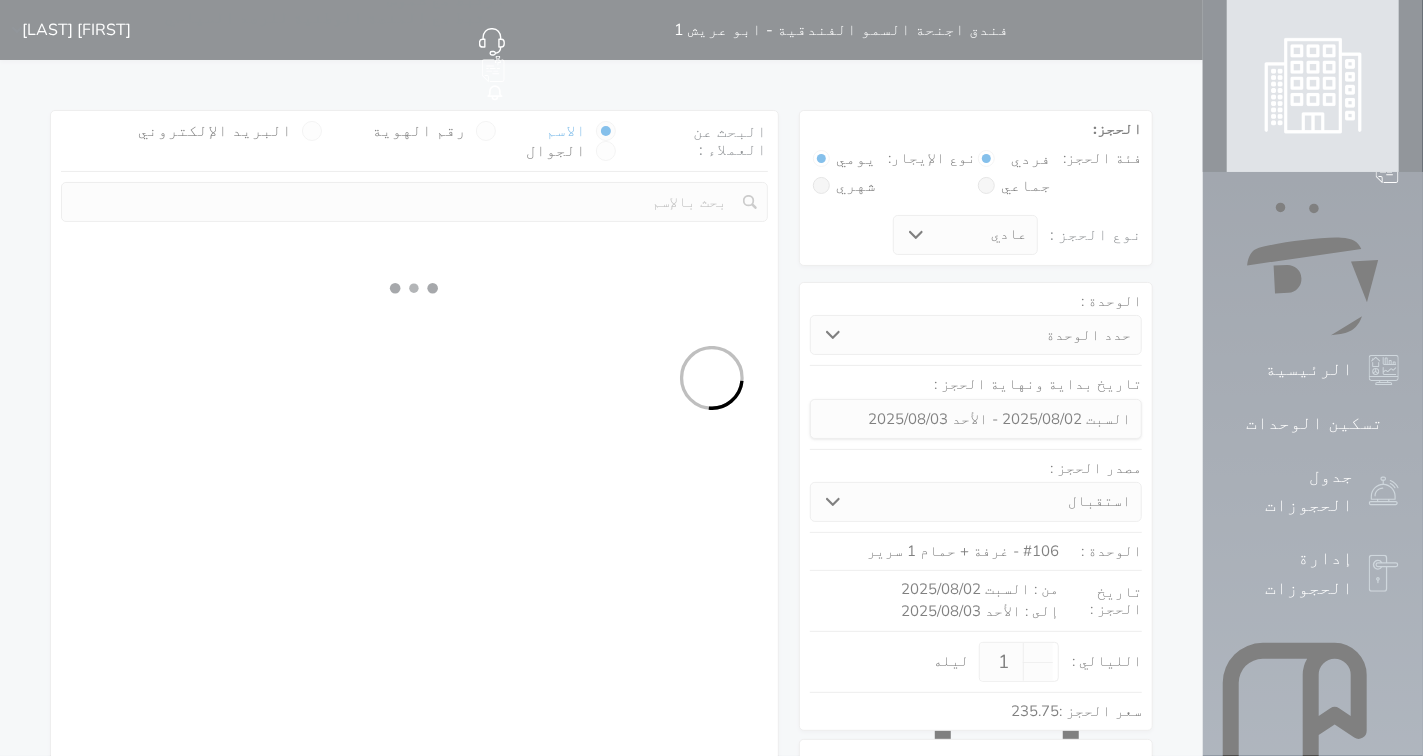 select 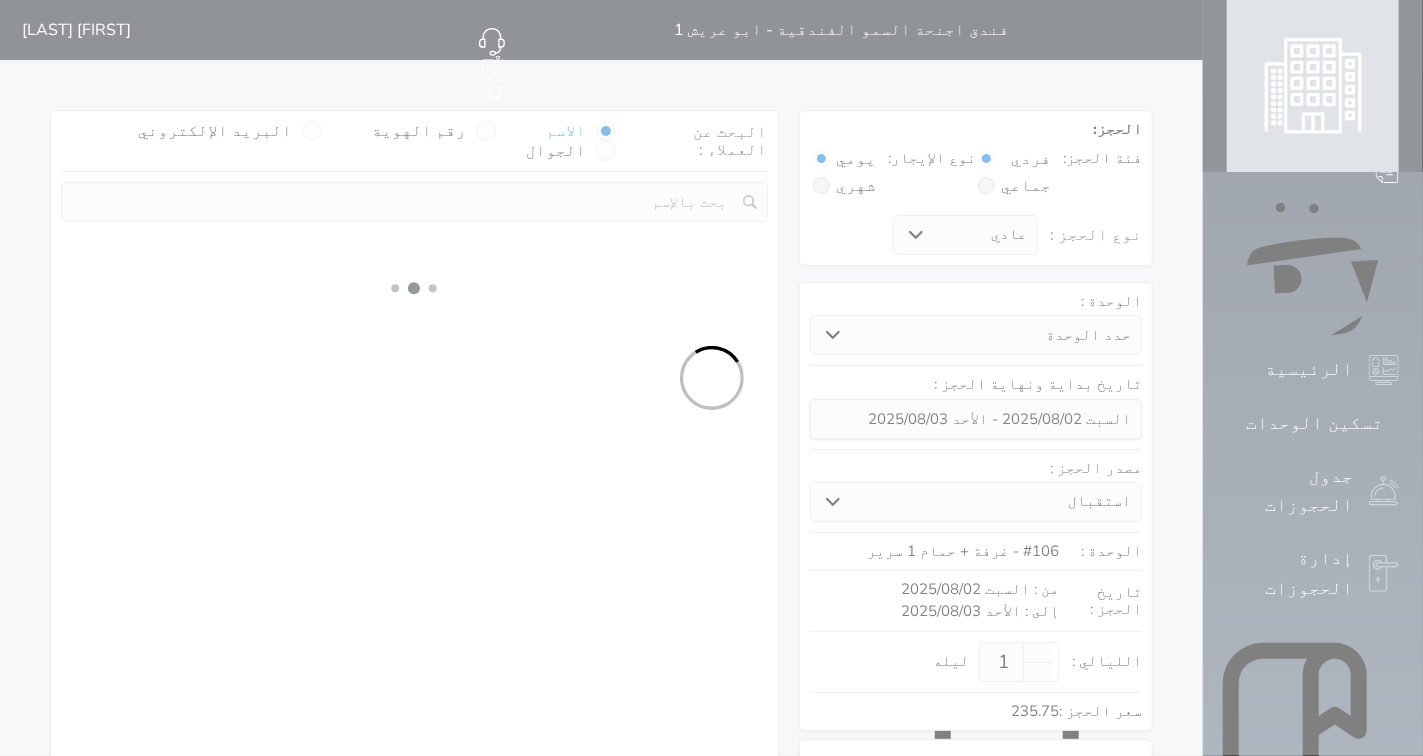 select on "7" 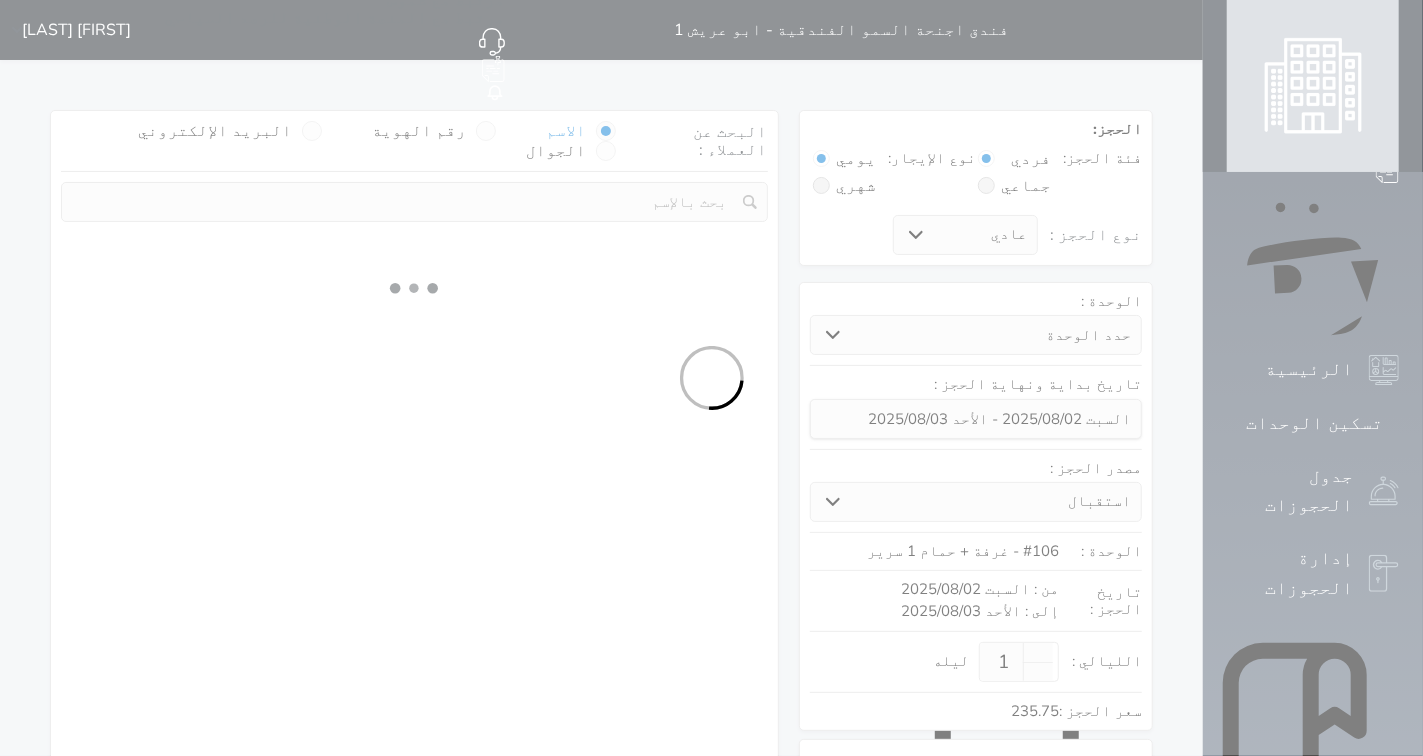 select 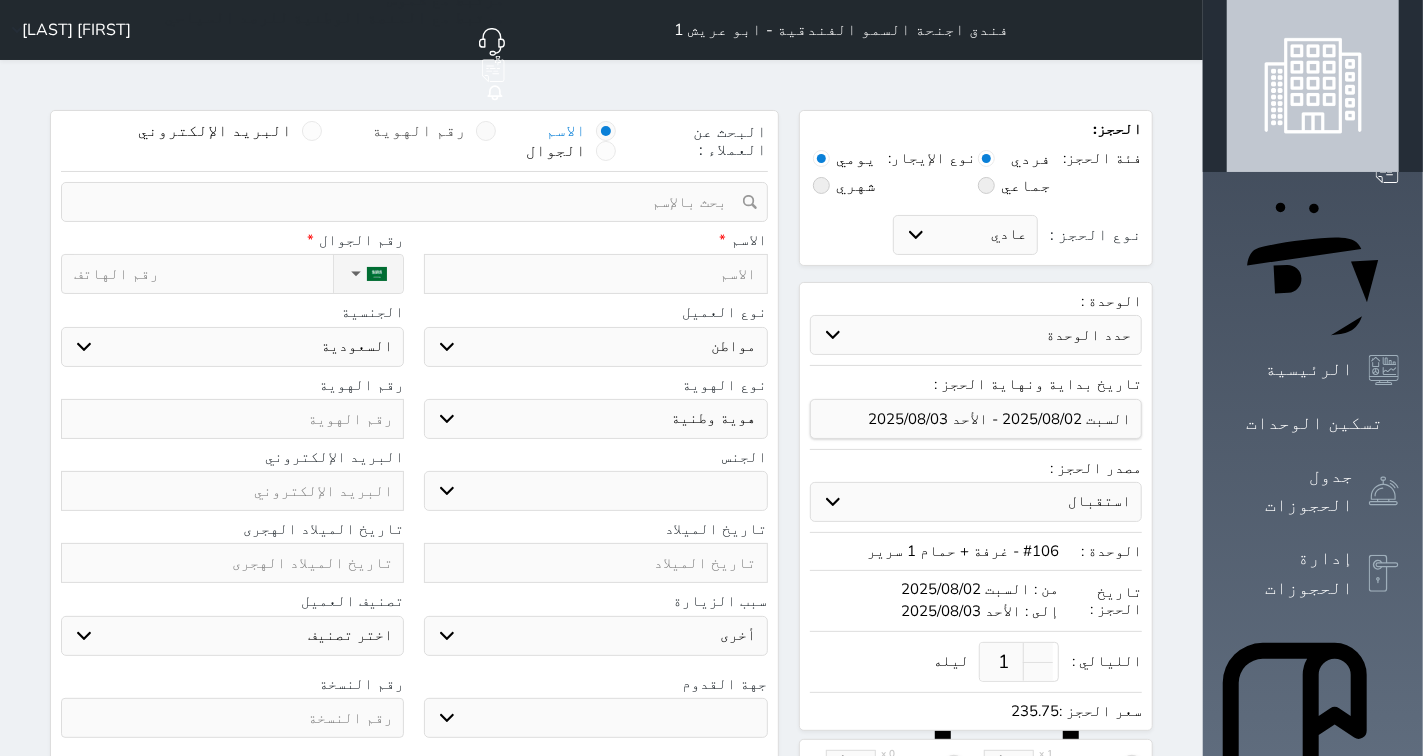 select 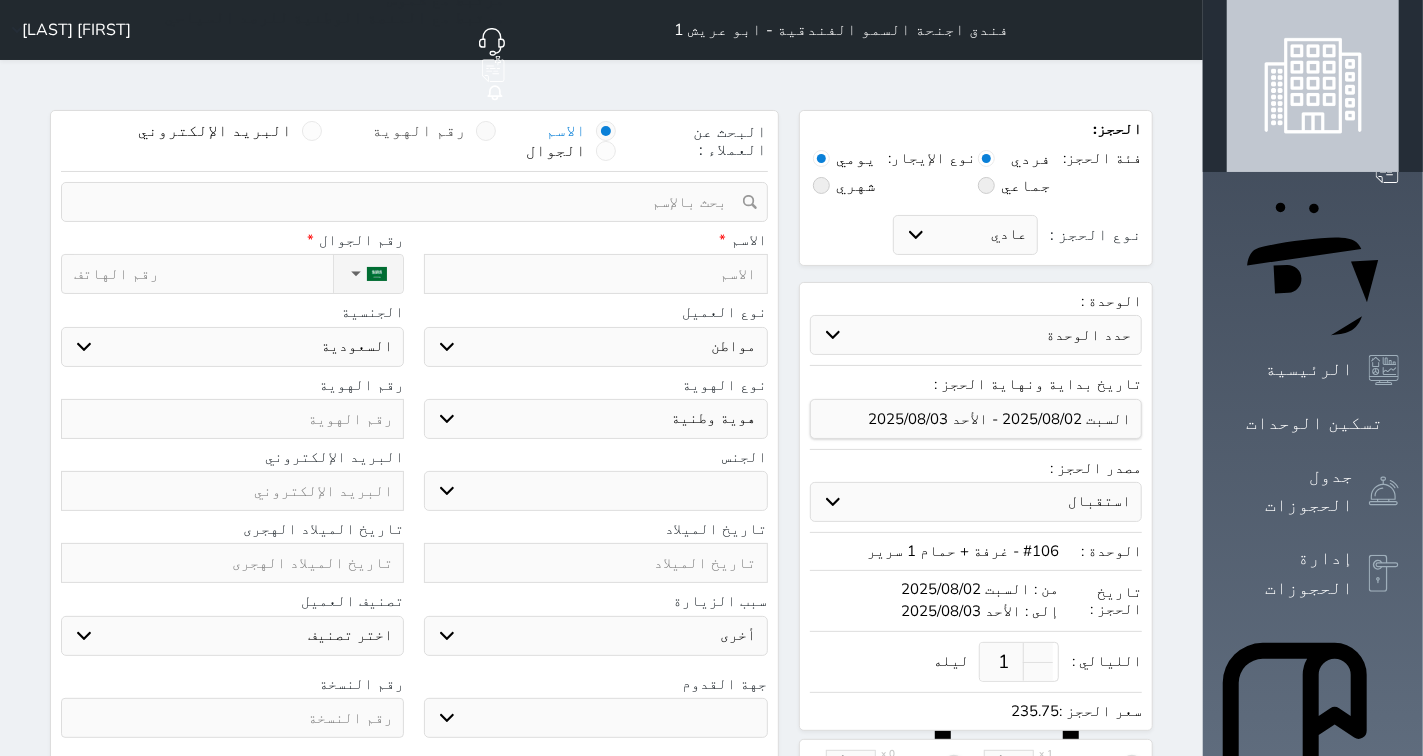 select 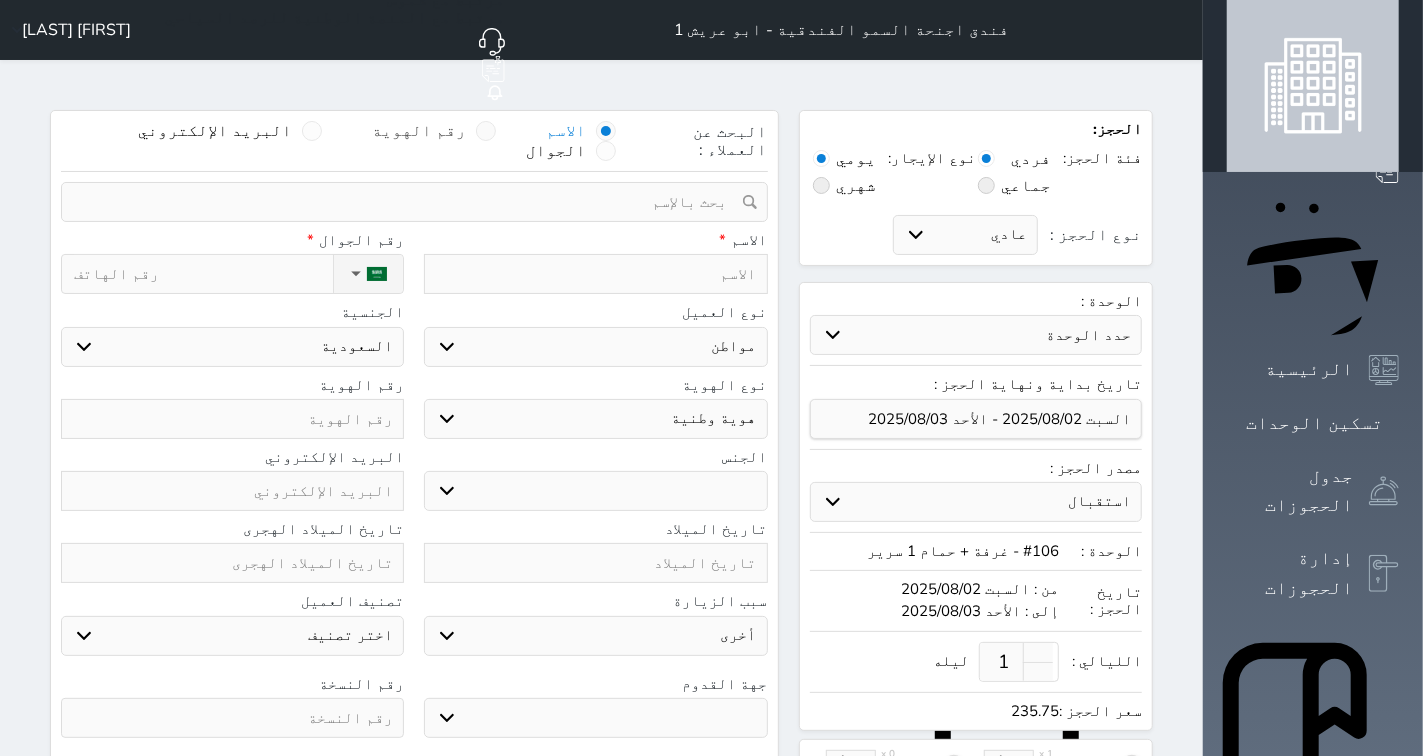 select 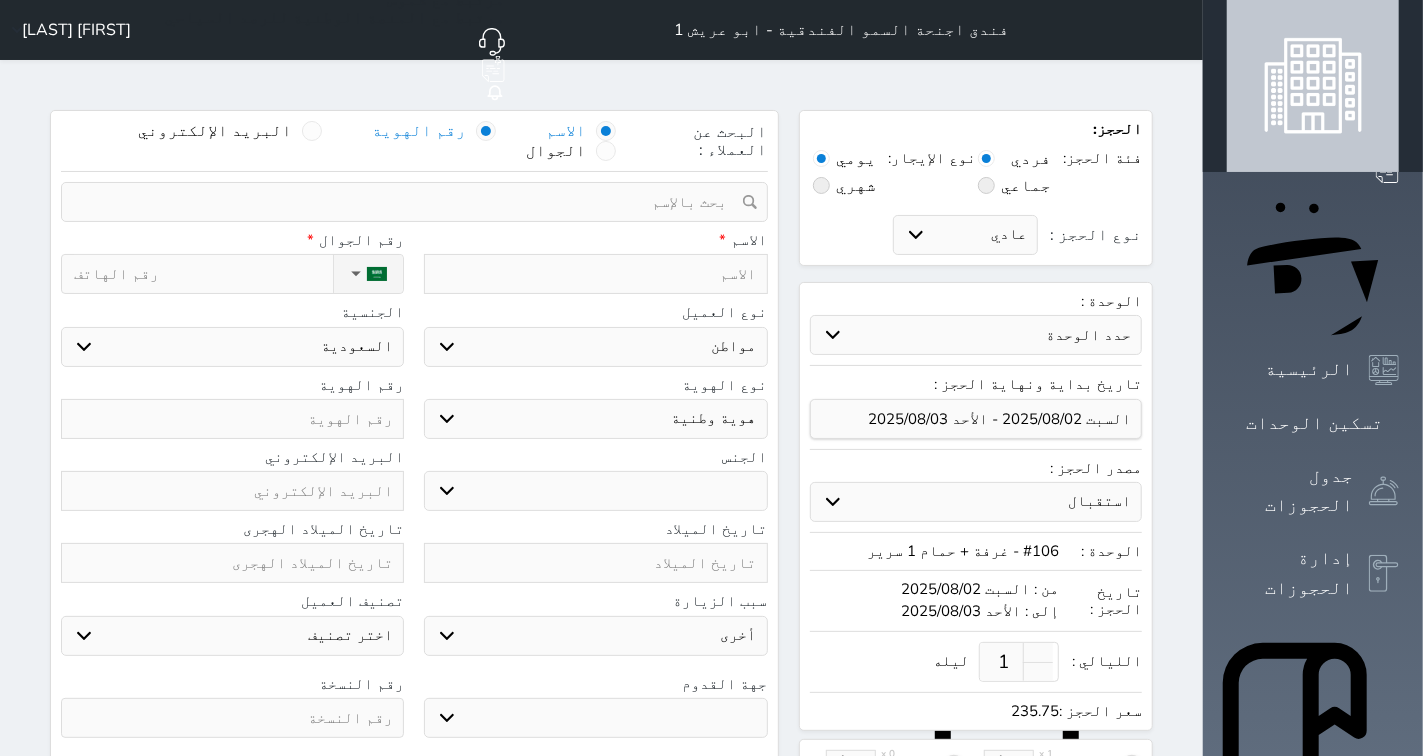 select 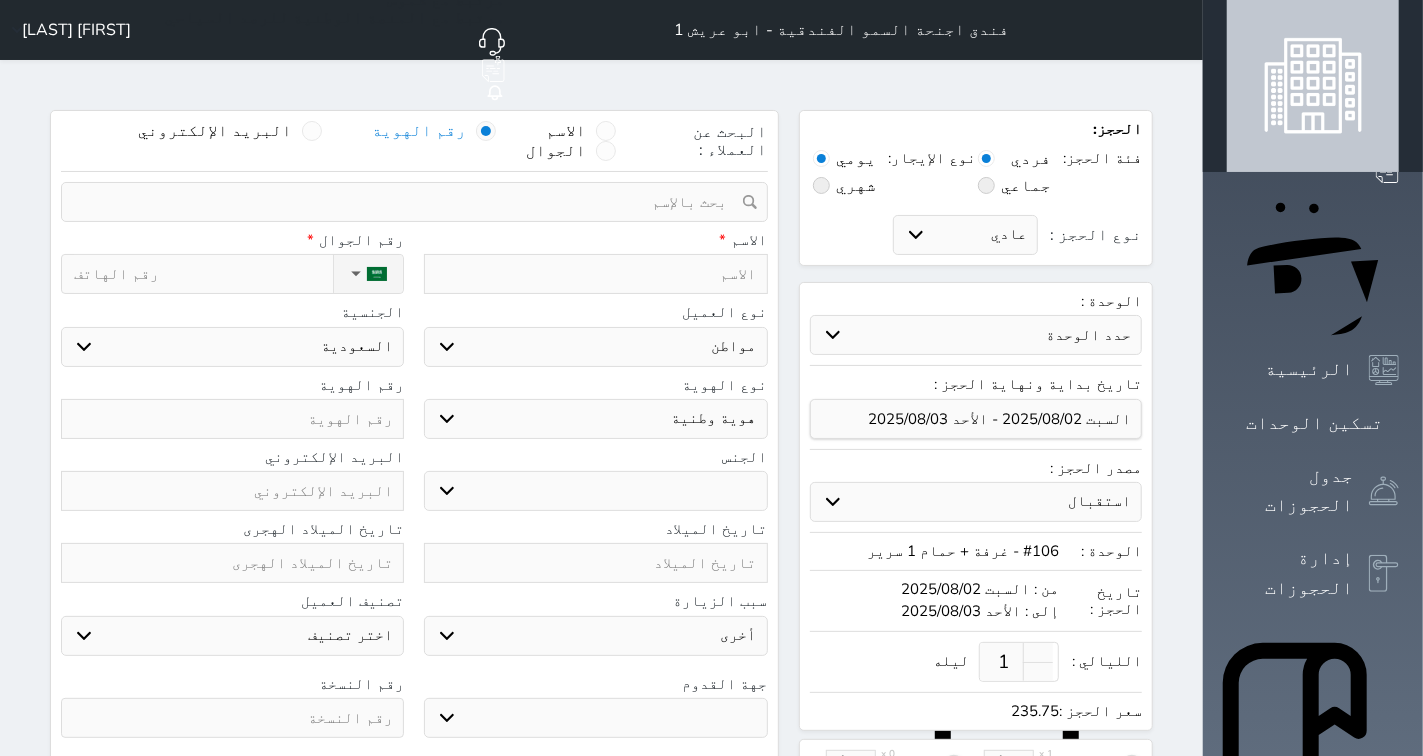 select 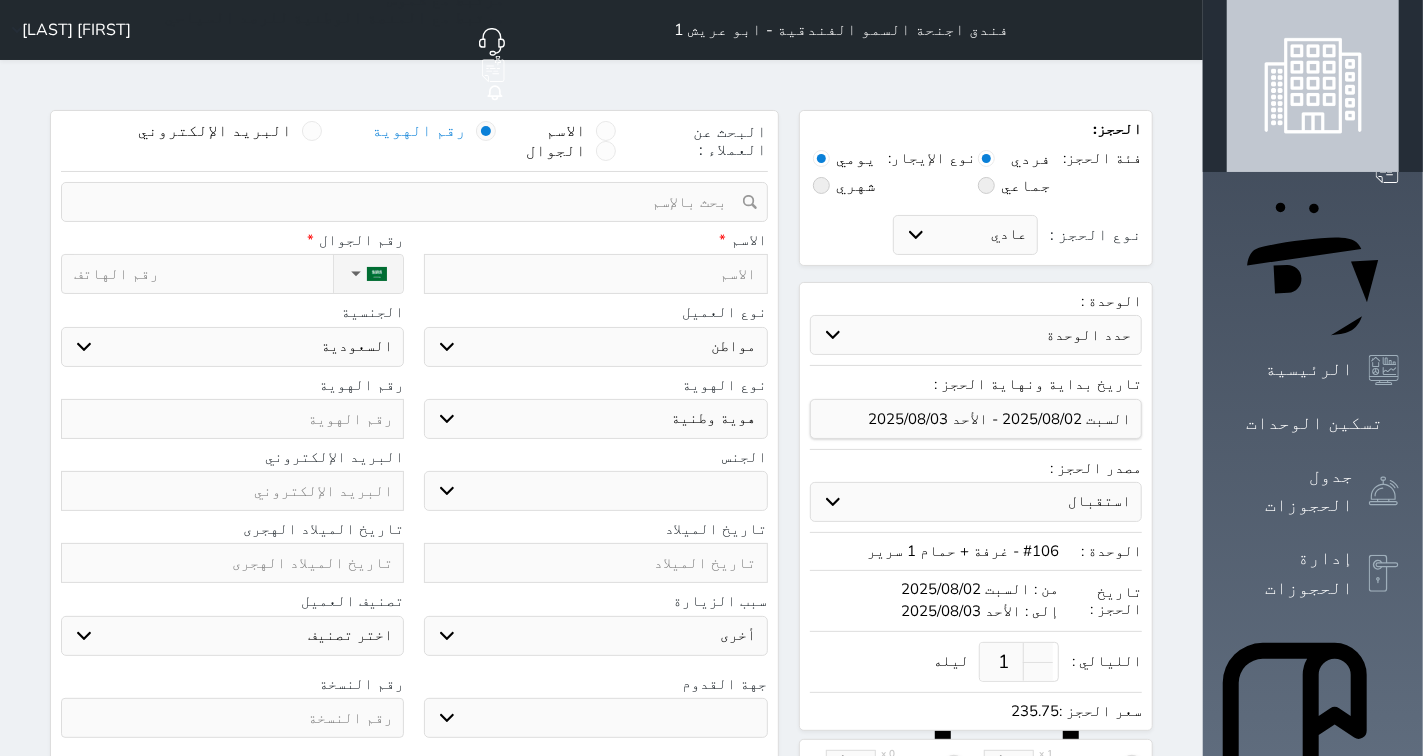select 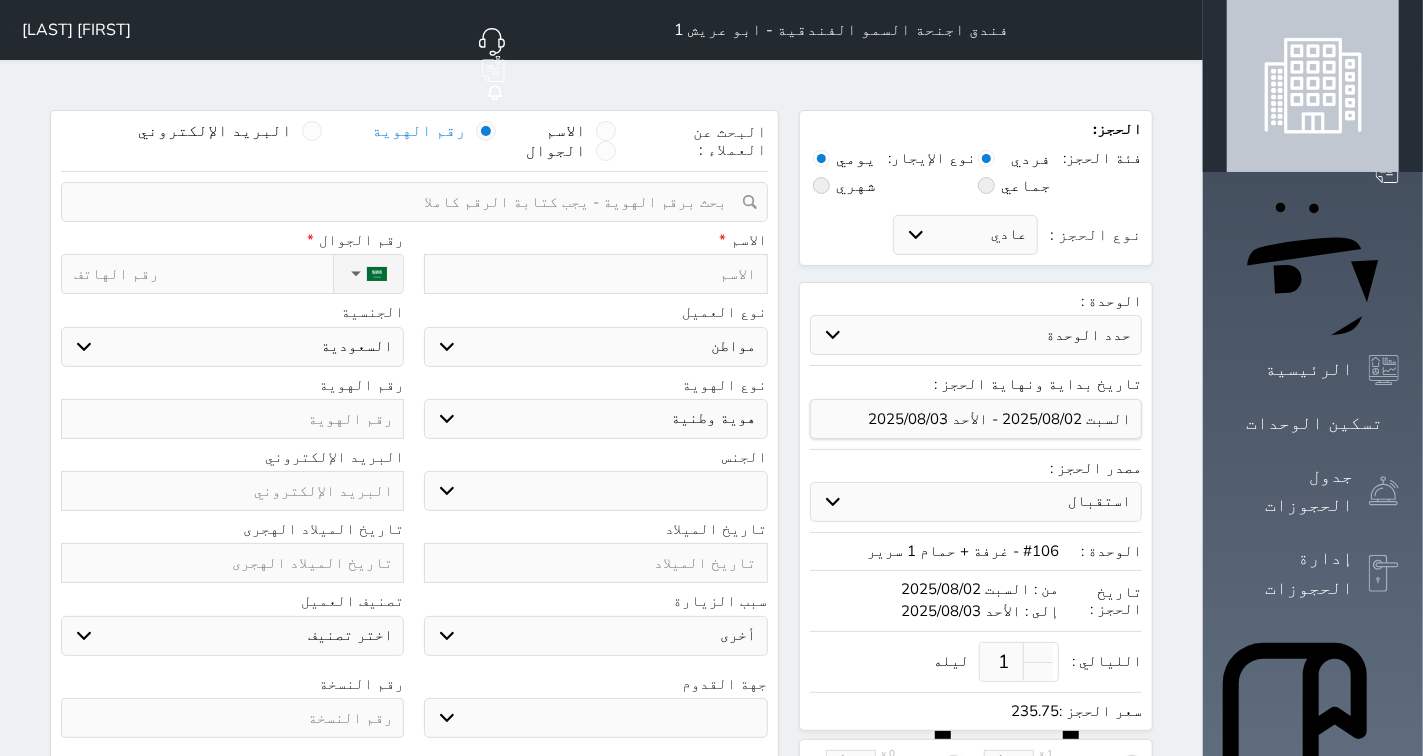 click at bounding box center (407, 202) 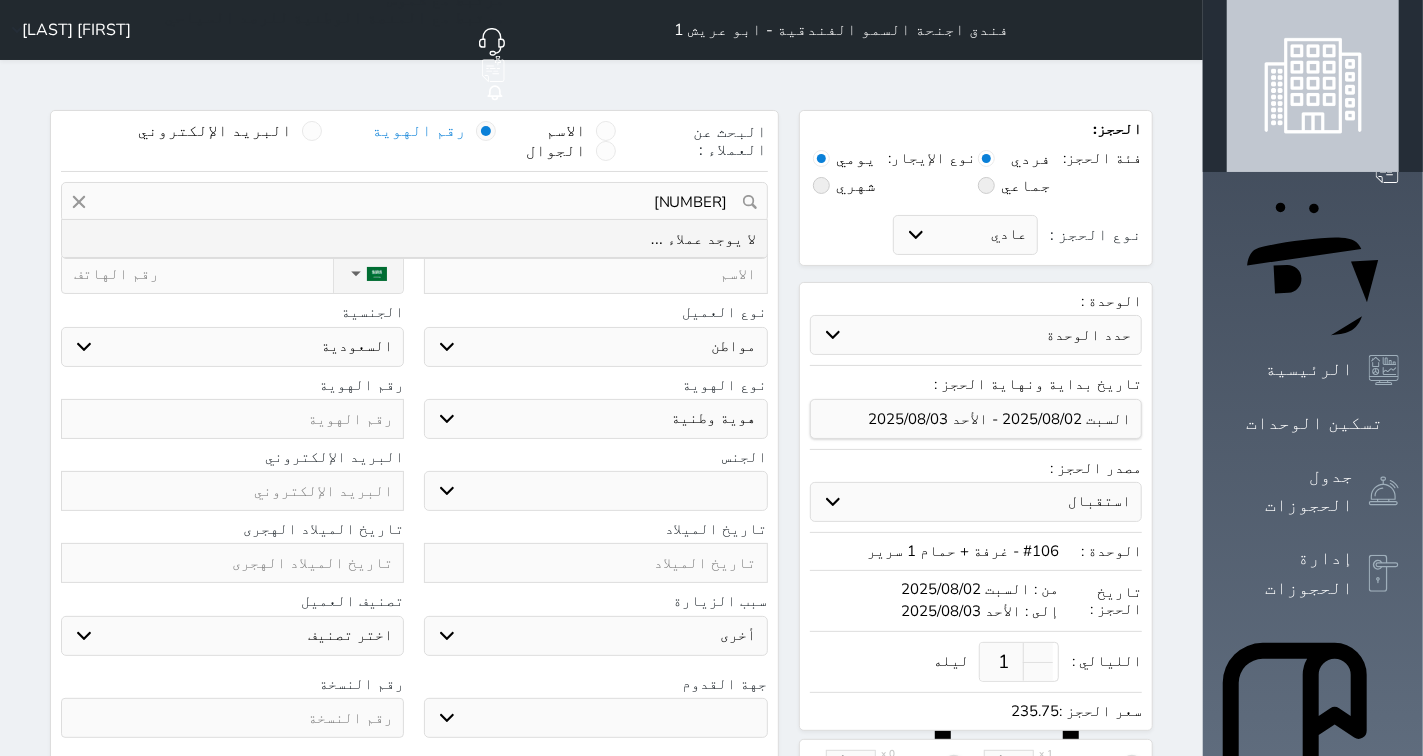 type on "[NUMBER]" 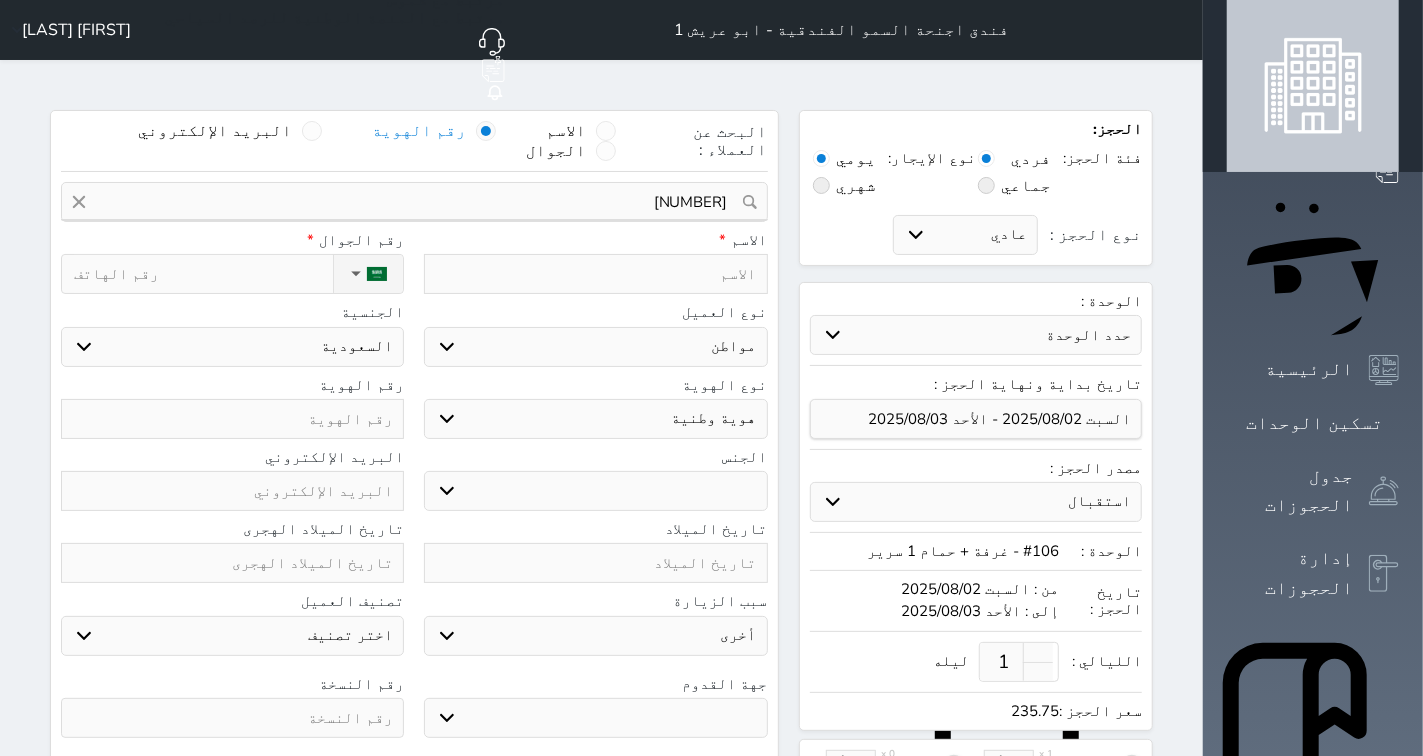 click at bounding box center (79, 202) 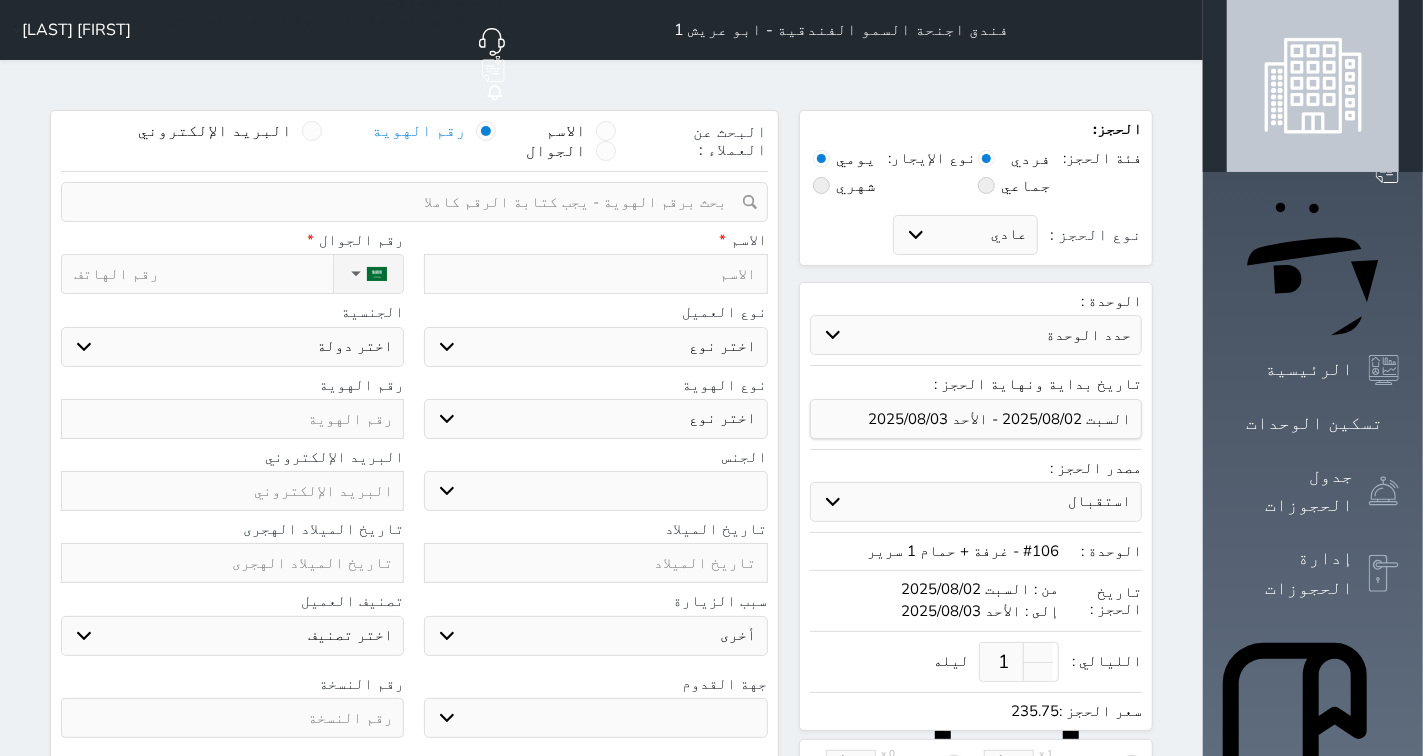 click at bounding box center (595, 274) 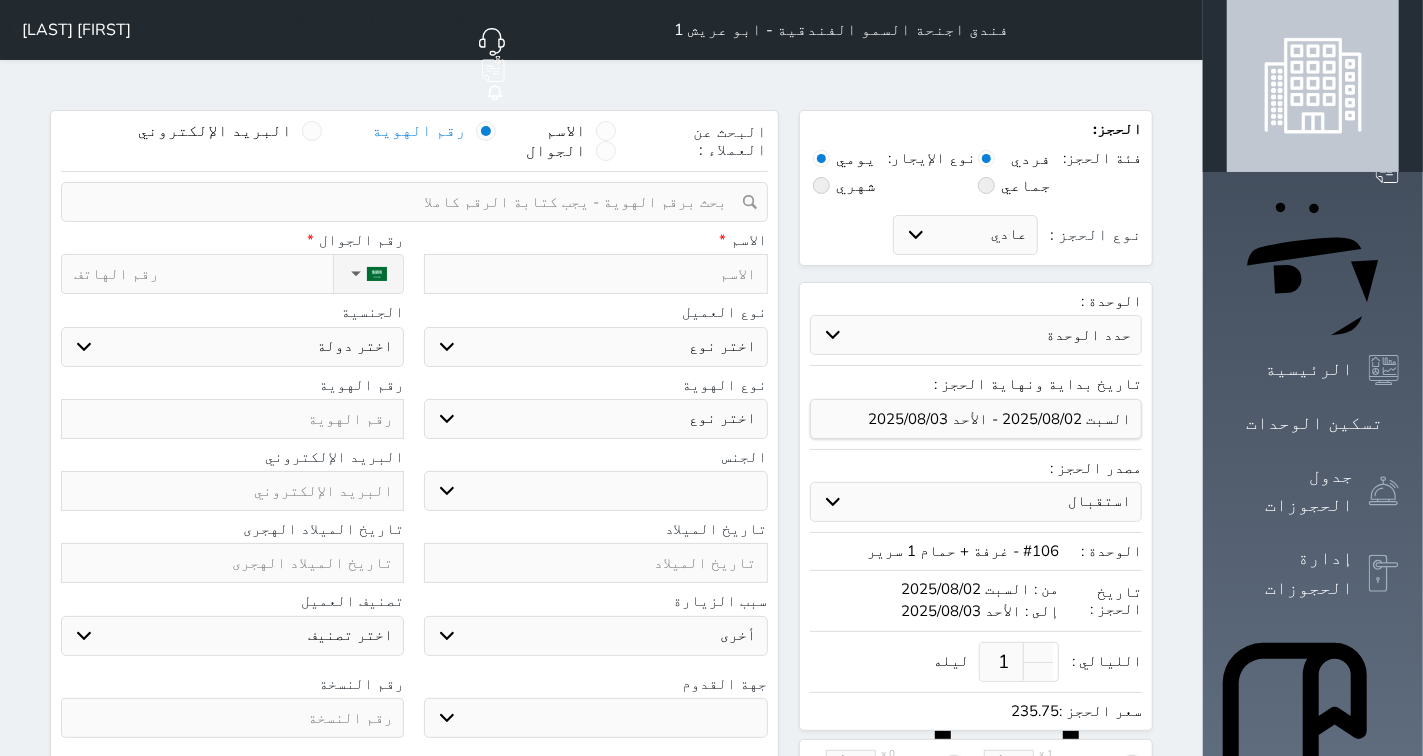 type on "[FIRST] [LAST]" 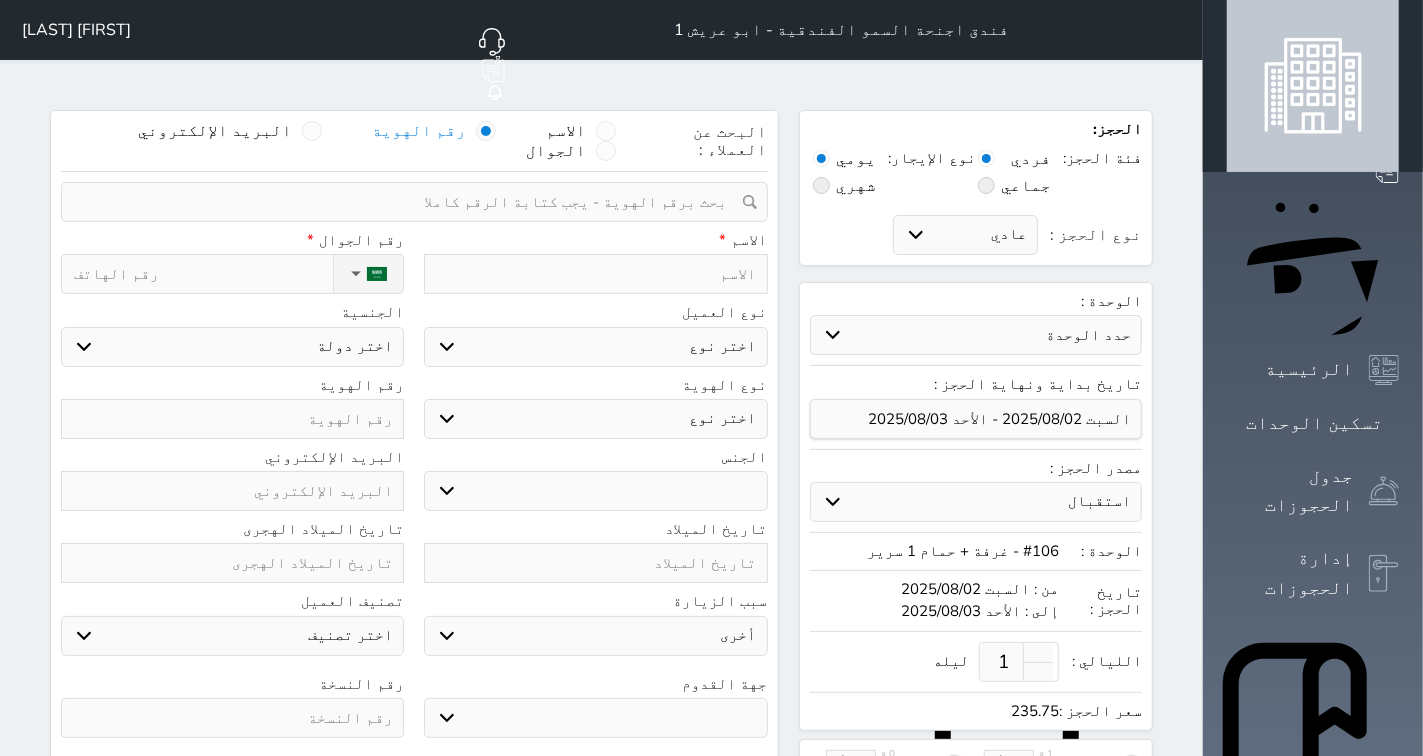 select 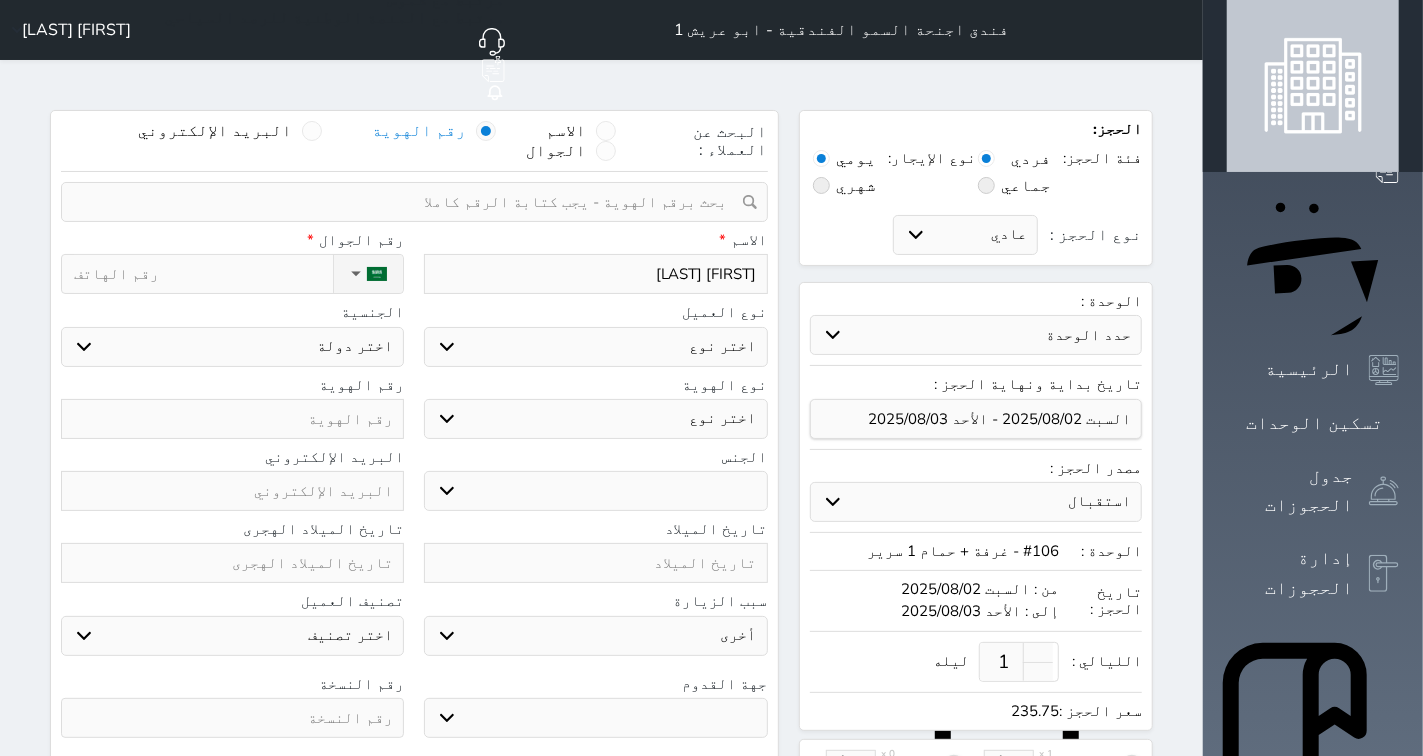 type on "[FIRST] [LAST]" 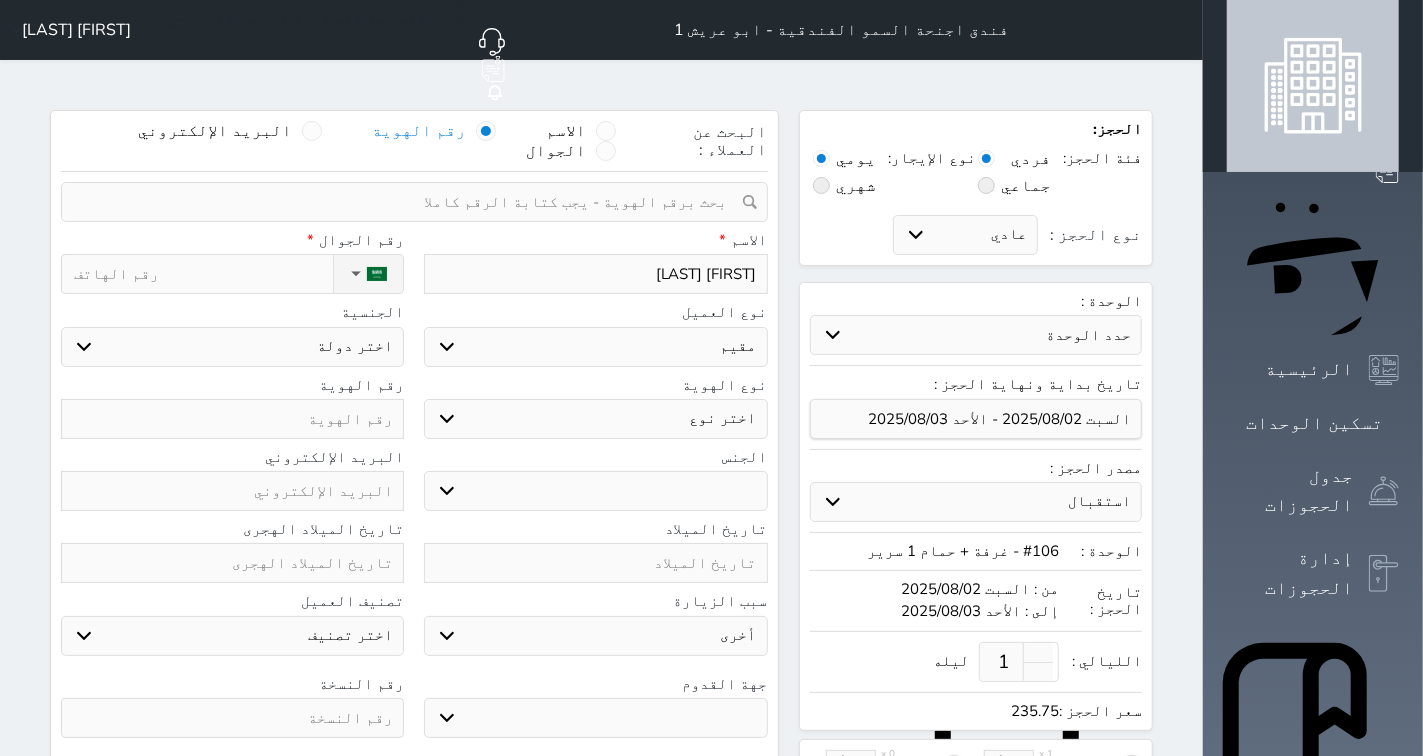 click on "اختر نوع   مواطن مواطن خليجي زائر مقيم" at bounding box center [595, 347] 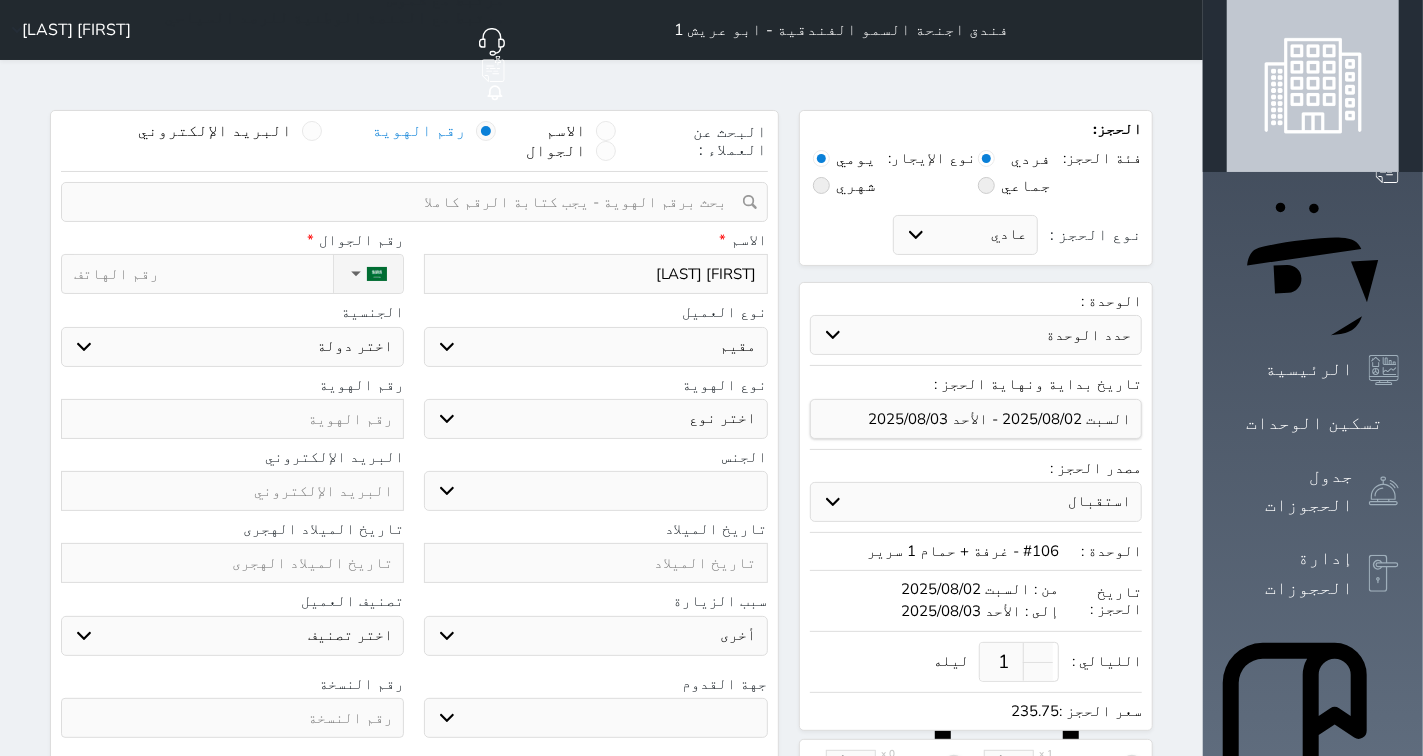 select 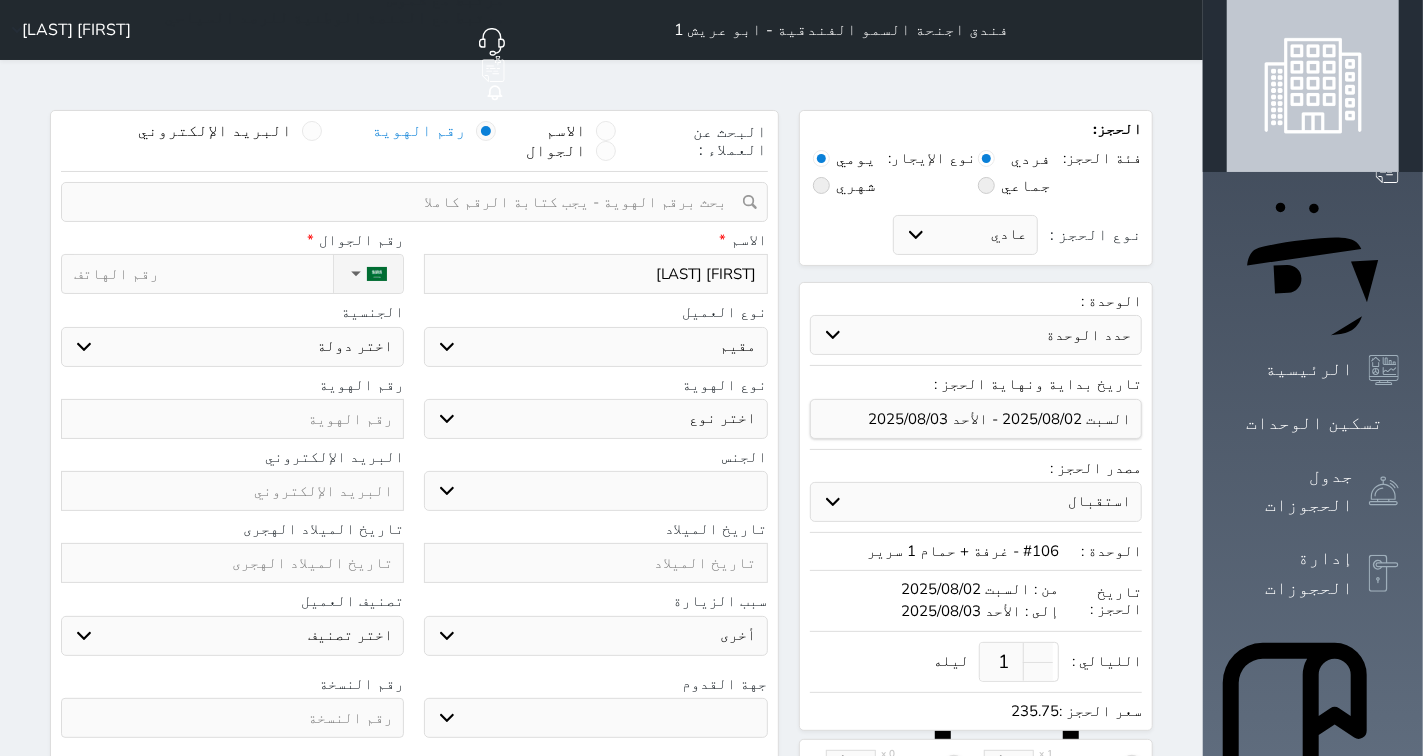 select 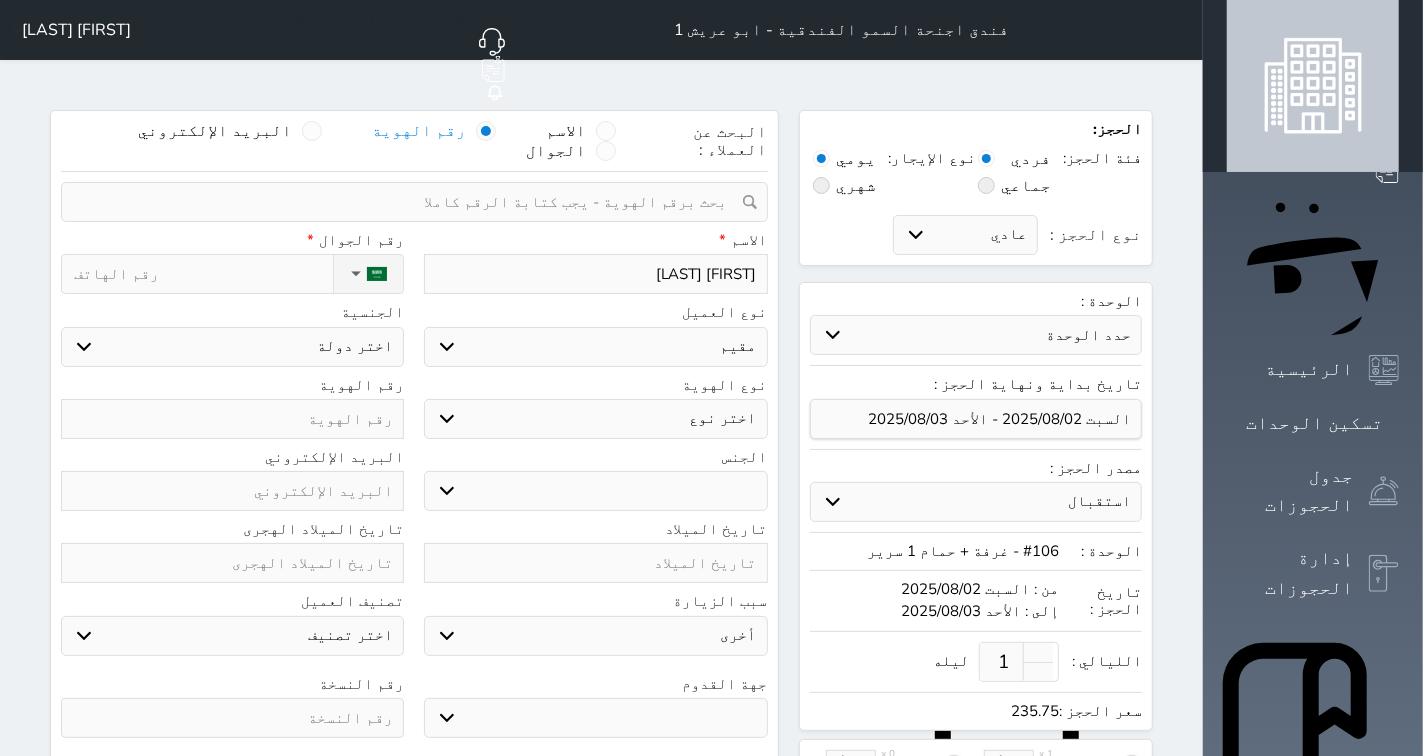select 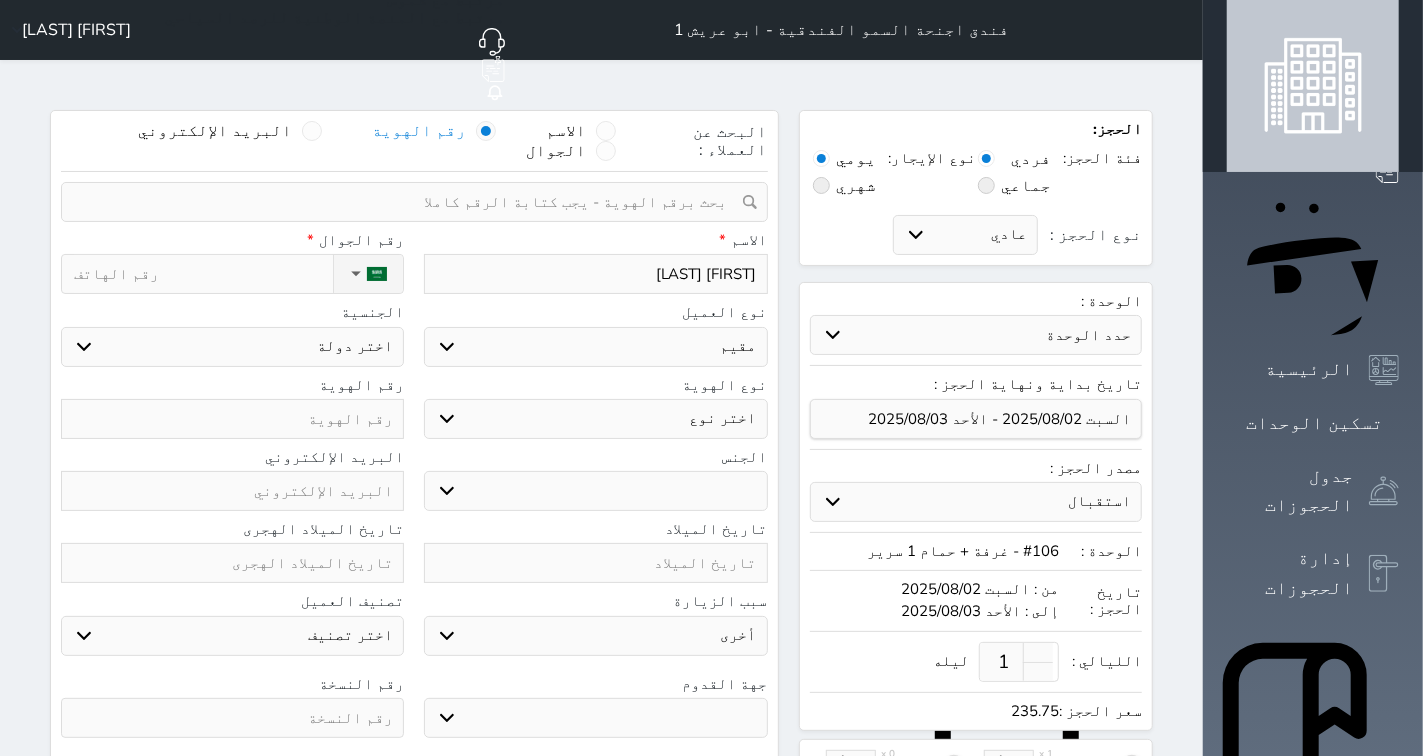 click on "اختر نوع   مقيم جواز السفر" at bounding box center [595, 419] 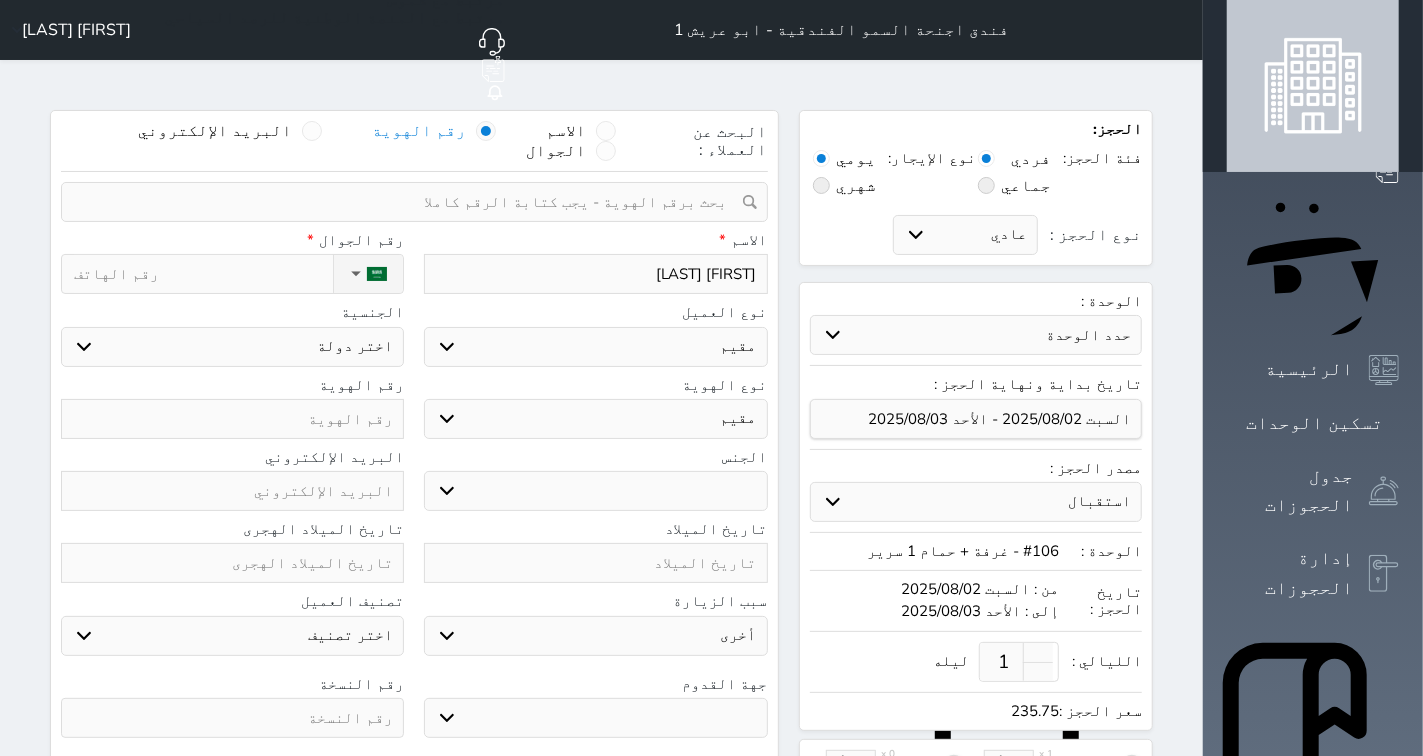 click on "اختر نوع   مقيم جواز السفر" at bounding box center [595, 419] 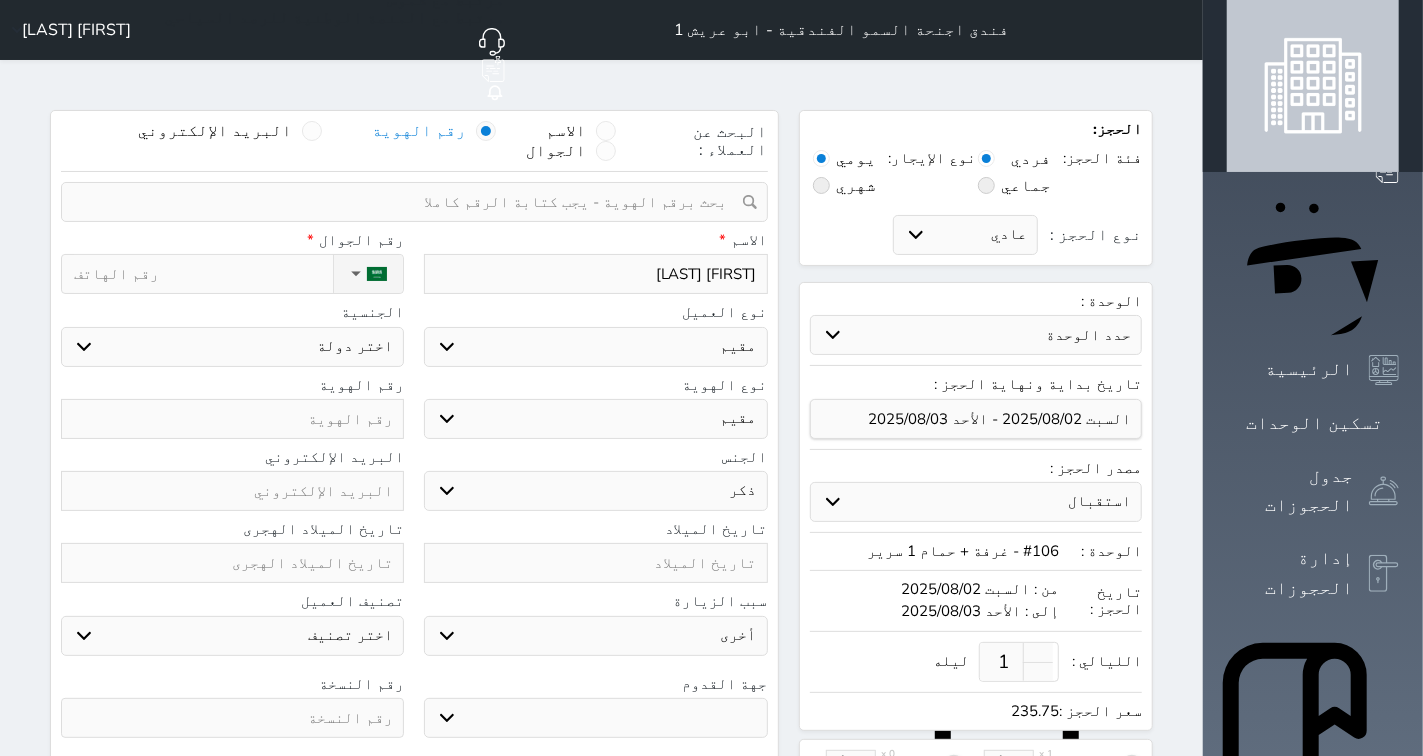 click on "ذكر   انثى" at bounding box center (595, 491) 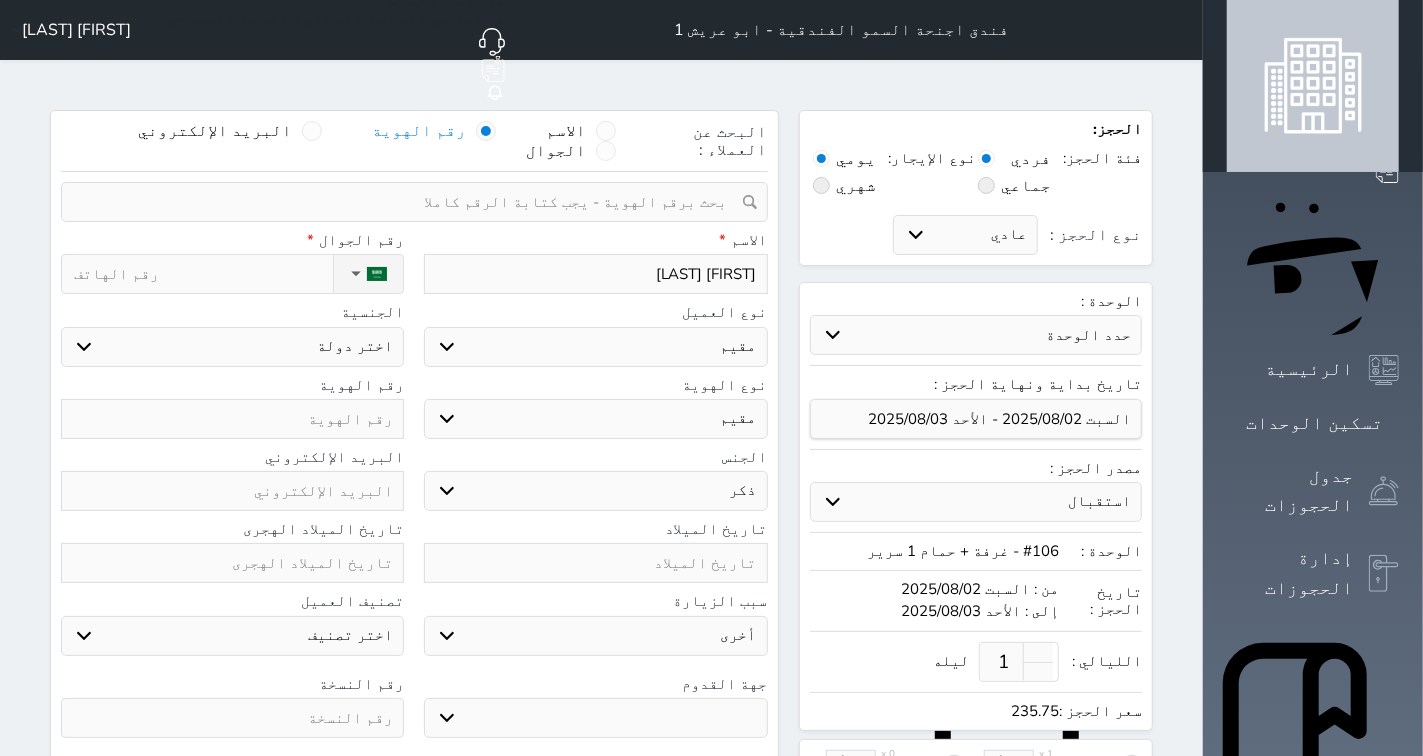 select 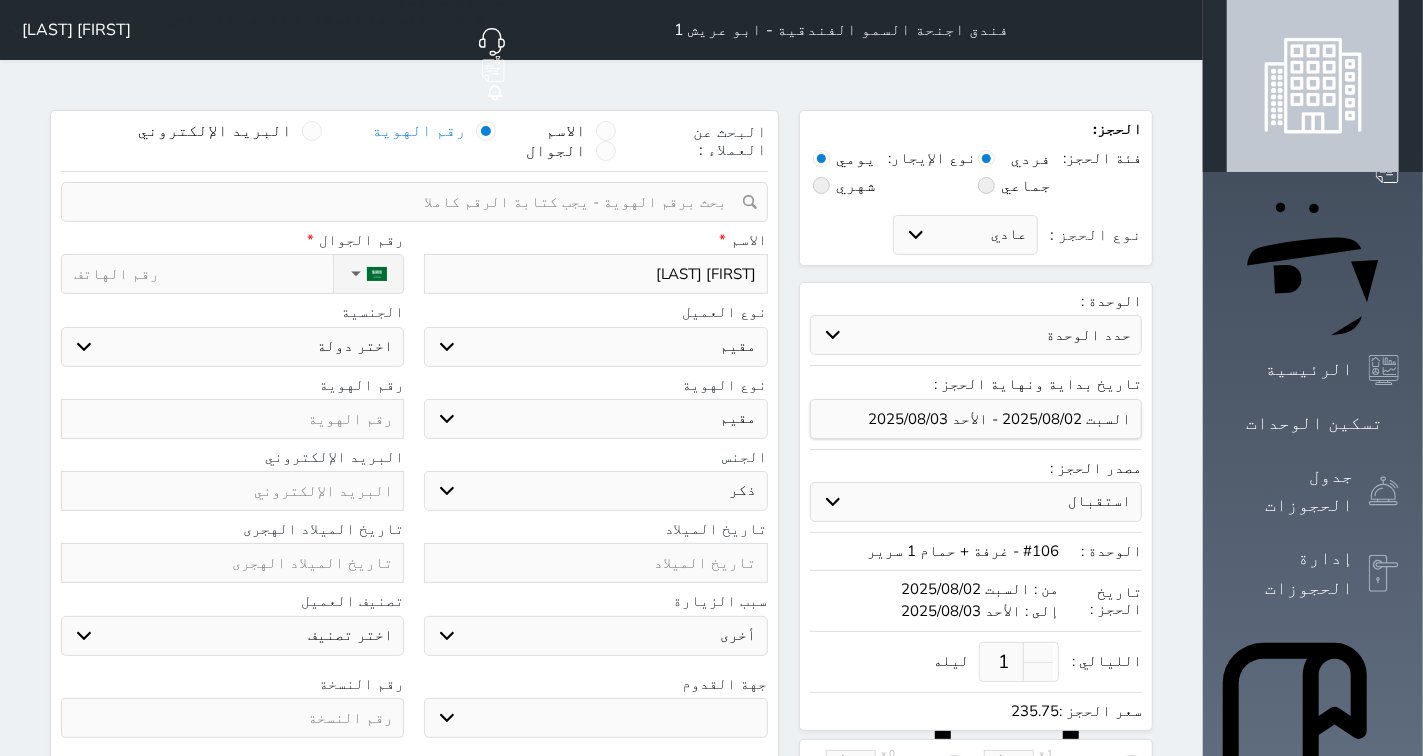select 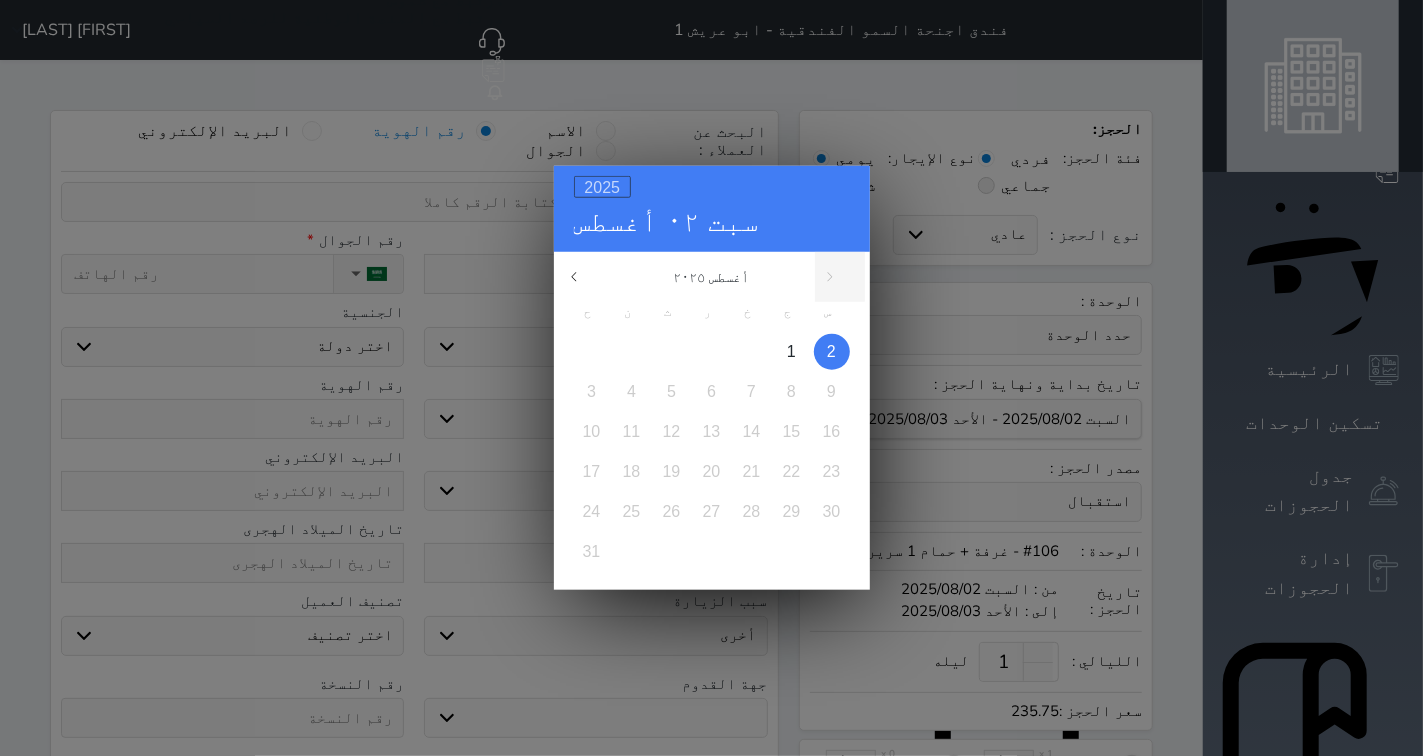click on "2025" at bounding box center (603, 187) 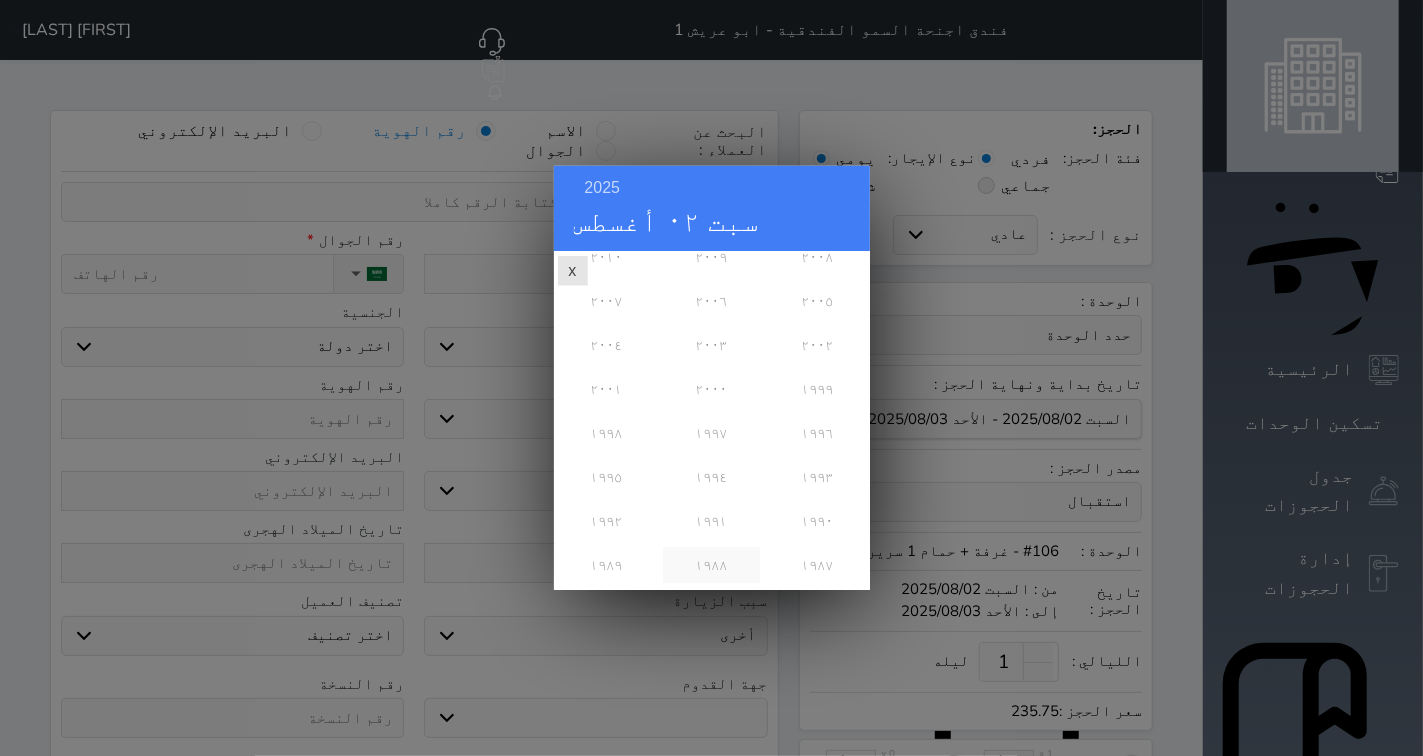 scroll, scrollTop: 333, scrollLeft: 0, axis: vertical 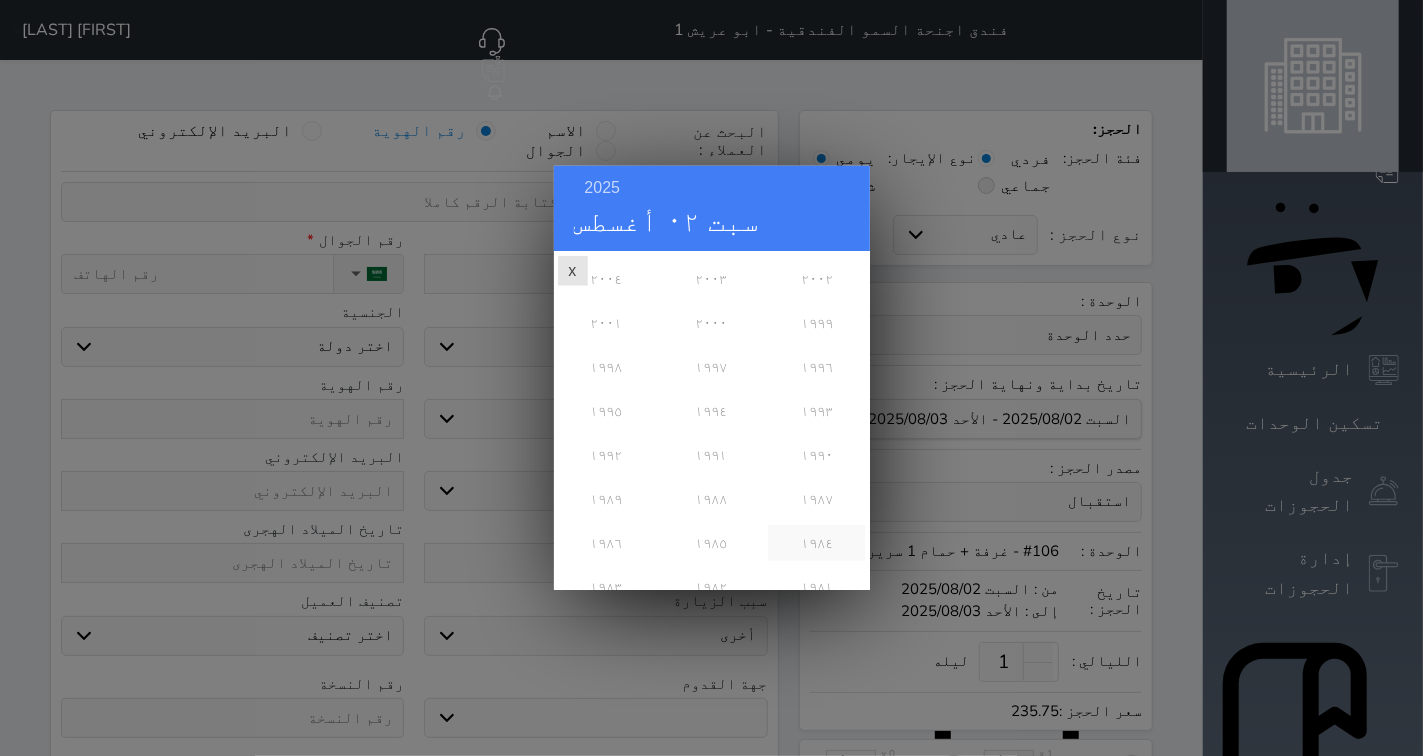 click on "١٩٨٤" at bounding box center [816, 543] 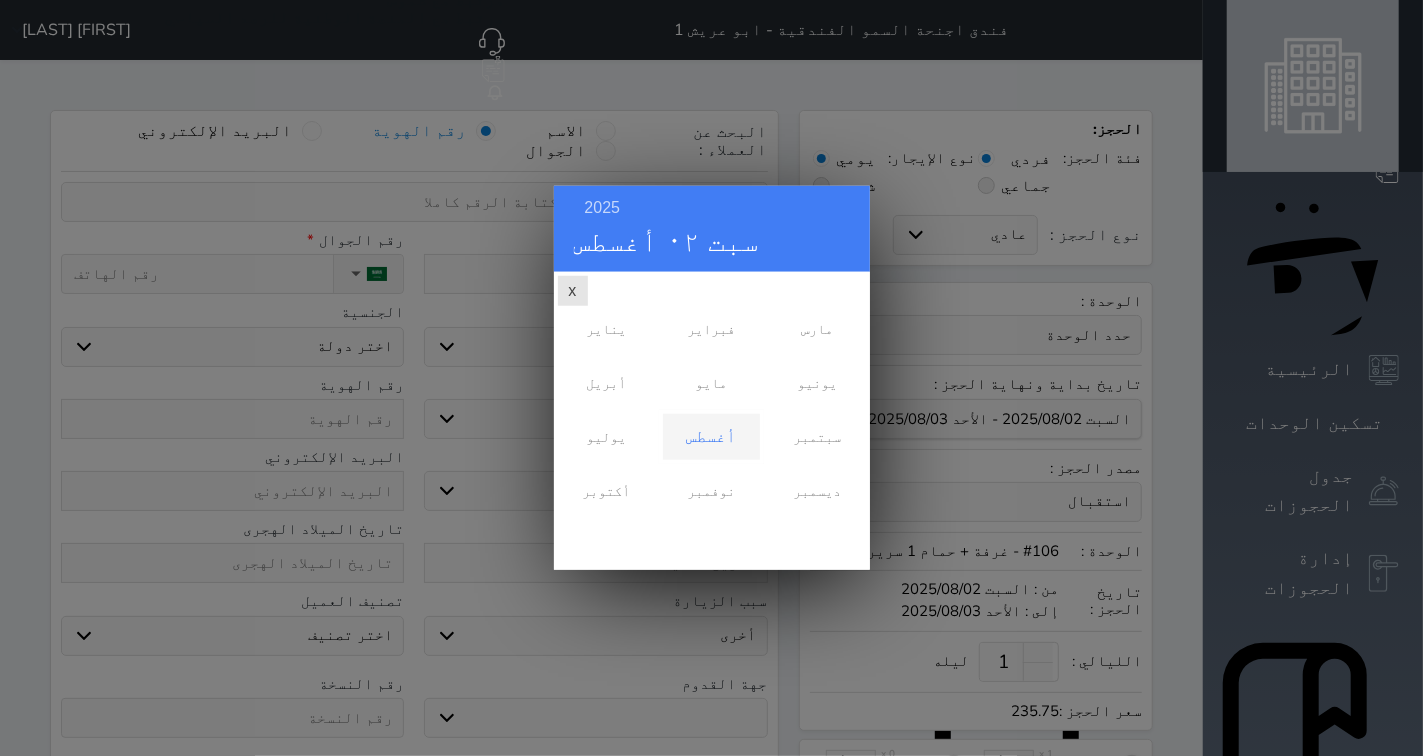 scroll, scrollTop: 0, scrollLeft: 0, axis: both 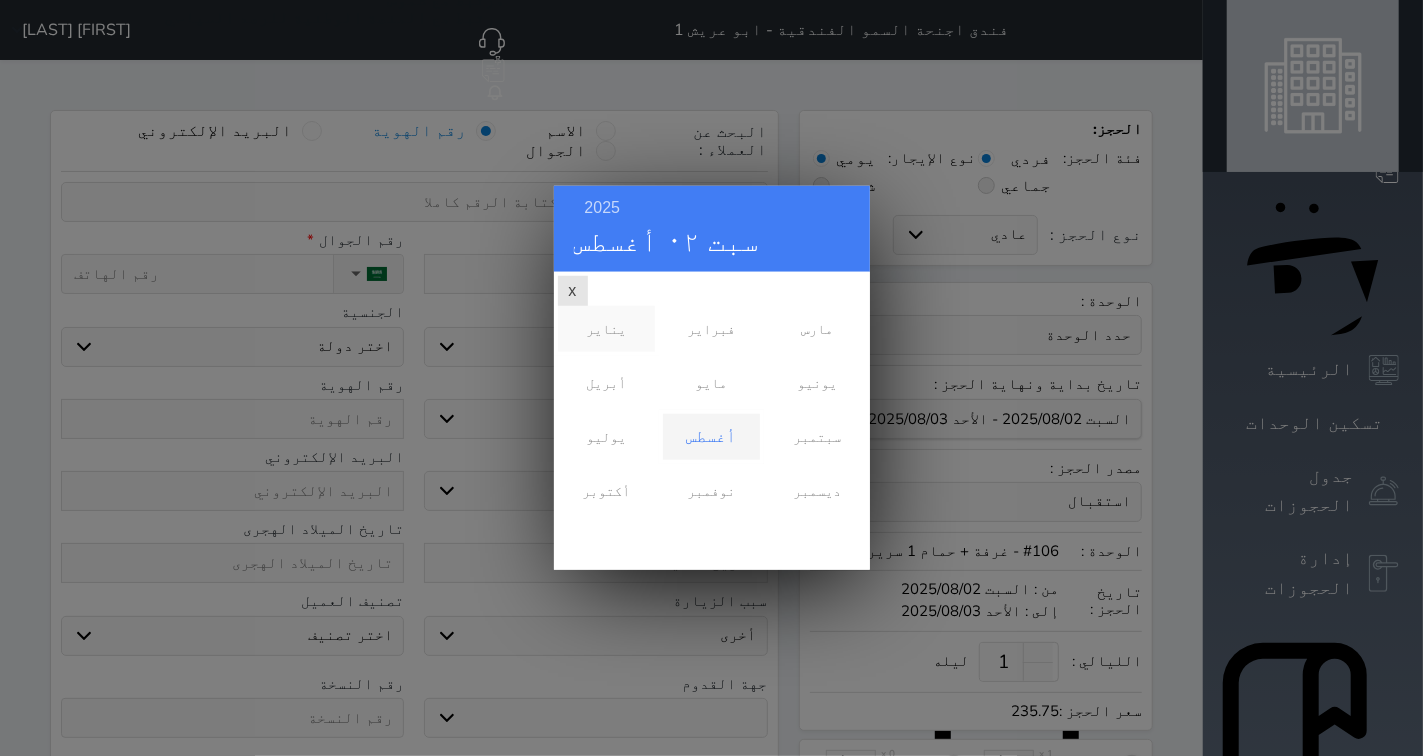 click on "يناير" at bounding box center (606, 329) 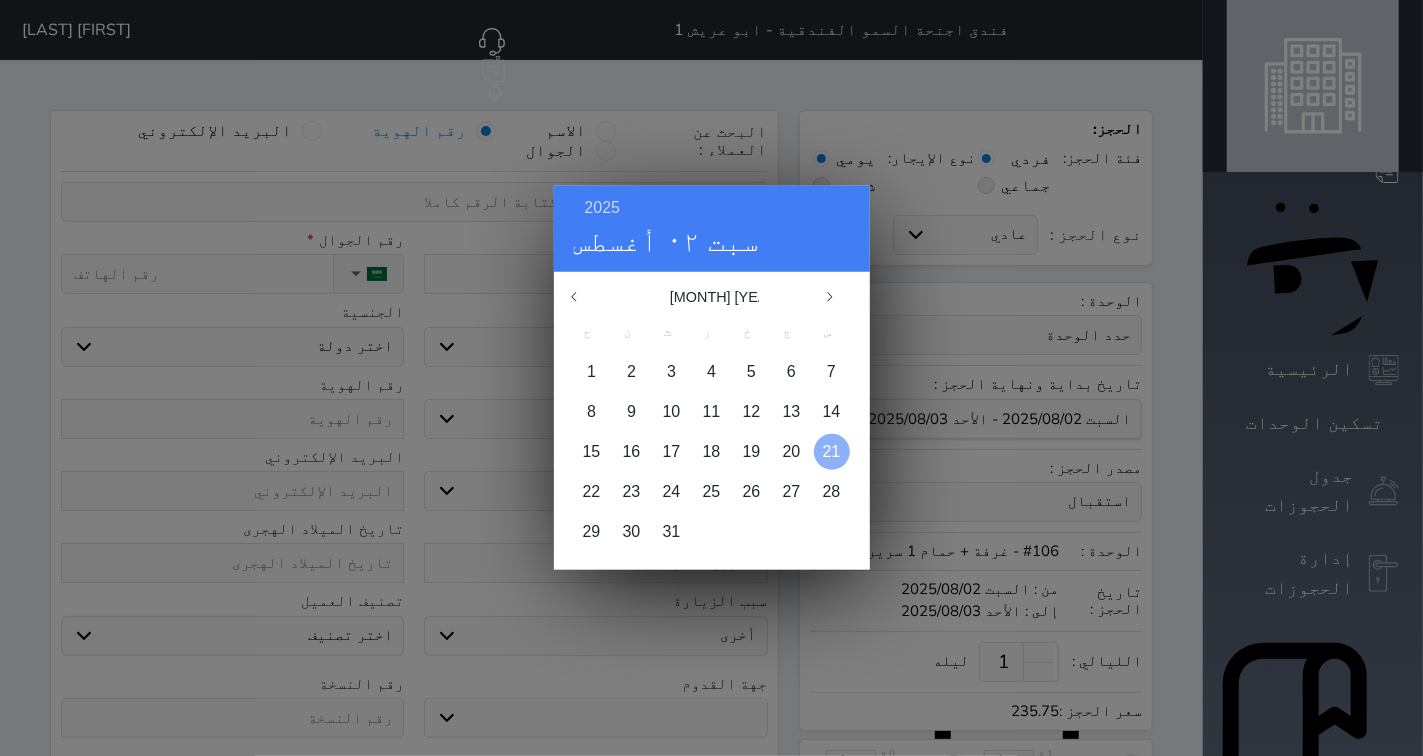 click on "21" at bounding box center (832, 451) 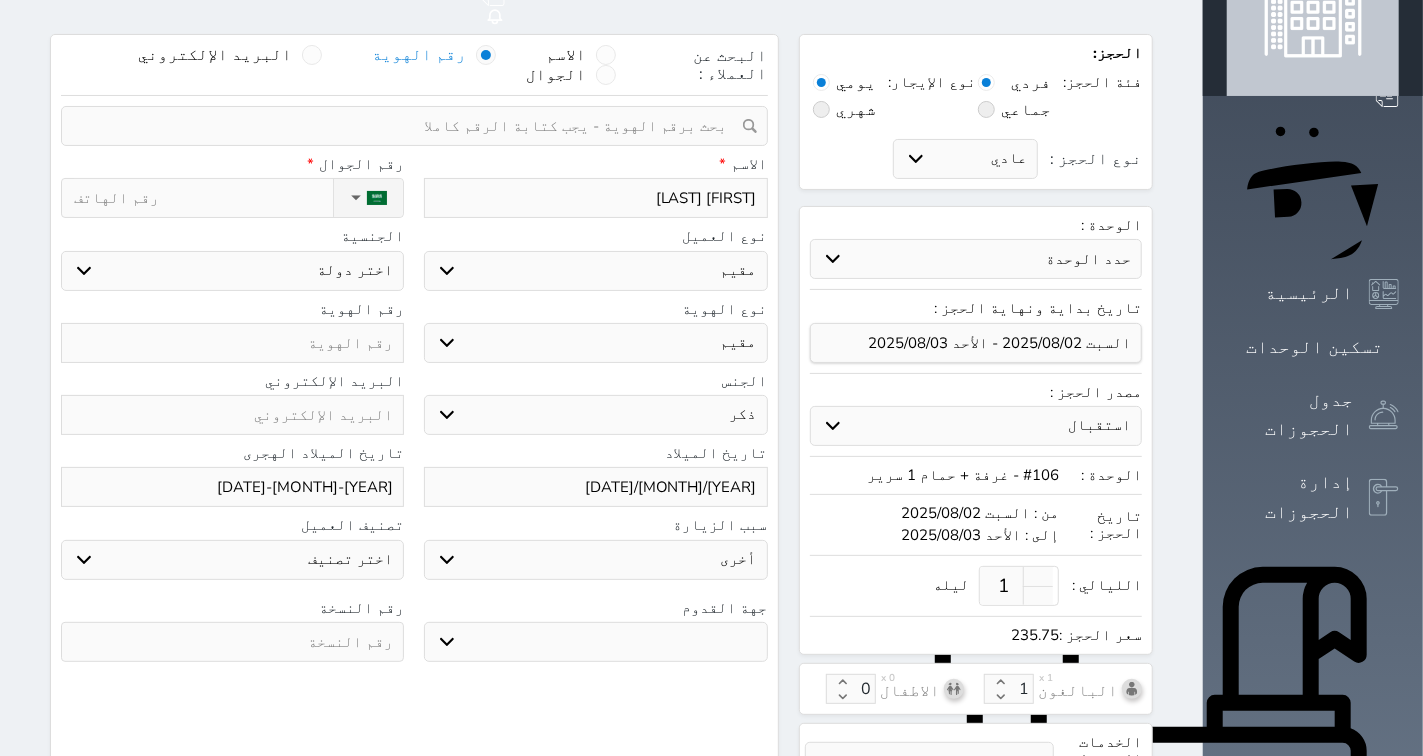 scroll, scrollTop: 222, scrollLeft: 0, axis: vertical 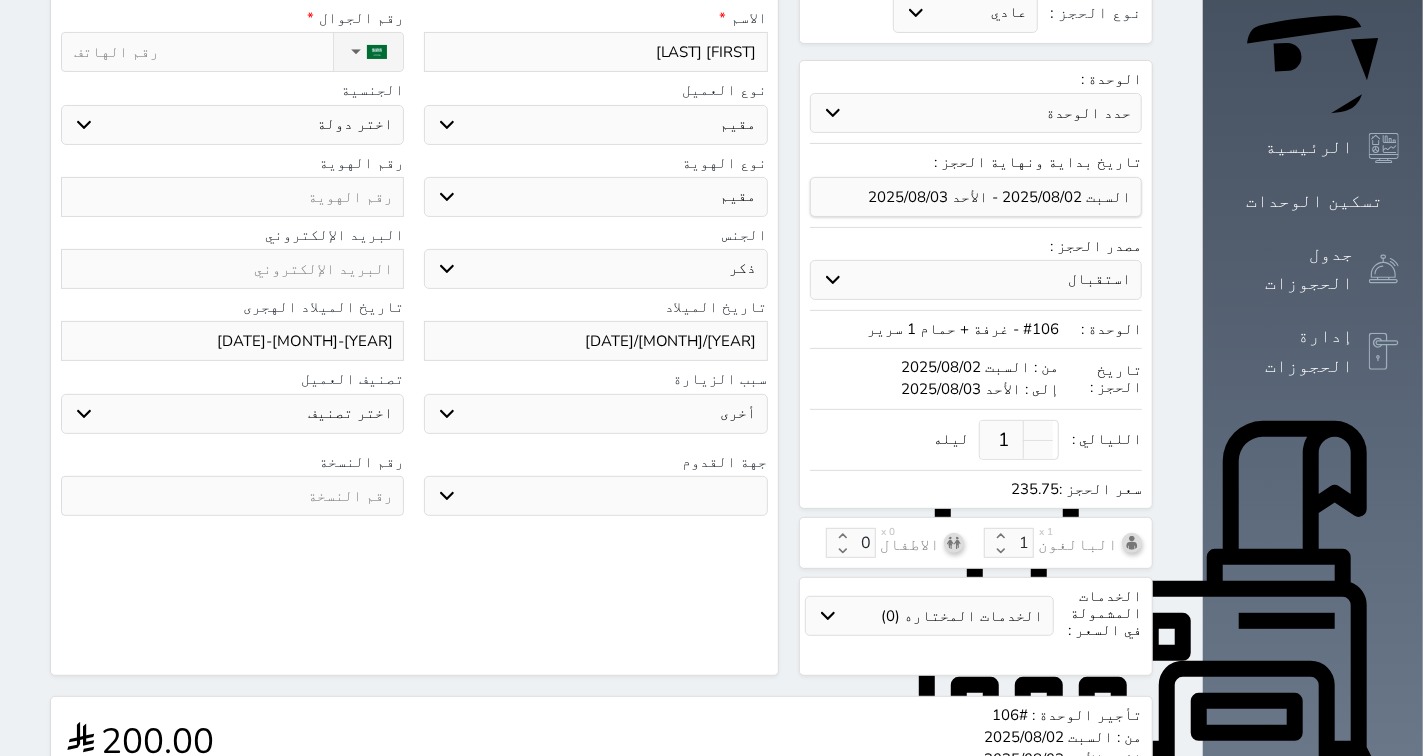 click on "جو بحر ارض" at bounding box center [595, 496] 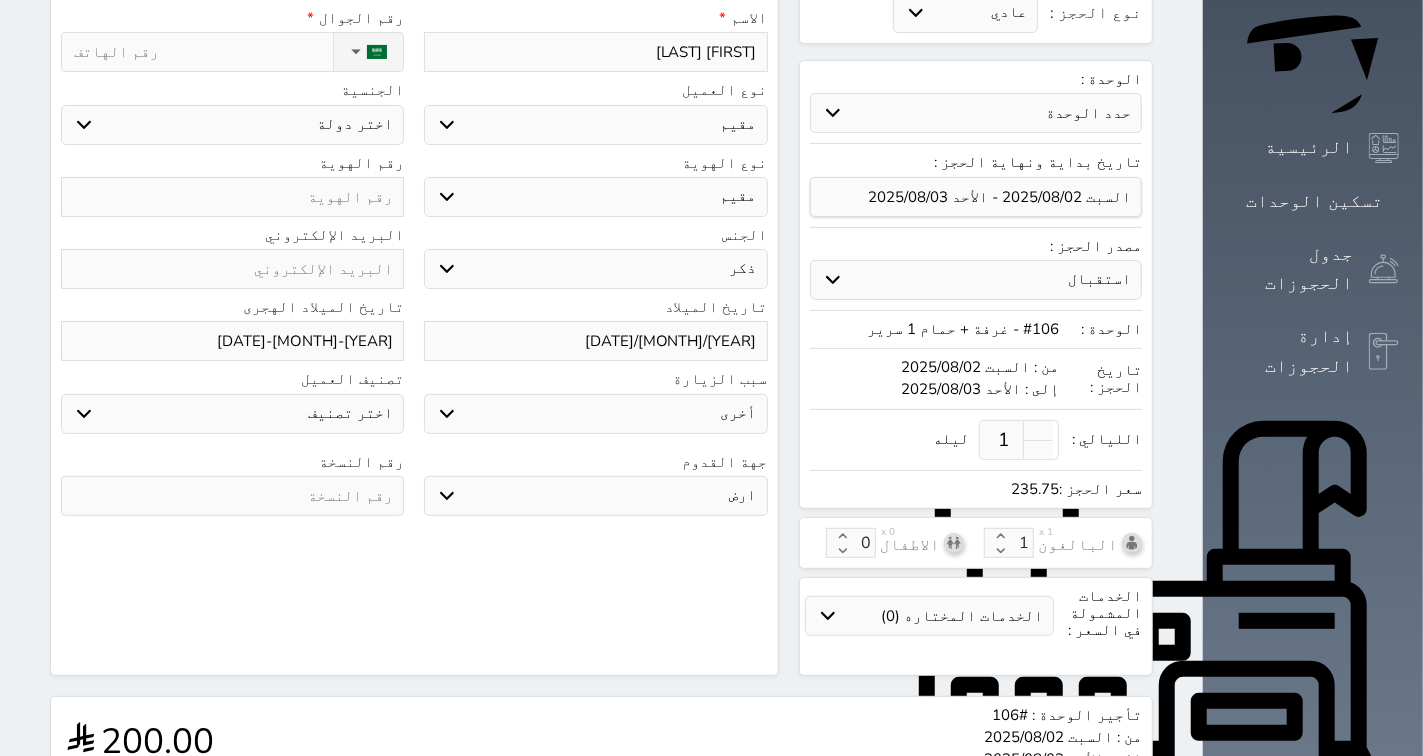 click on "جو بحر ارض" at bounding box center [595, 496] 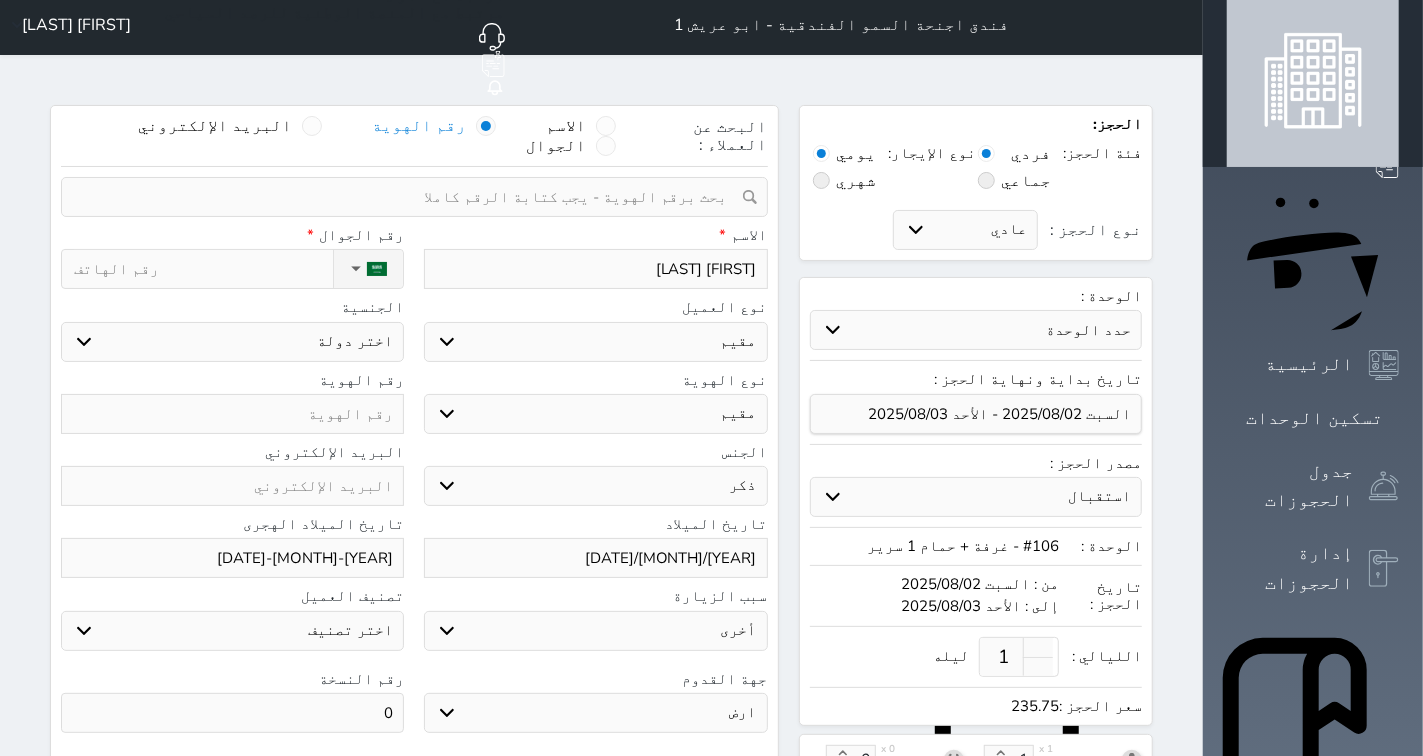scroll, scrollTop: 0, scrollLeft: 0, axis: both 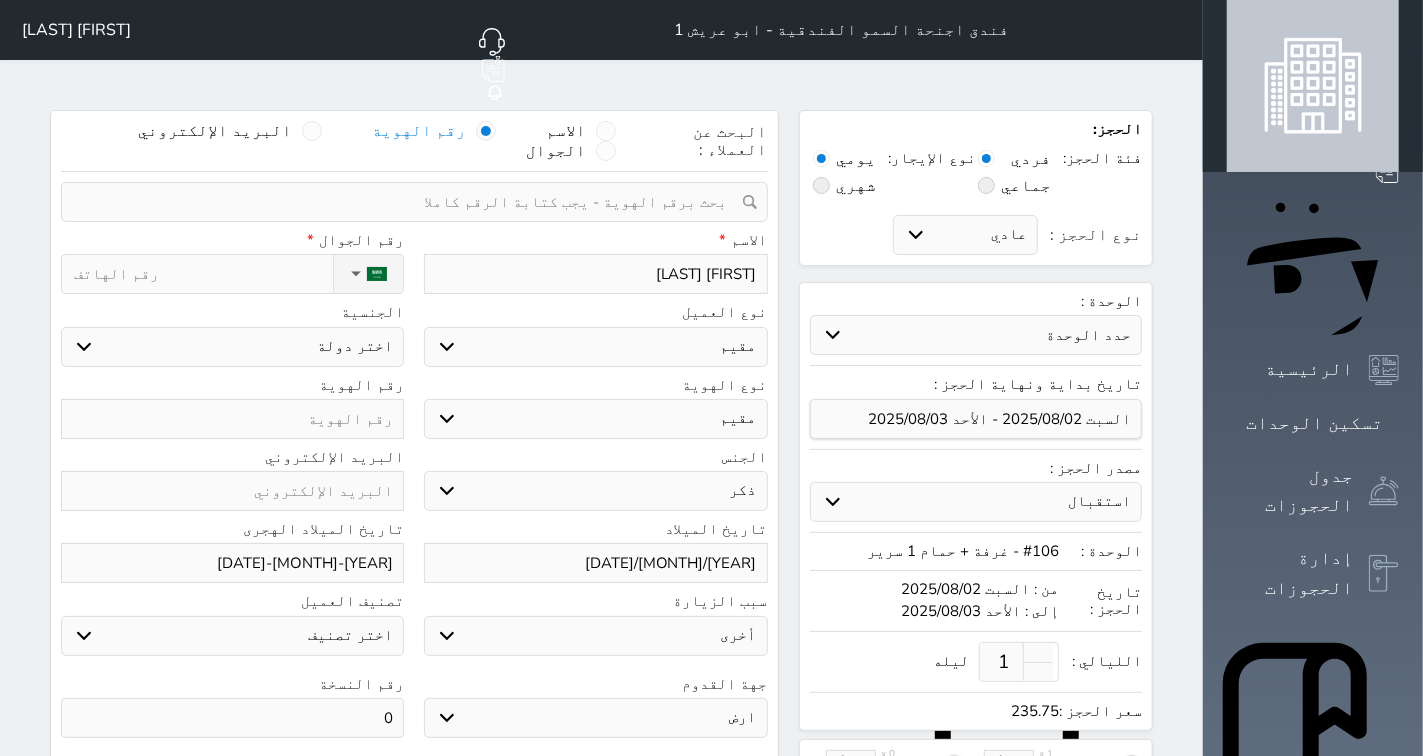 type on "0" 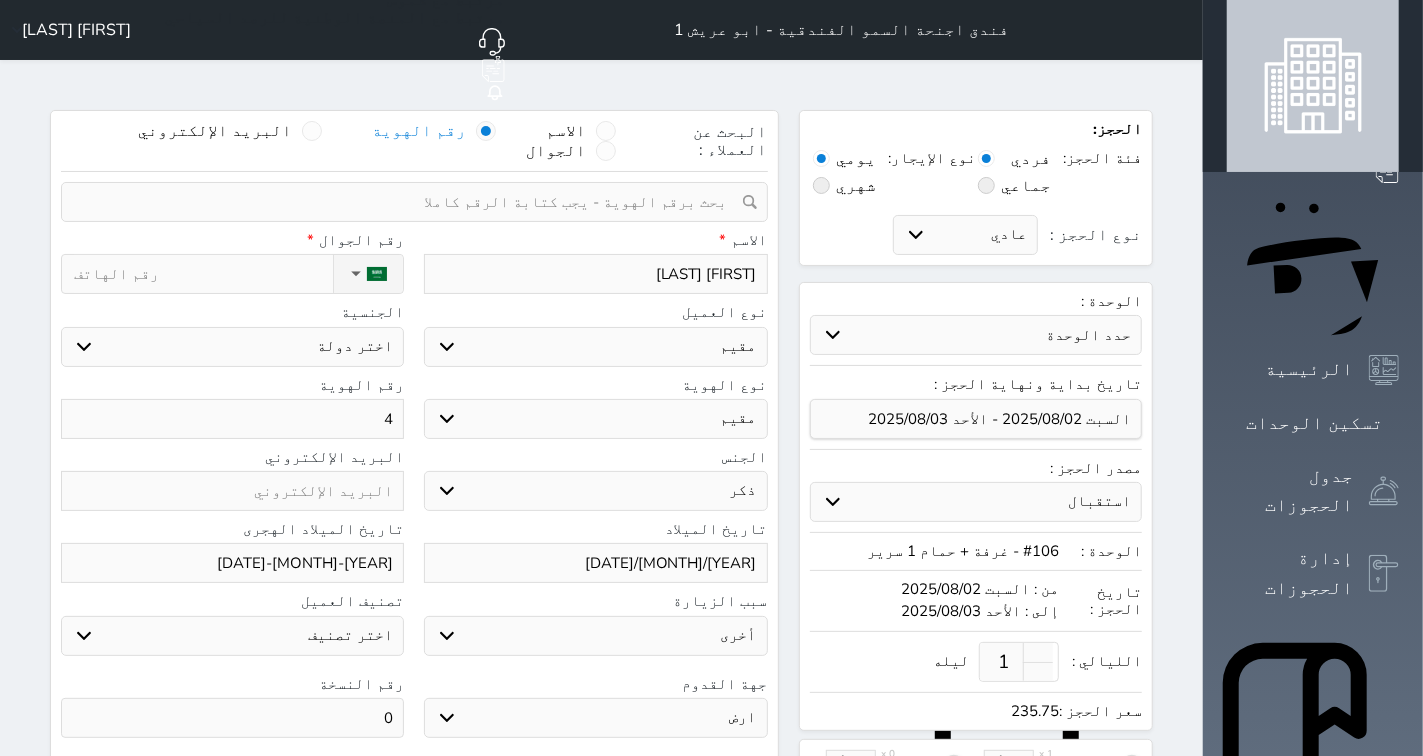 select 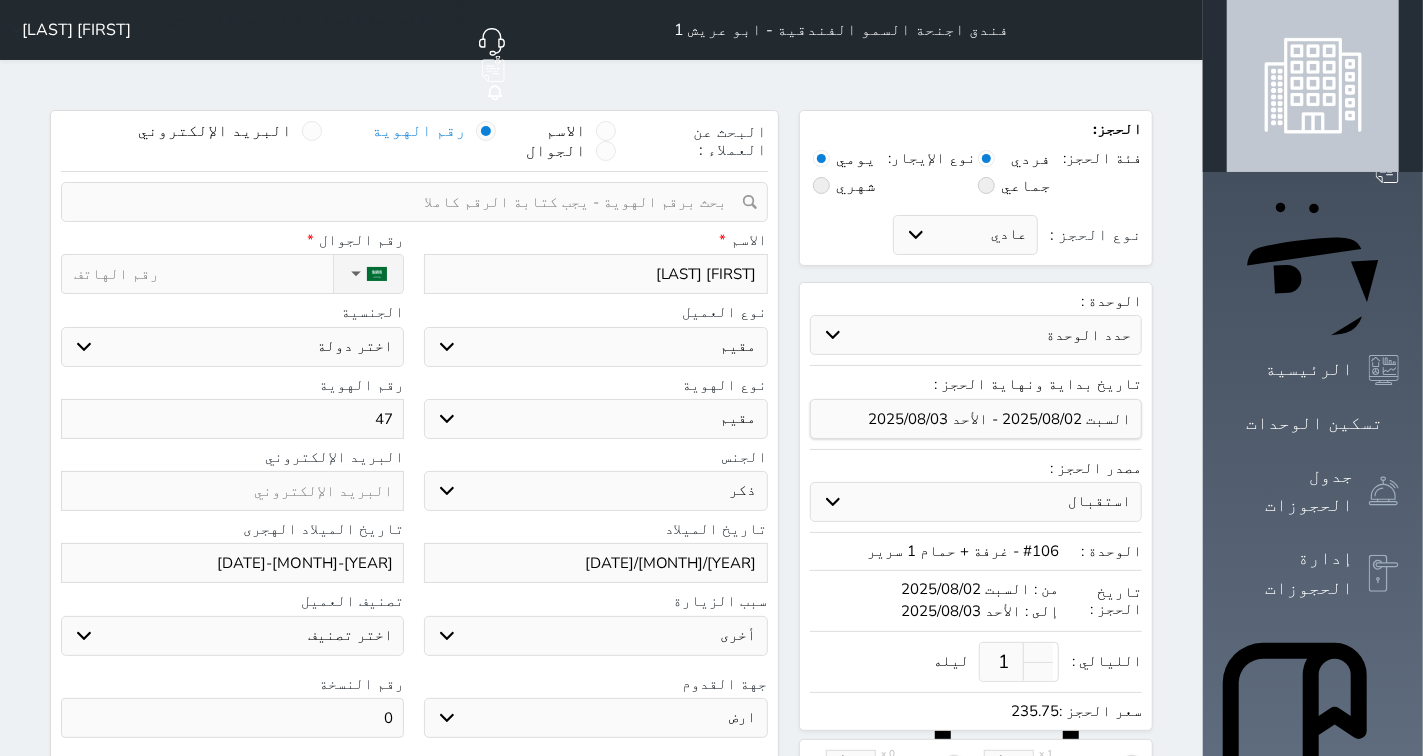 select 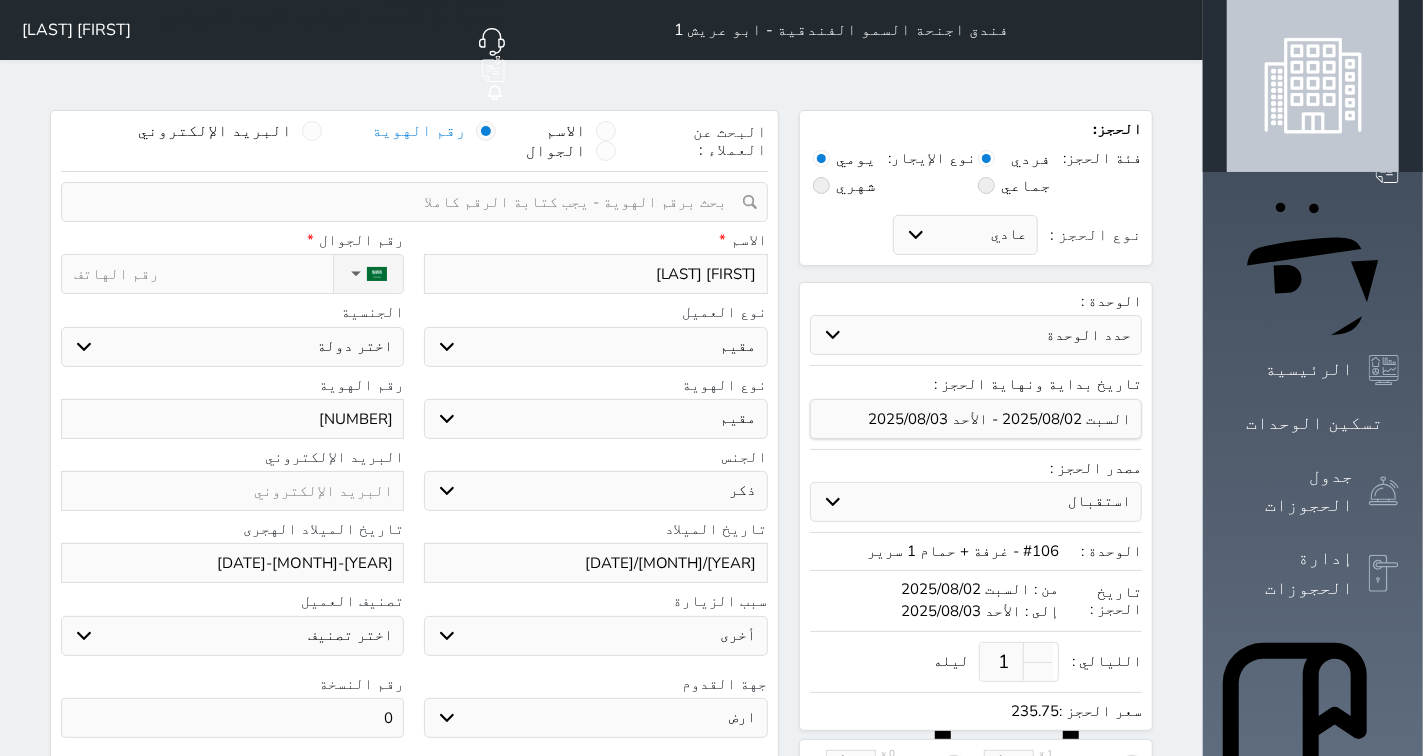 select 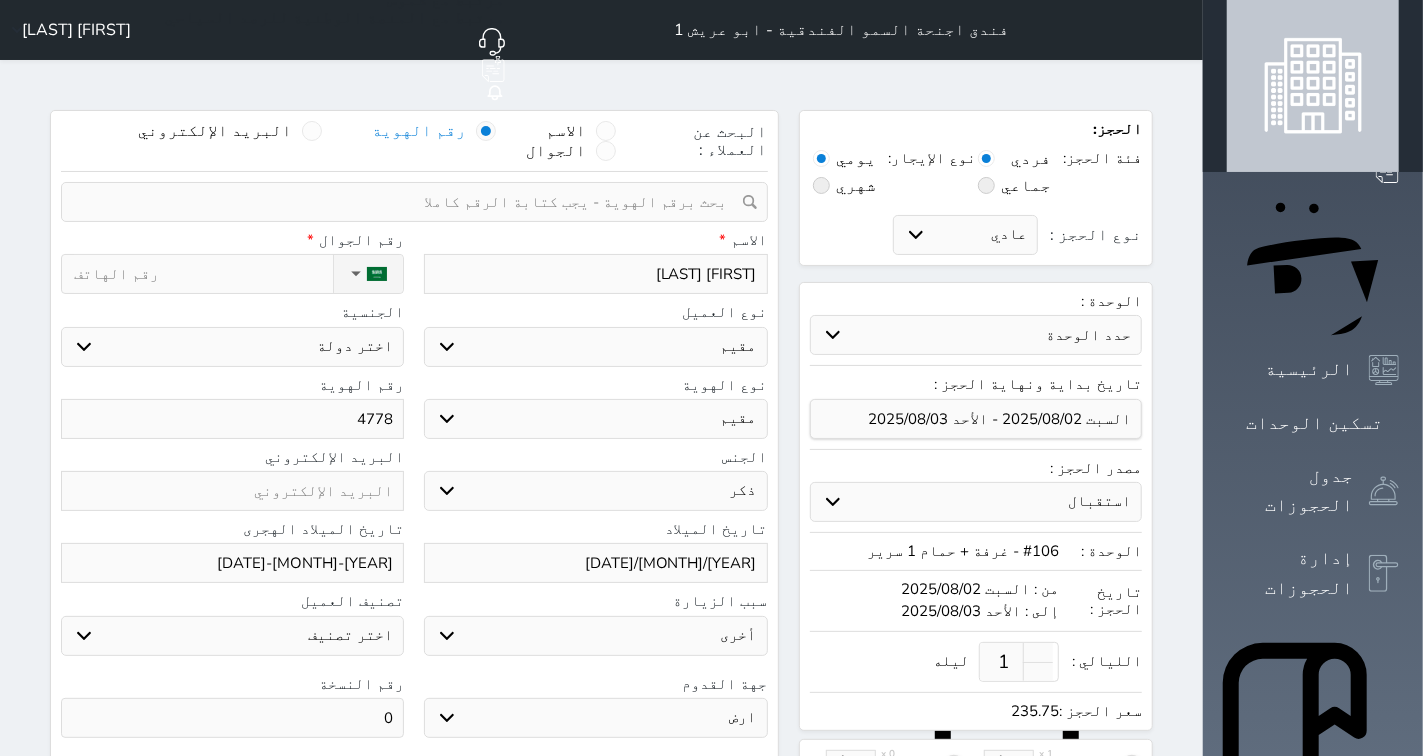 select 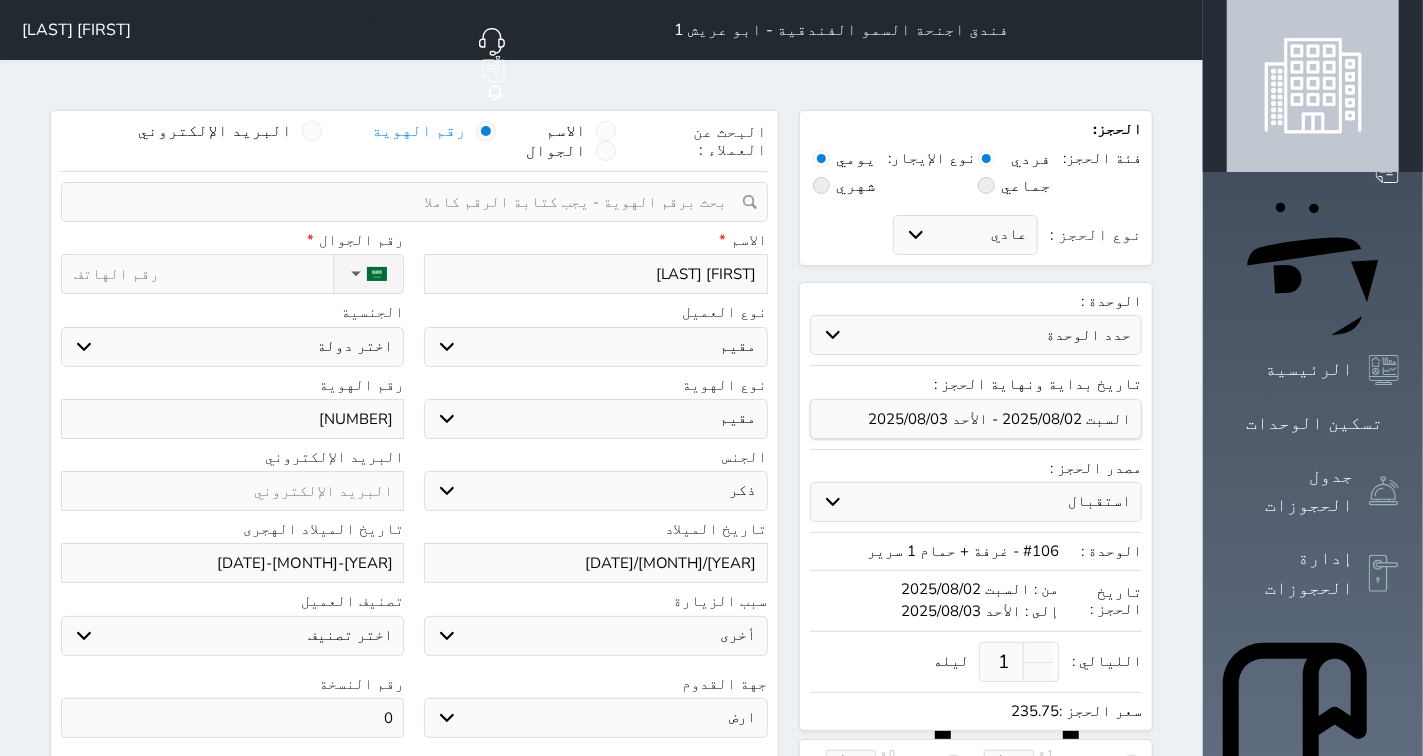 select 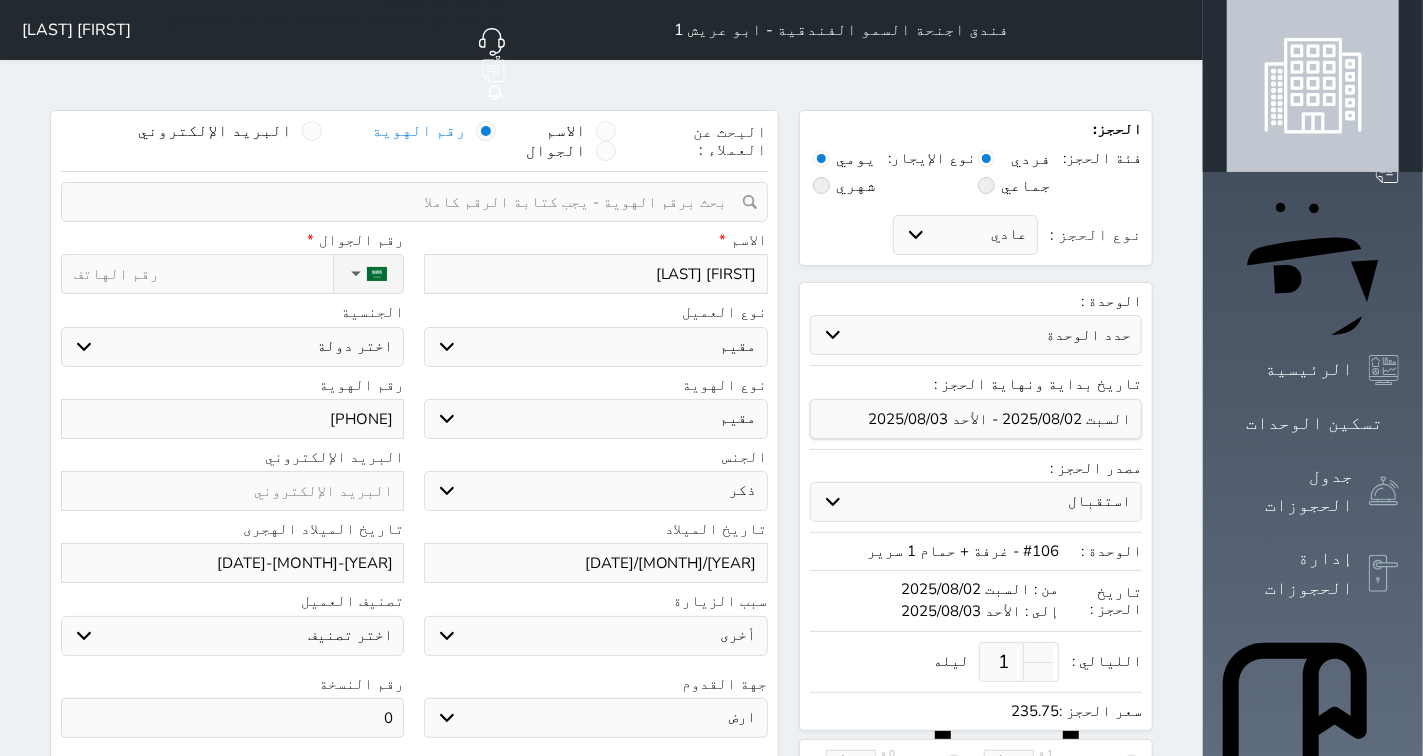 select 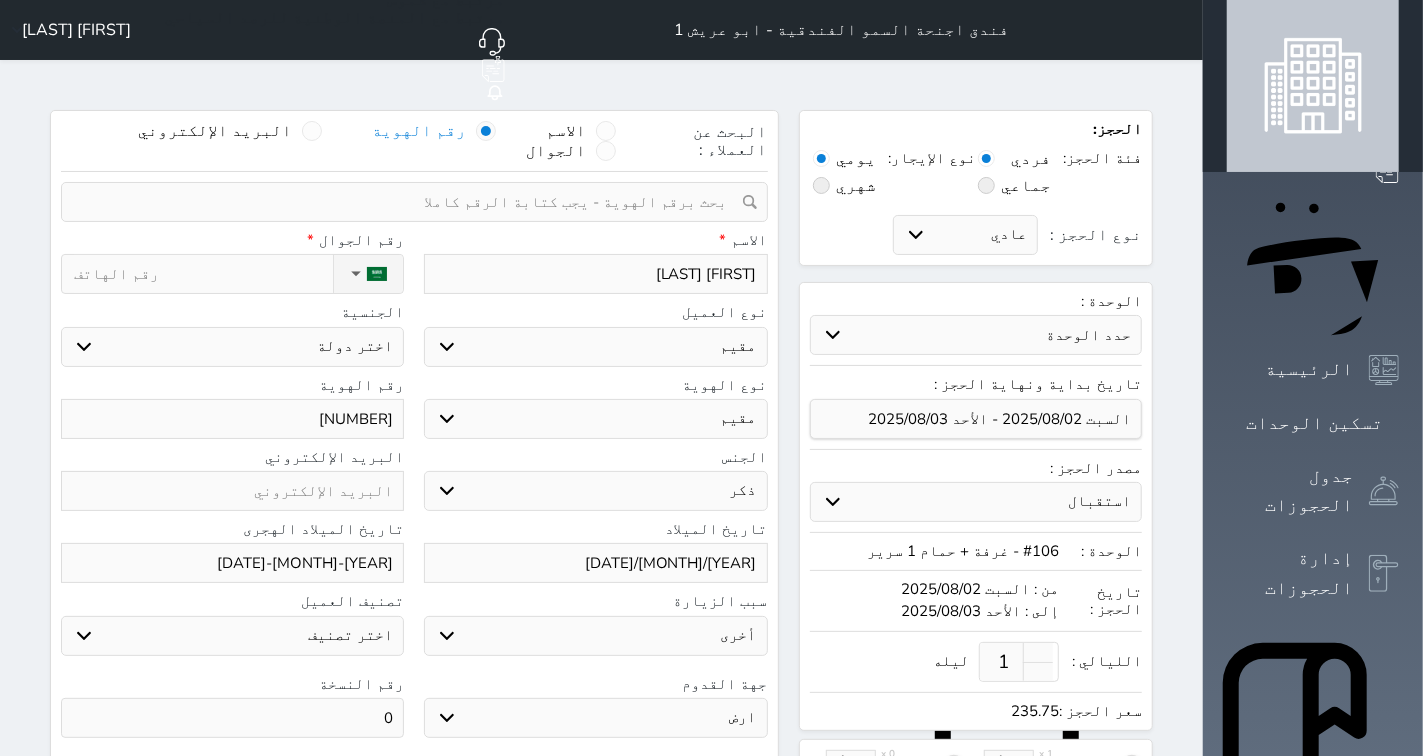 type on "[NUMBER]" 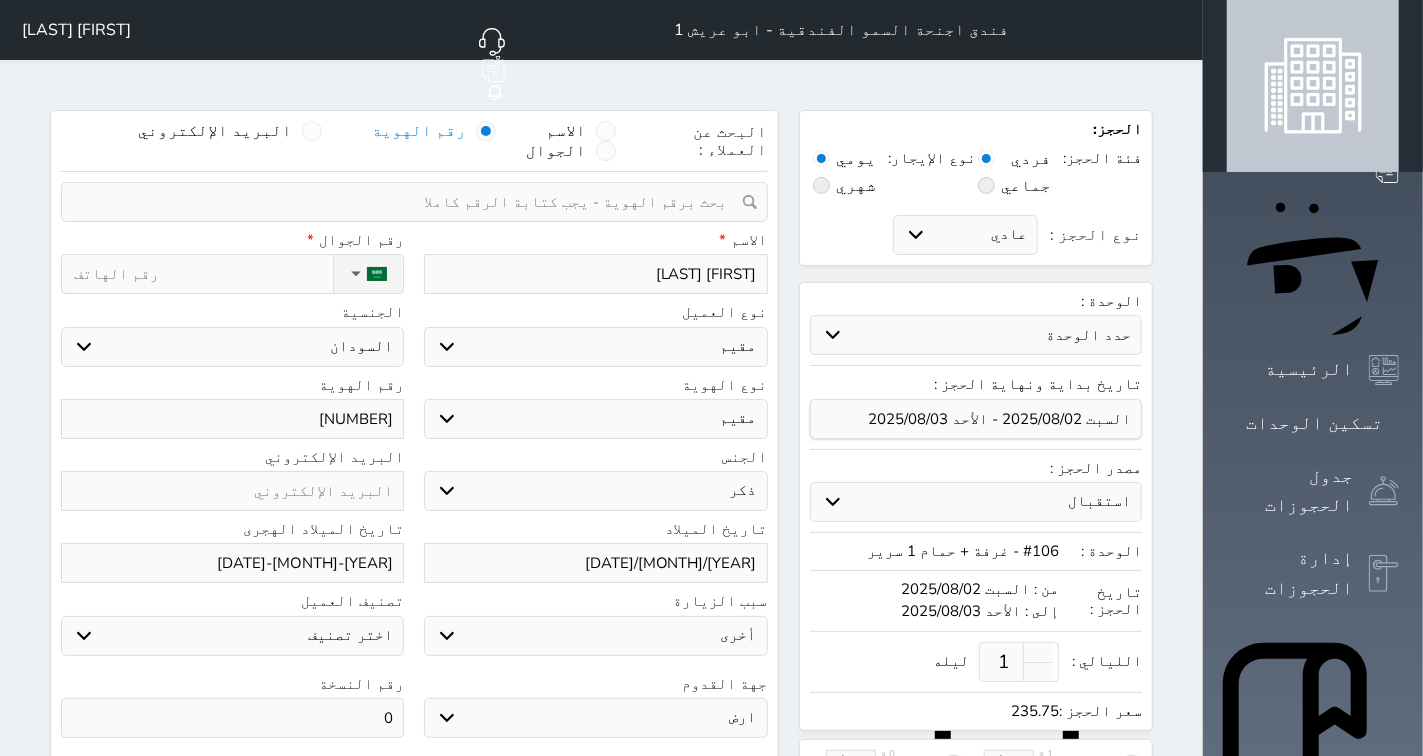 click on "اختر دولة
اثيوبيا
اجنبي بجواز سعودي
اخرى
اذربيجان
ارتيريا
ارمينيا
ازبكستان
اسبانيا
استراليا
استونيا" at bounding box center (232, 347) 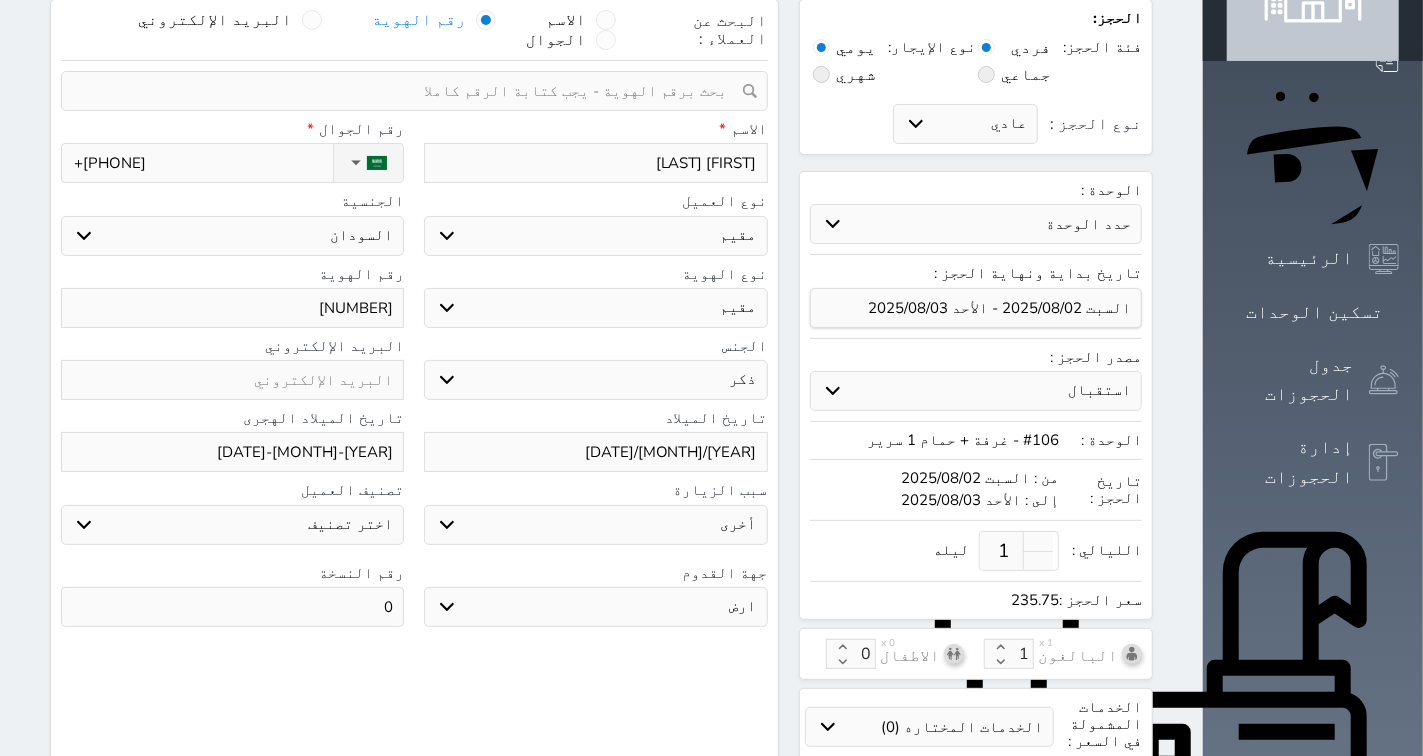 scroll, scrollTop: 0, scrollLeft: 0, axis: both 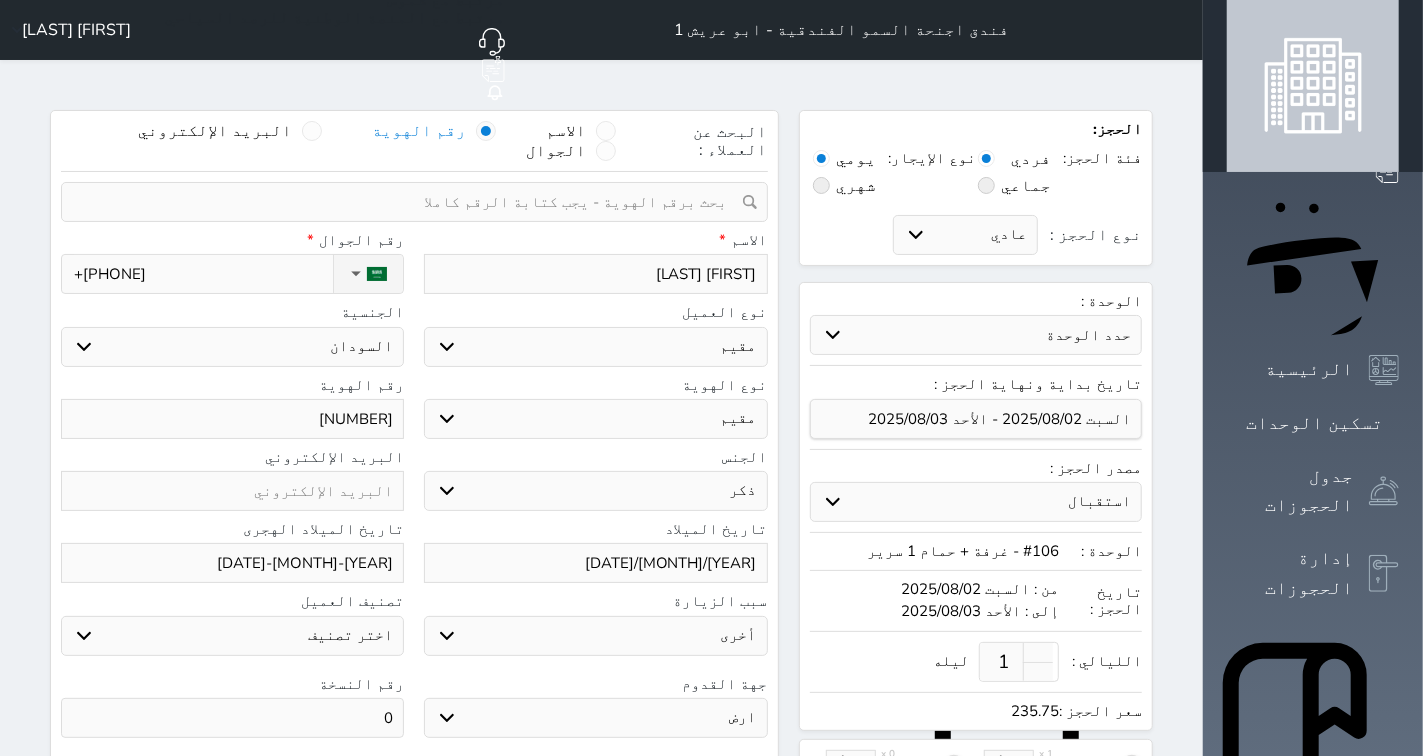 type on "+[PHONE]" 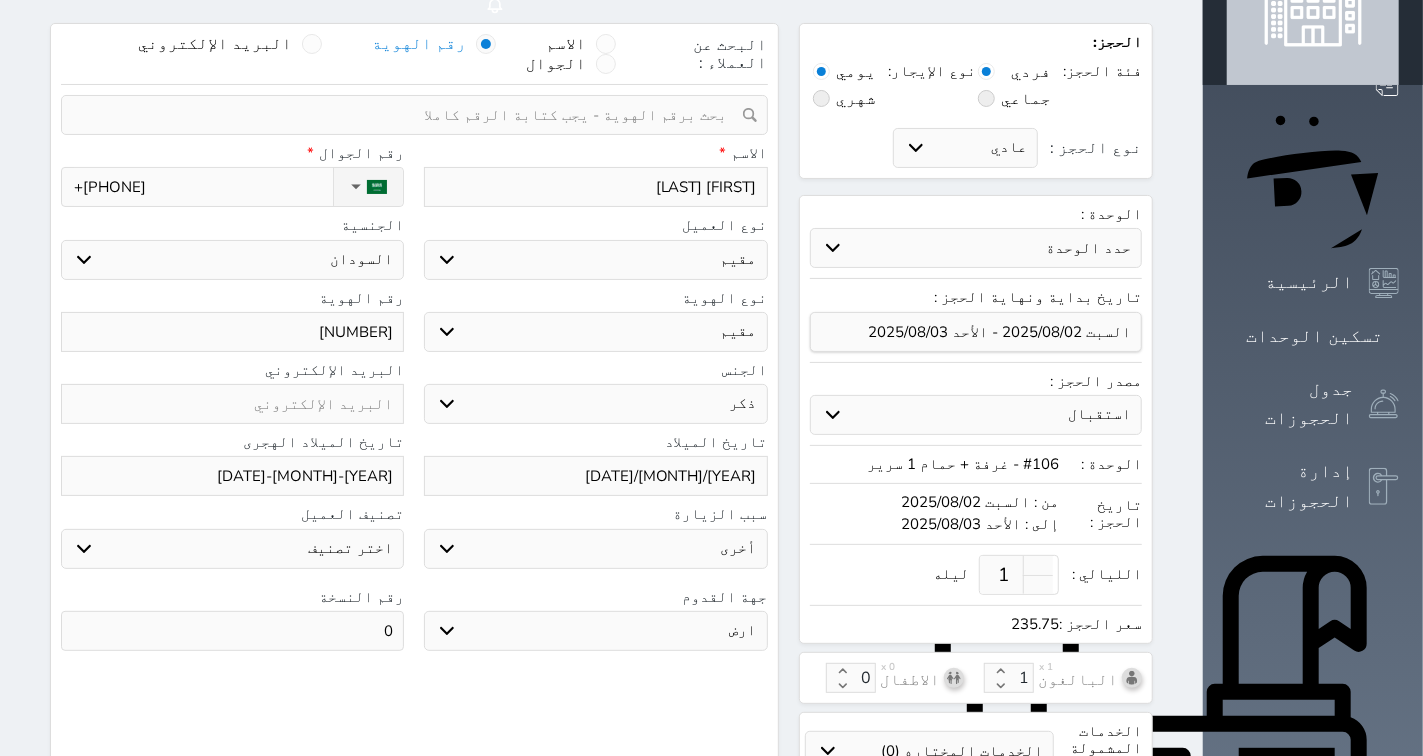 scroll, scrollTop: 473, scrollLeft: 0, axis: vertical 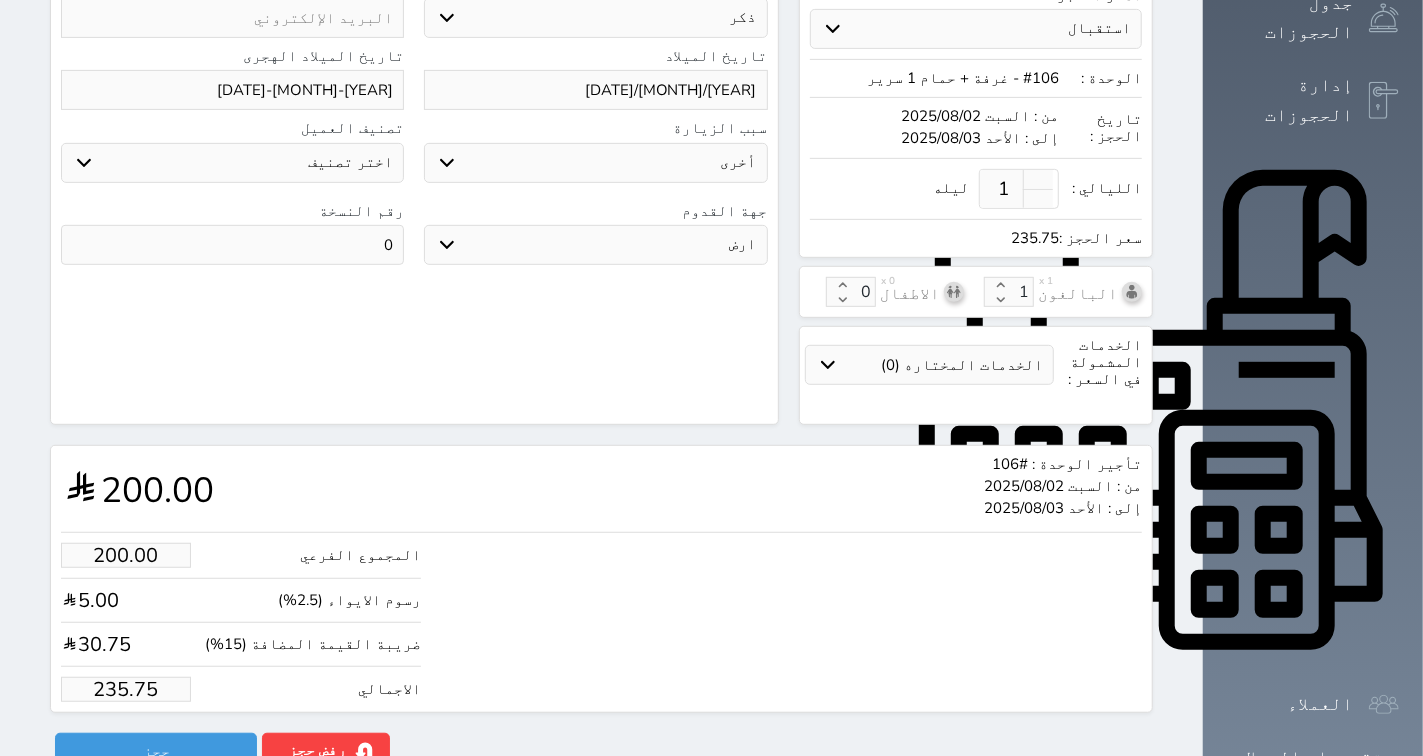 click on "235.75" at bounding box center (126, 689) 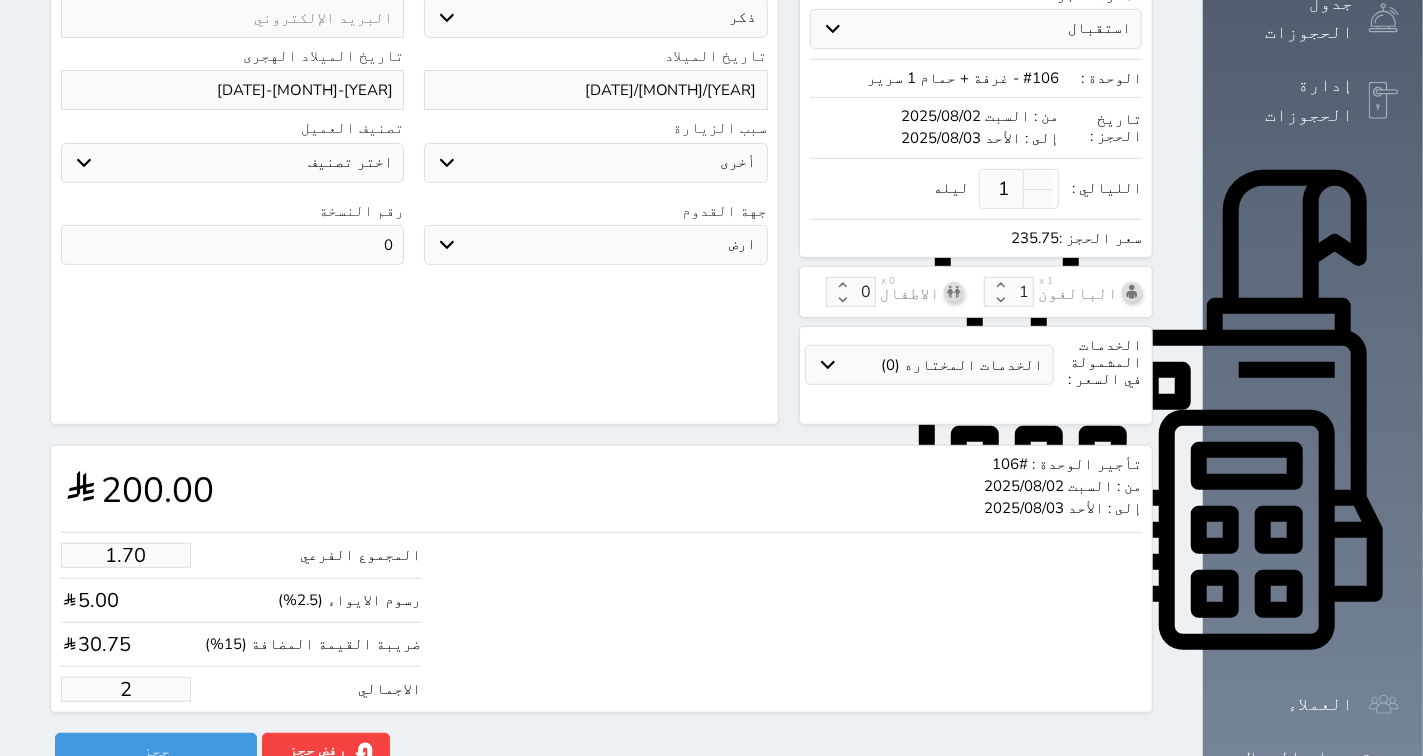 type on "16.97" 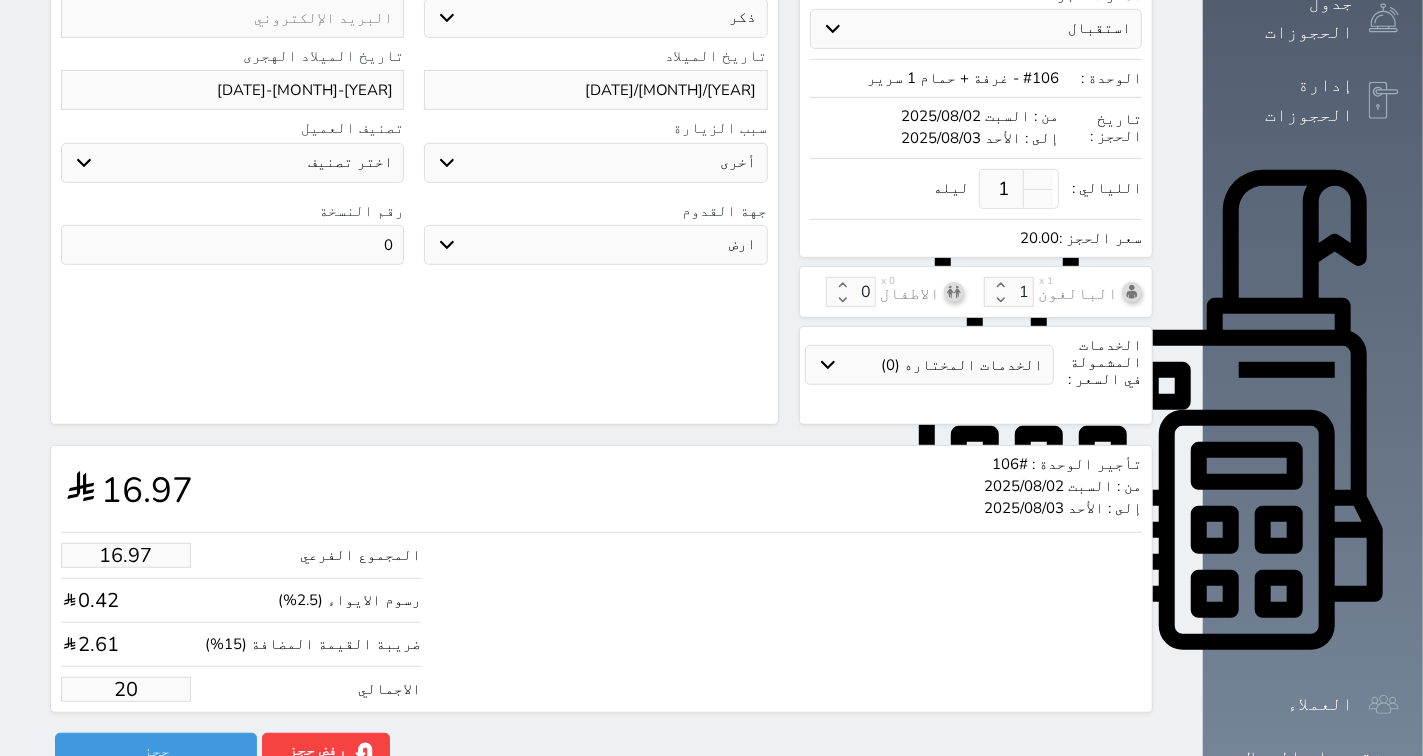 type on "169.67" 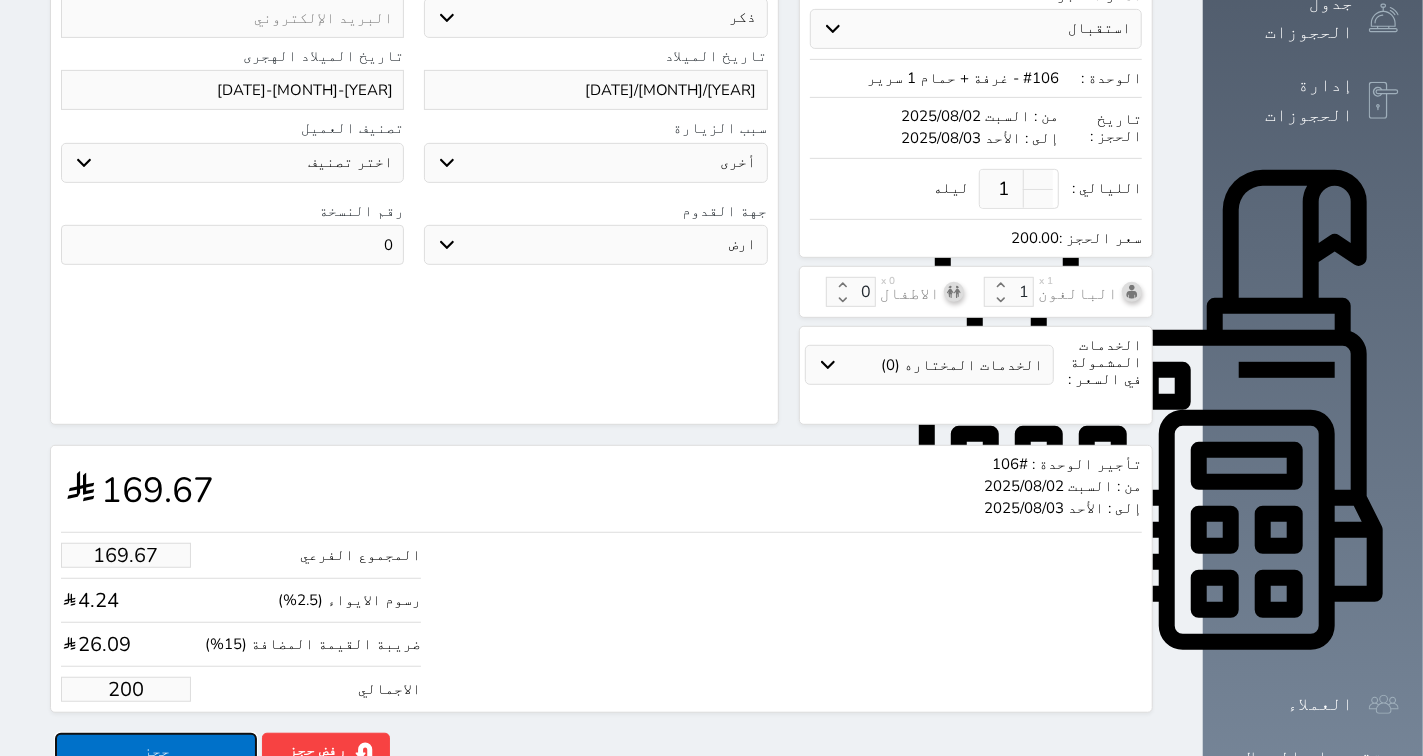 type on "200.00" 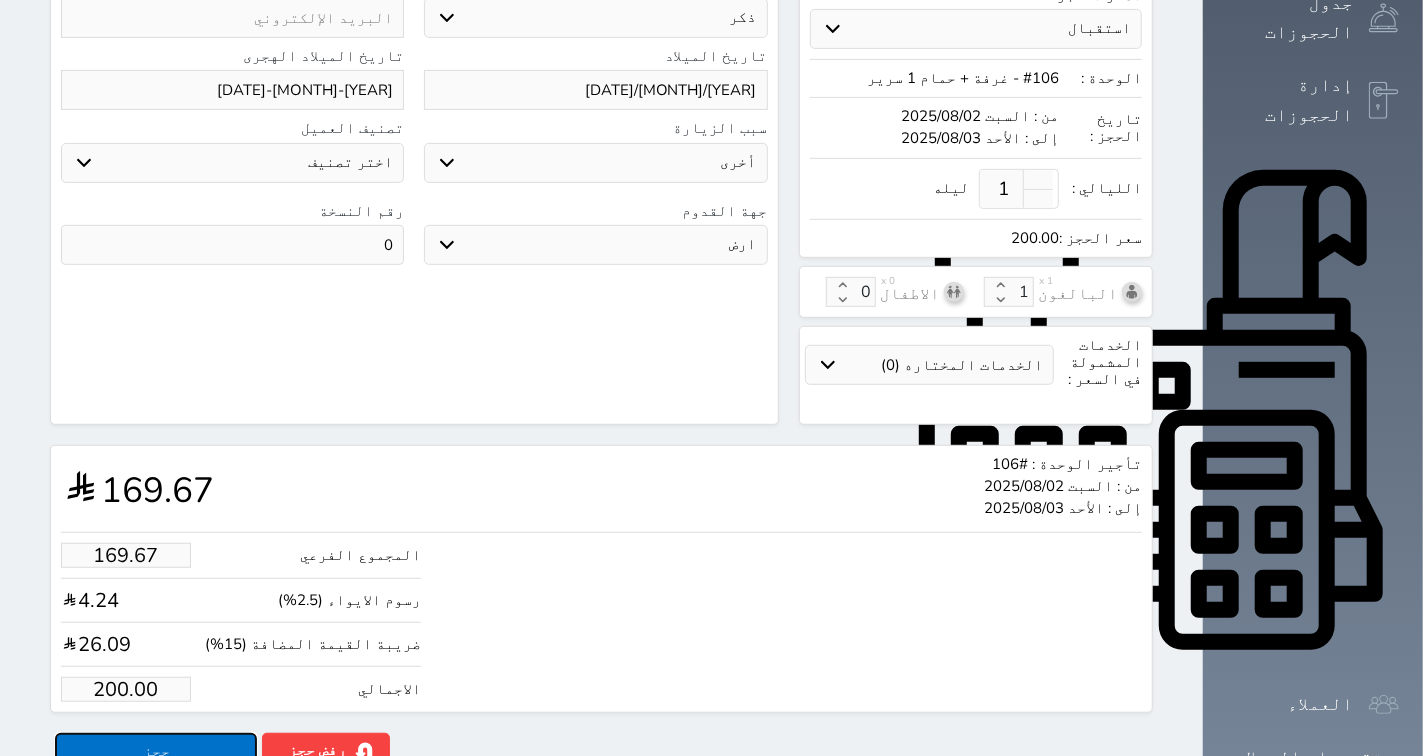 click on "حجز" at bounding box center (156, 750) 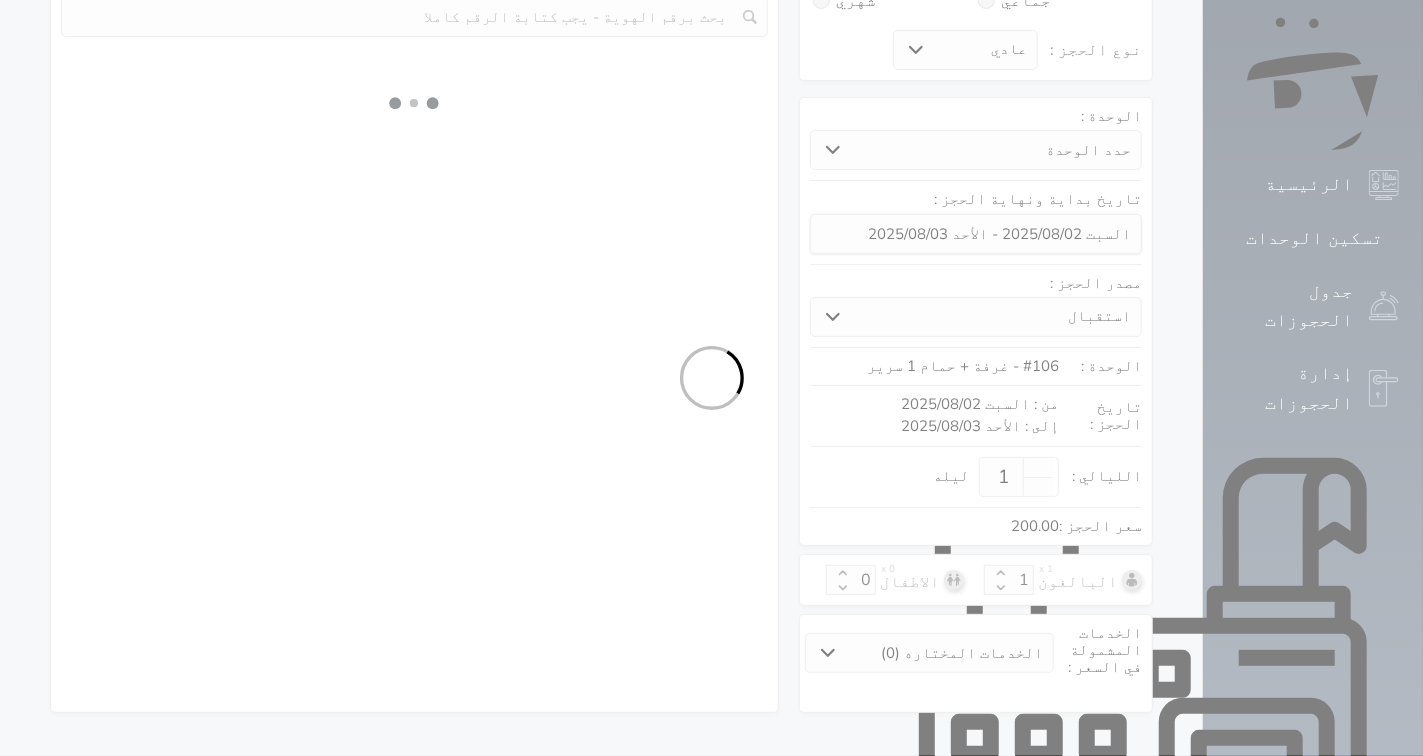 select on "4" 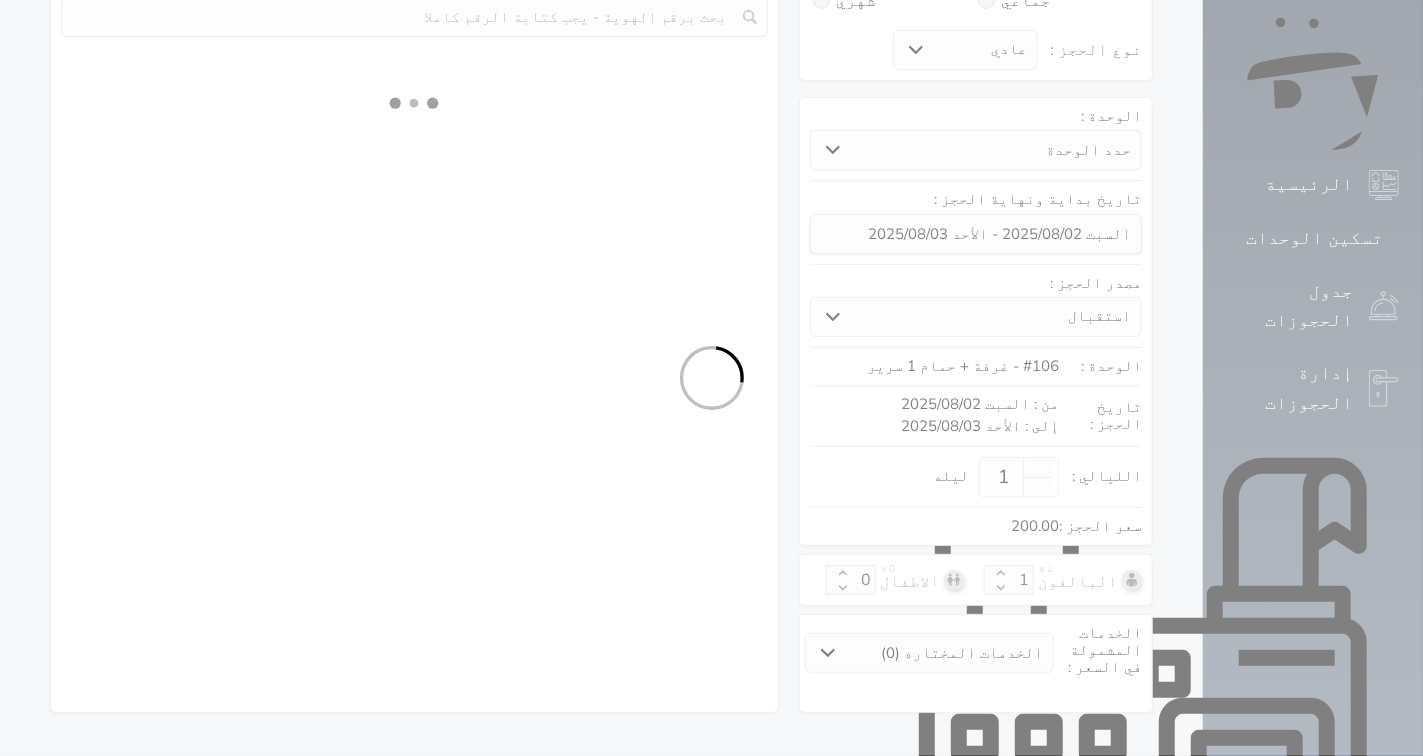 select on "204" 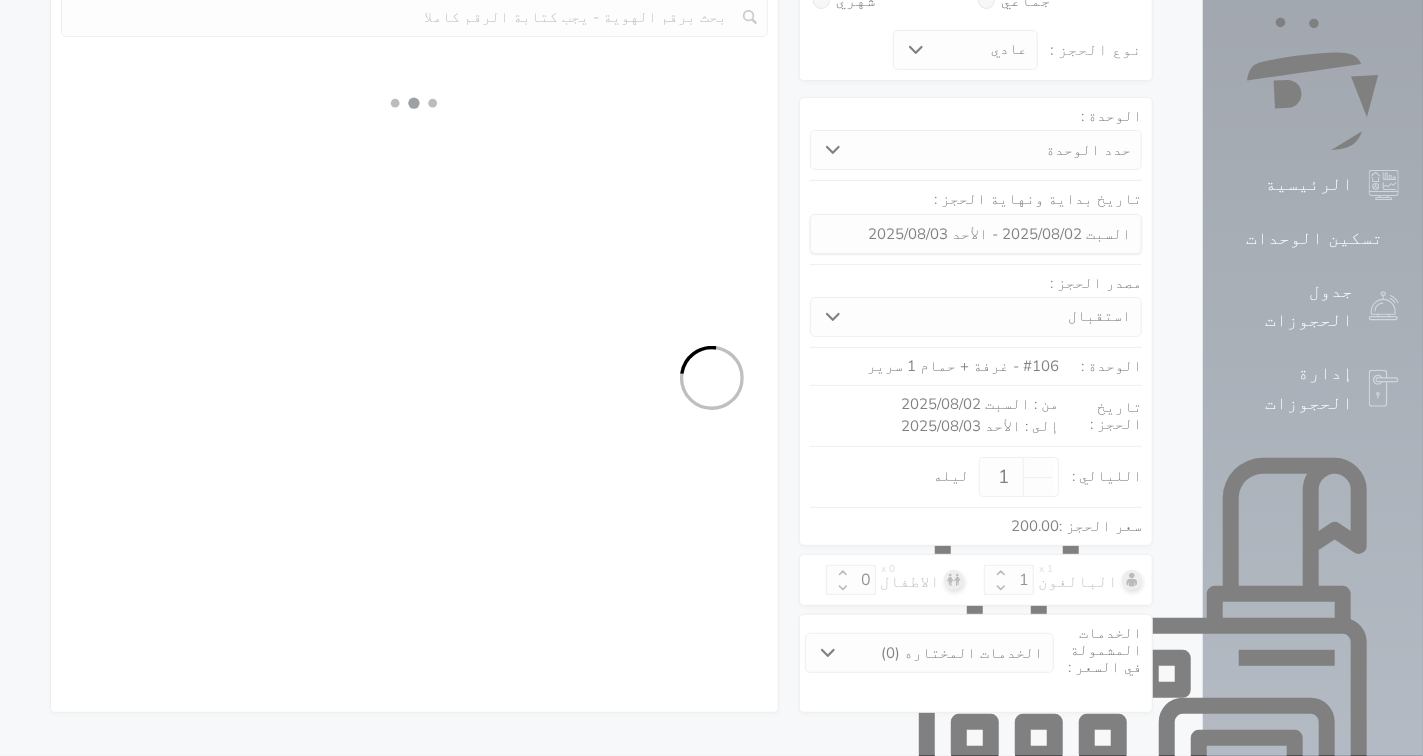 select on "4" 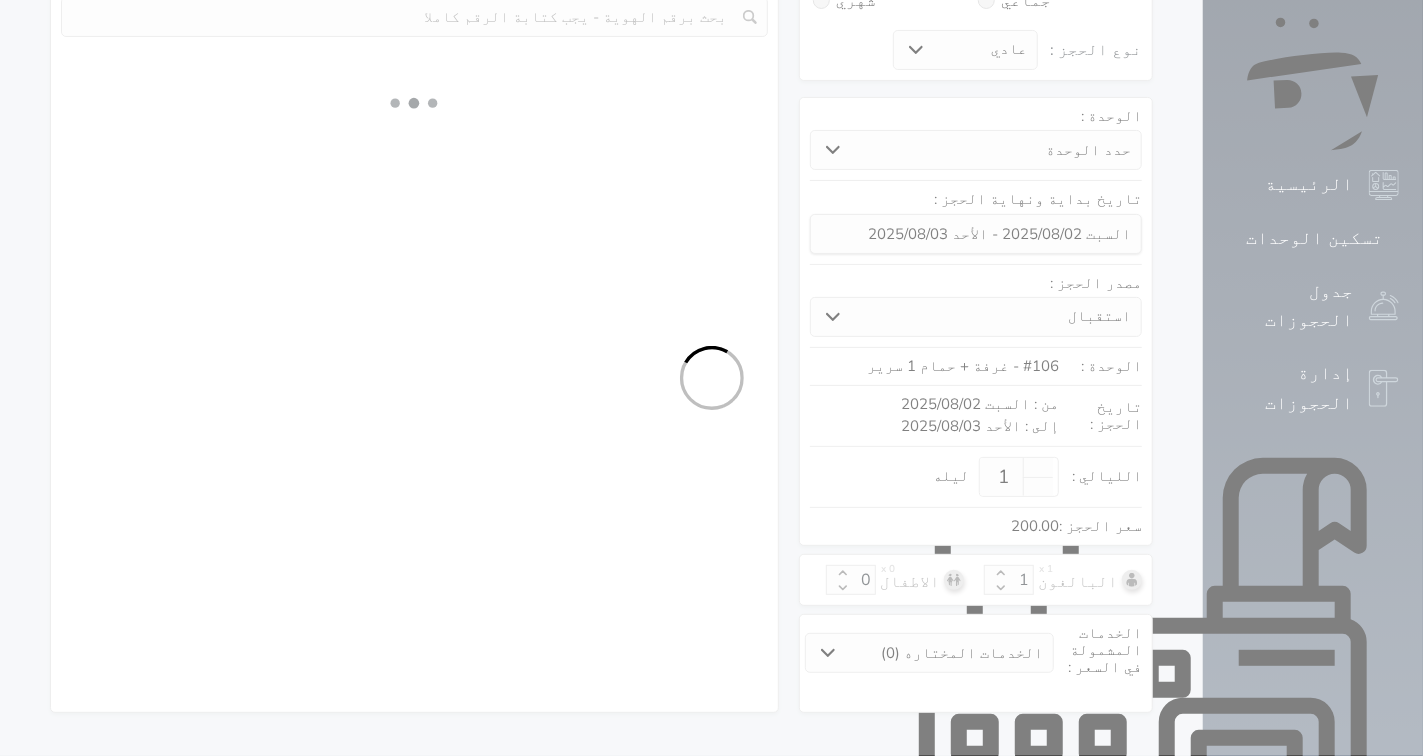 select on "7" 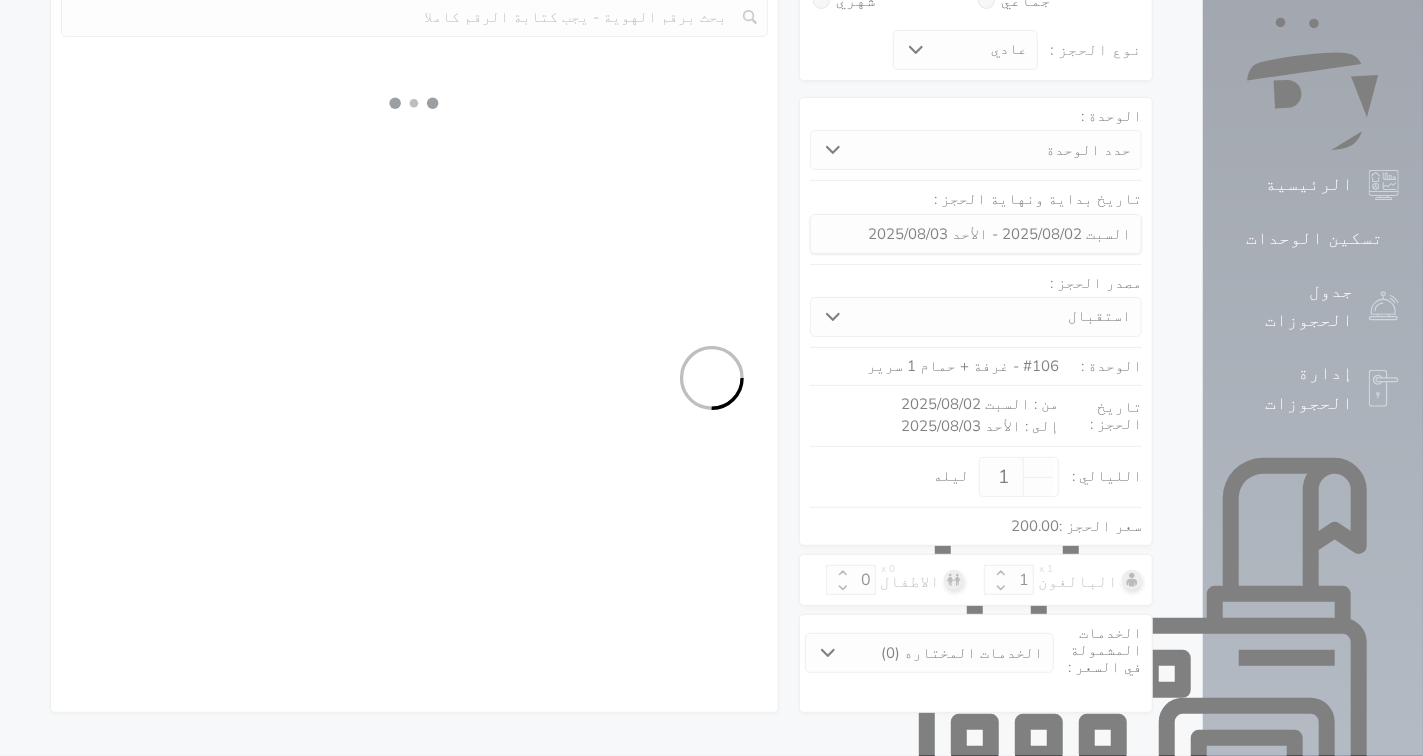 select on "9" 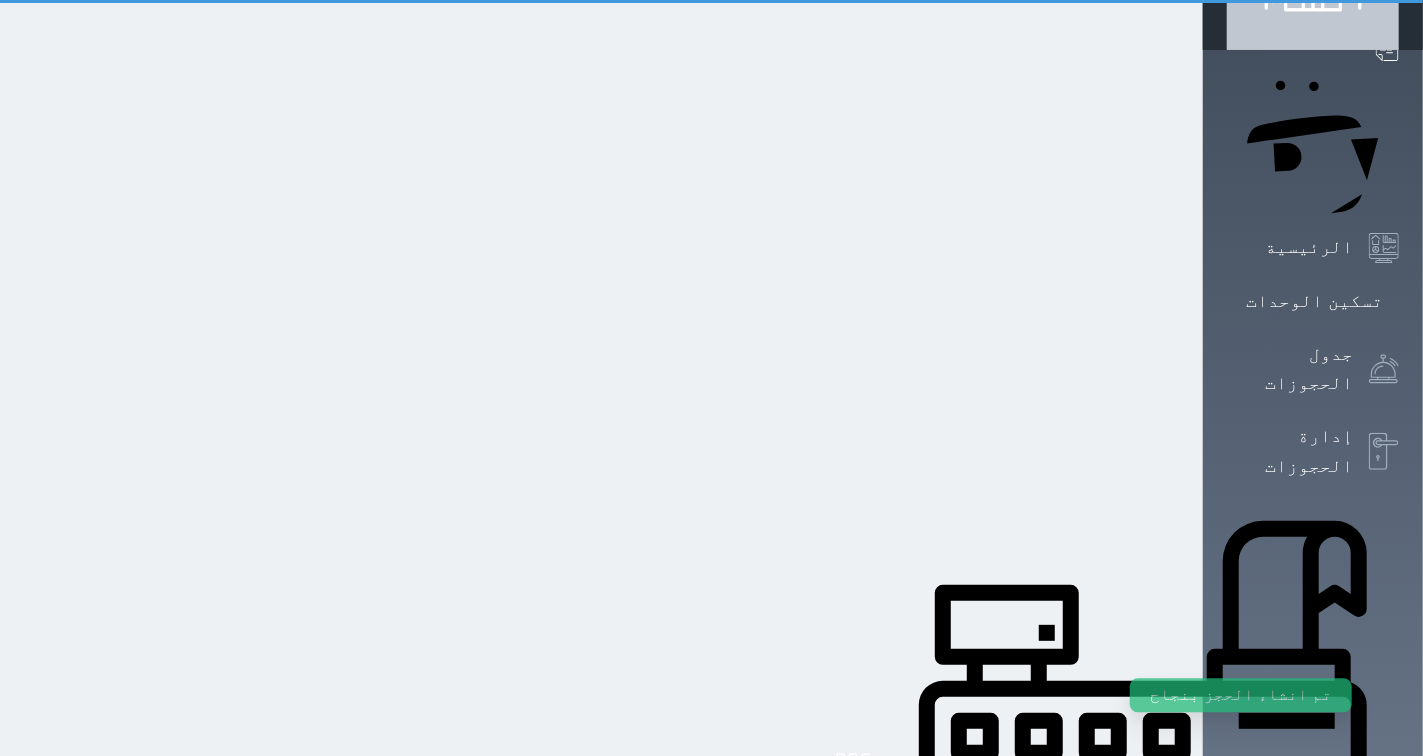 scroll, scrollTop: 0, scrollLeft: 0, axis: both 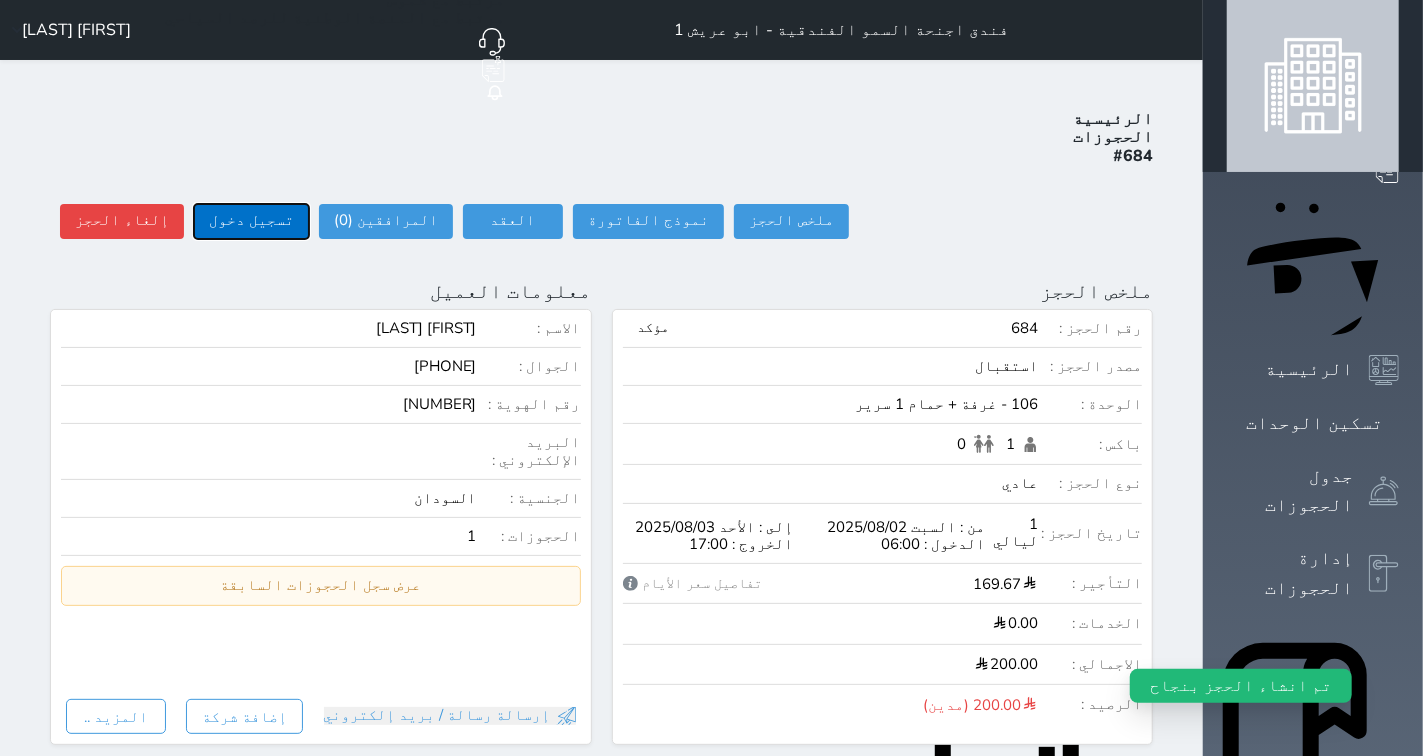 click on "تسجيل دخول" at bounding box center (251, 221) 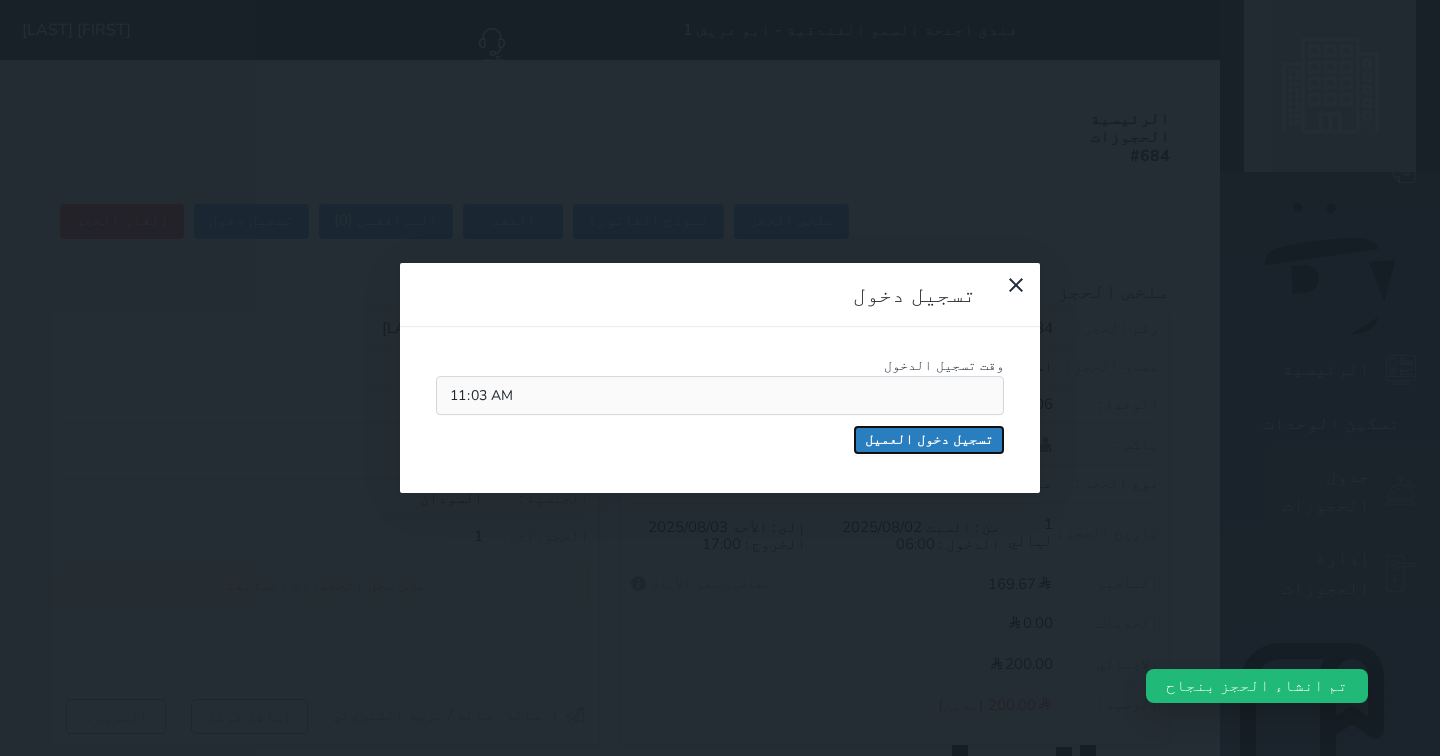click on "تسجيل دخول العميل" at bounding box center [929, 440] 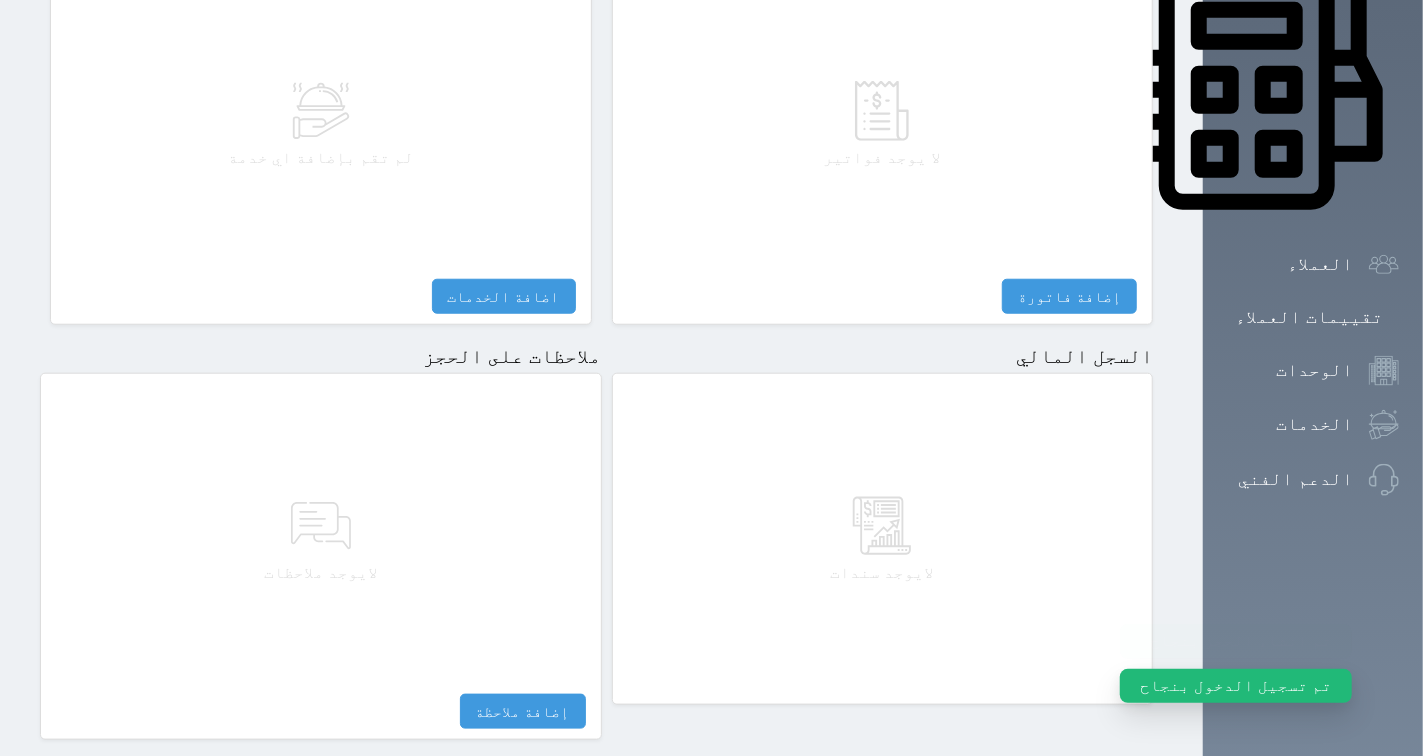 scroll, scrollTop: 1024, scrollLeft: 0, axis: vertical 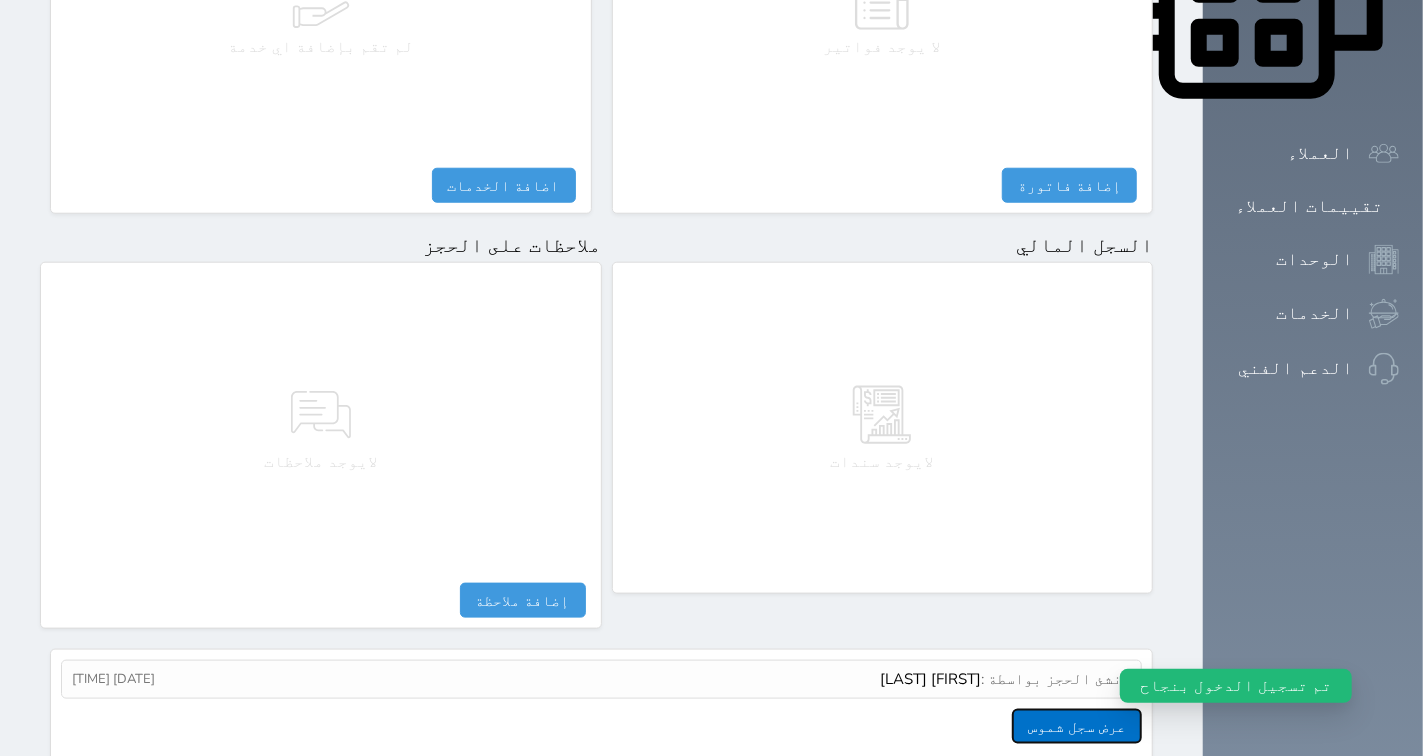click on "عرض سجل شموس" at bounding box center [1077, 726] 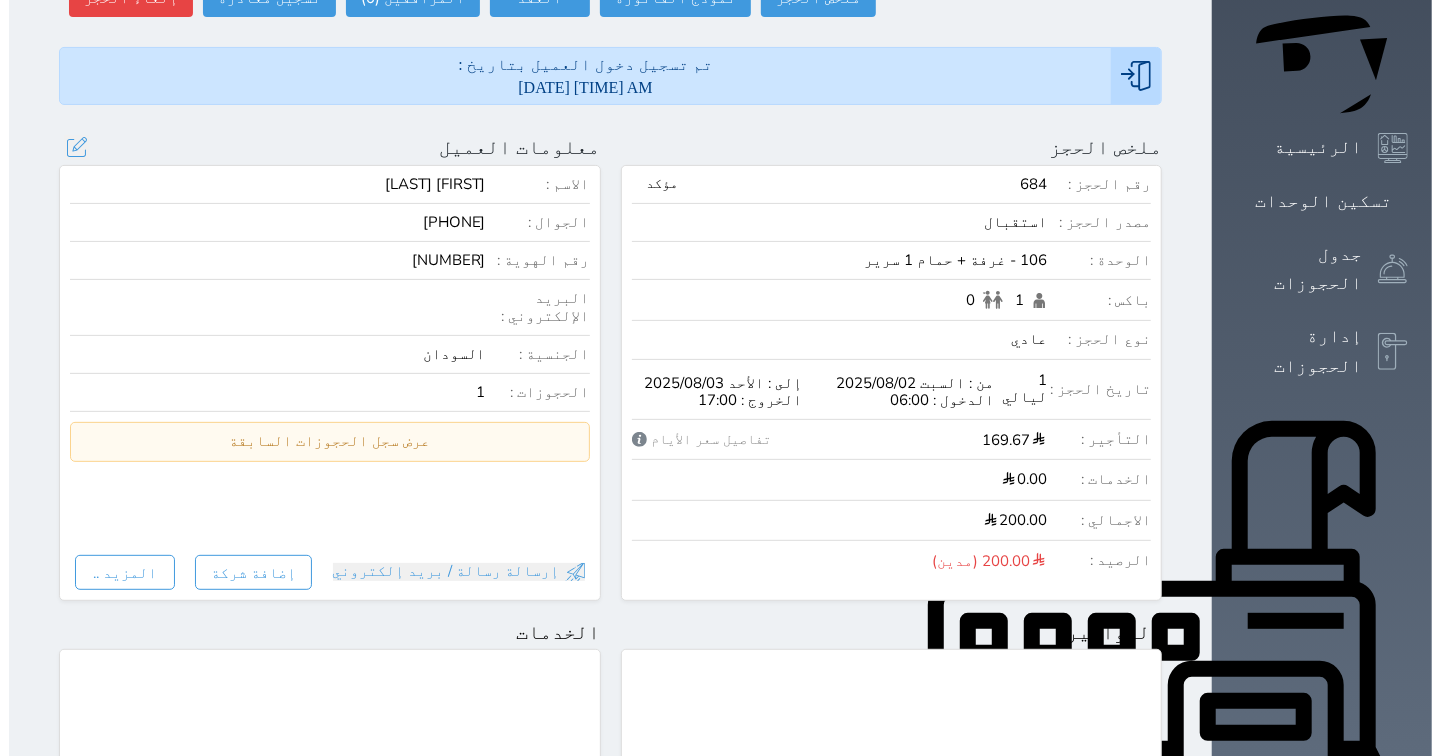 scroll, scrollTop: 0, scrollLeft: 0, axis: both 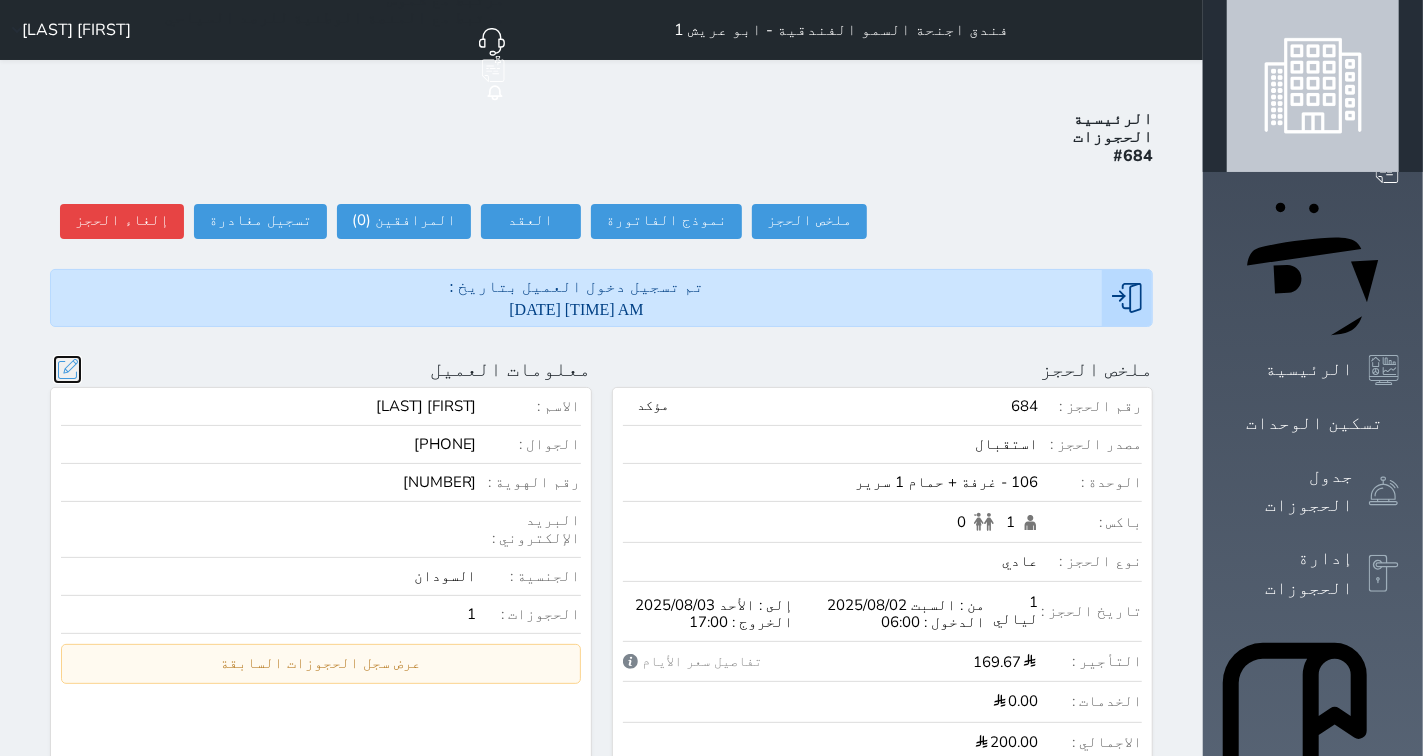click at bounding box center (67, 369) 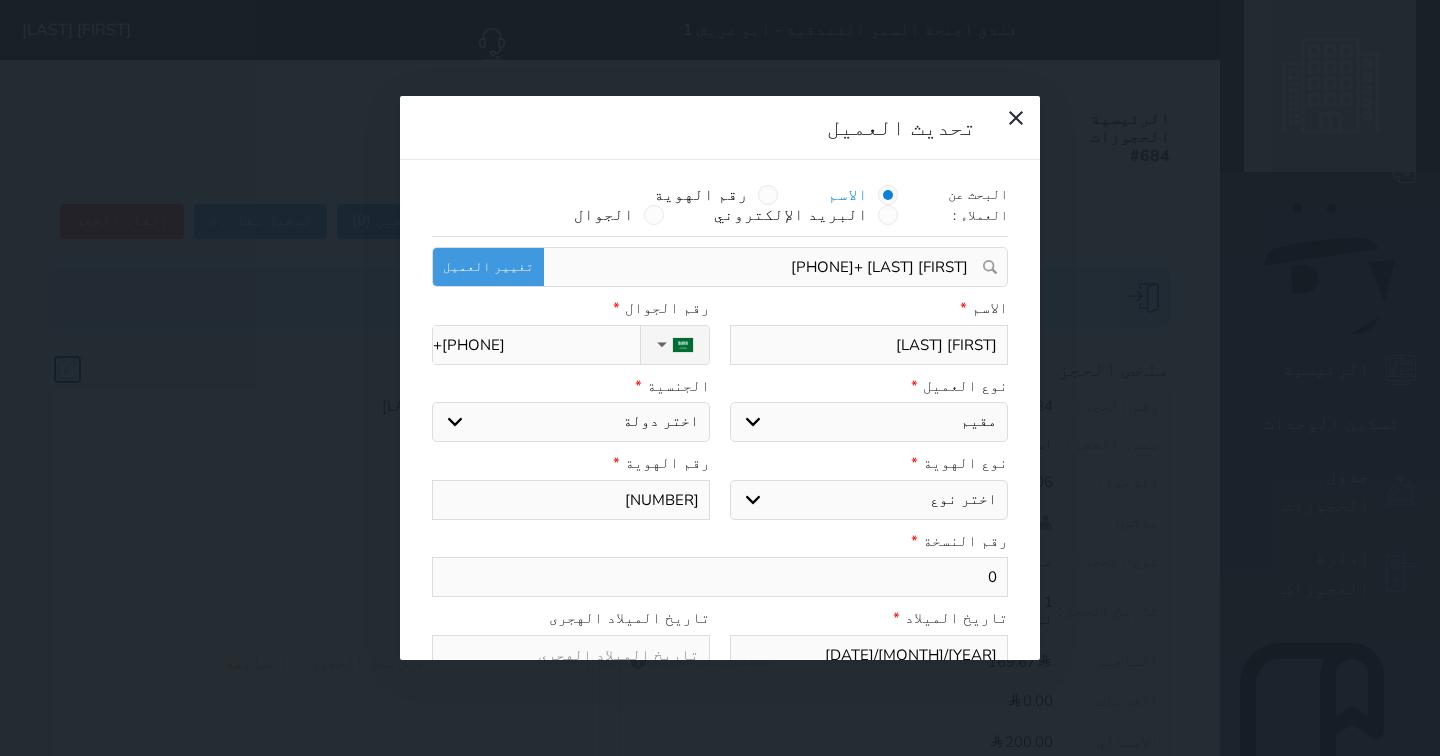 select on "4" 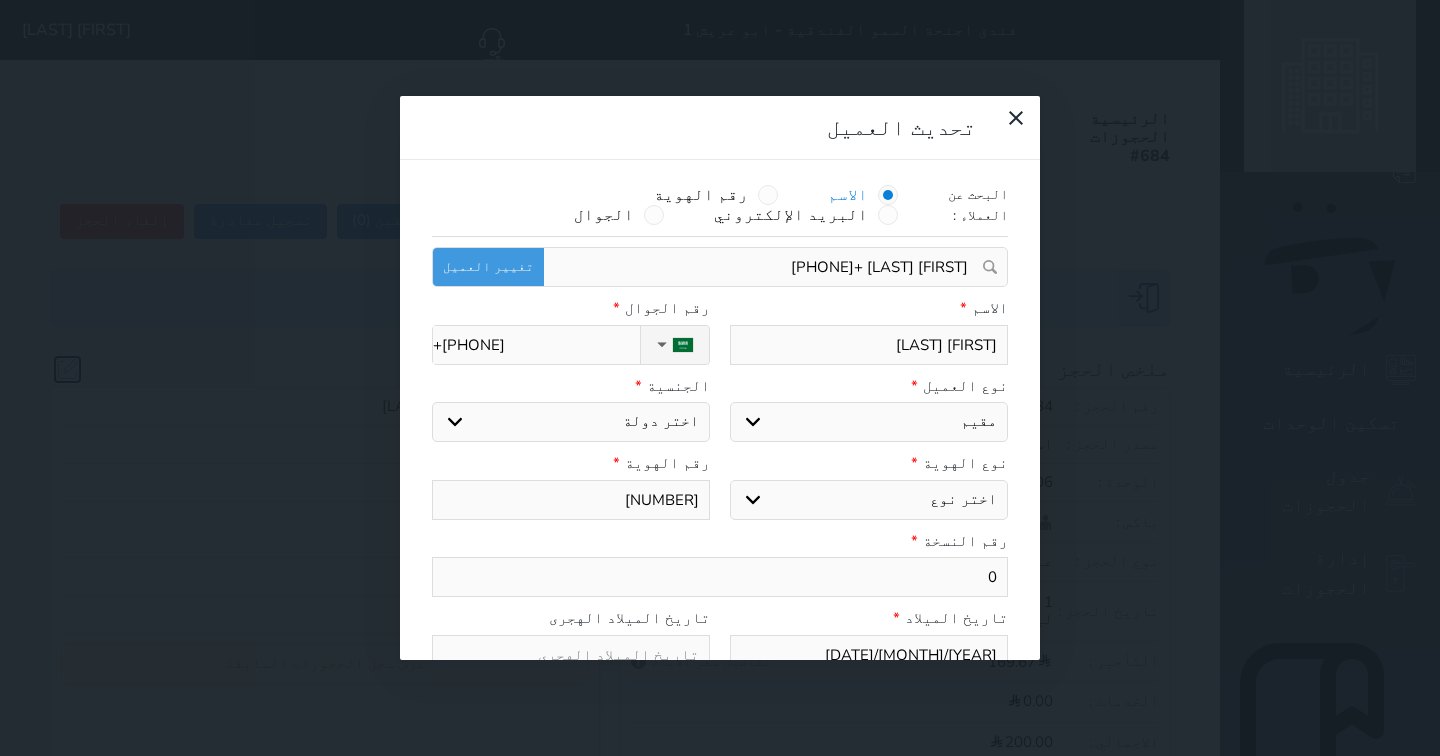 select on "204" 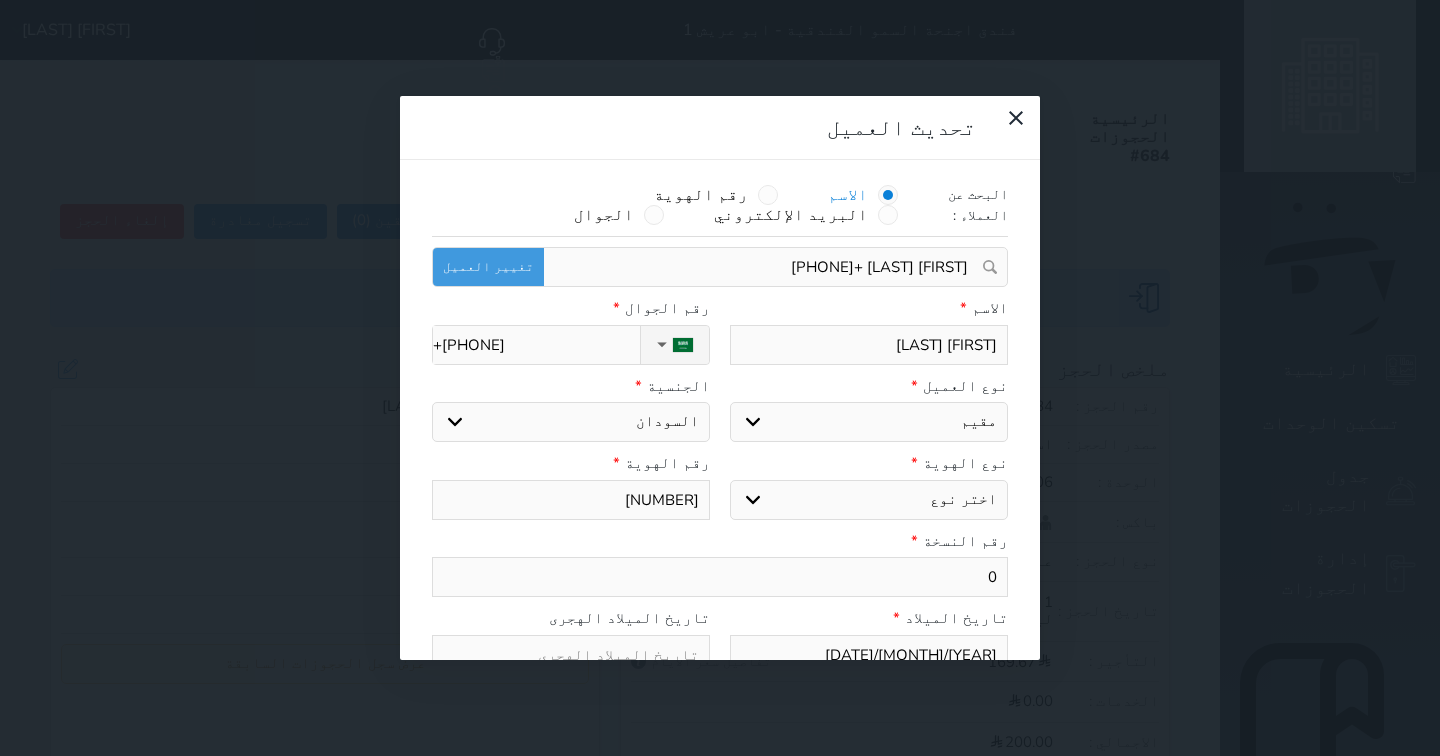 click on "اختر نوع   مواطن مواطن خليجي زائر مقيم" at bounding box center [869, 422] 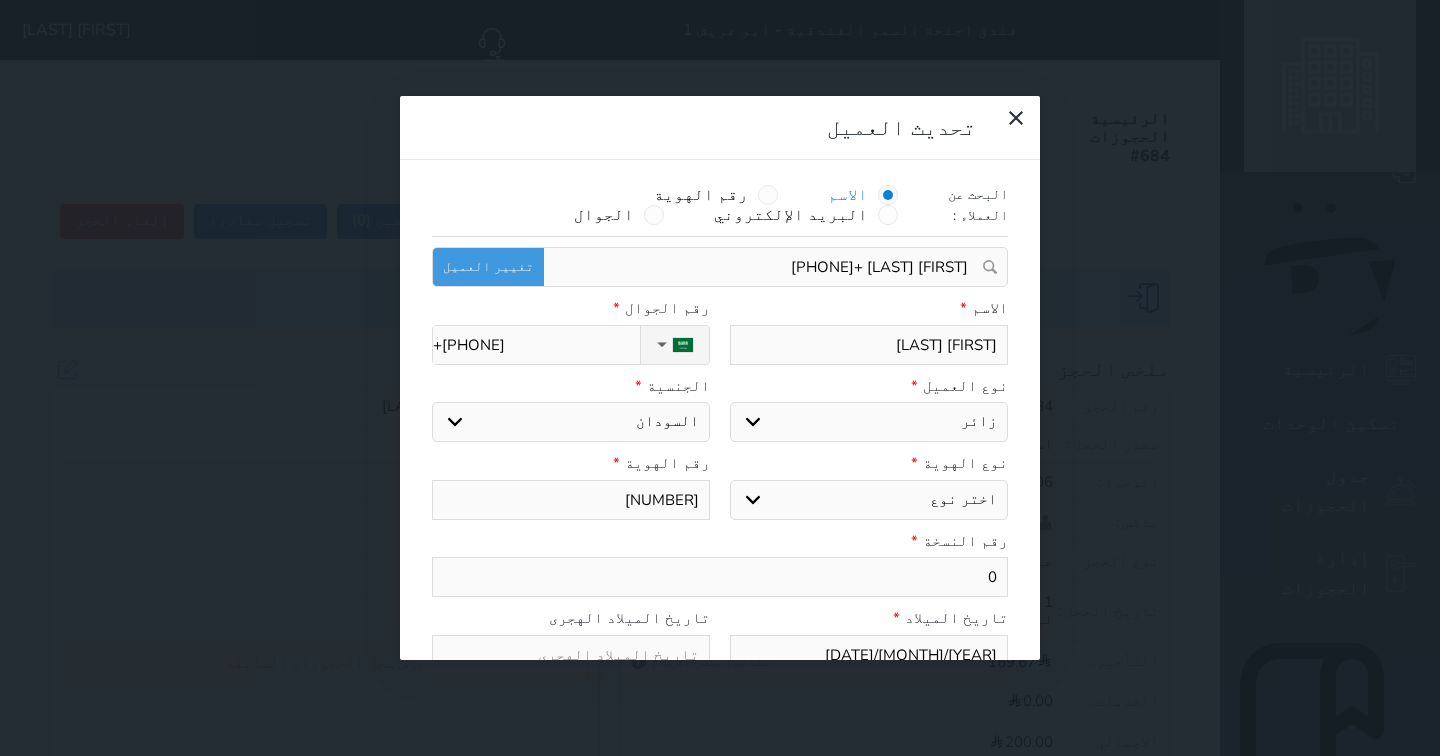 click on "اختر نوع   مواطن مواطن خليجي زائر مقيم" at bounding box center (869, 422) 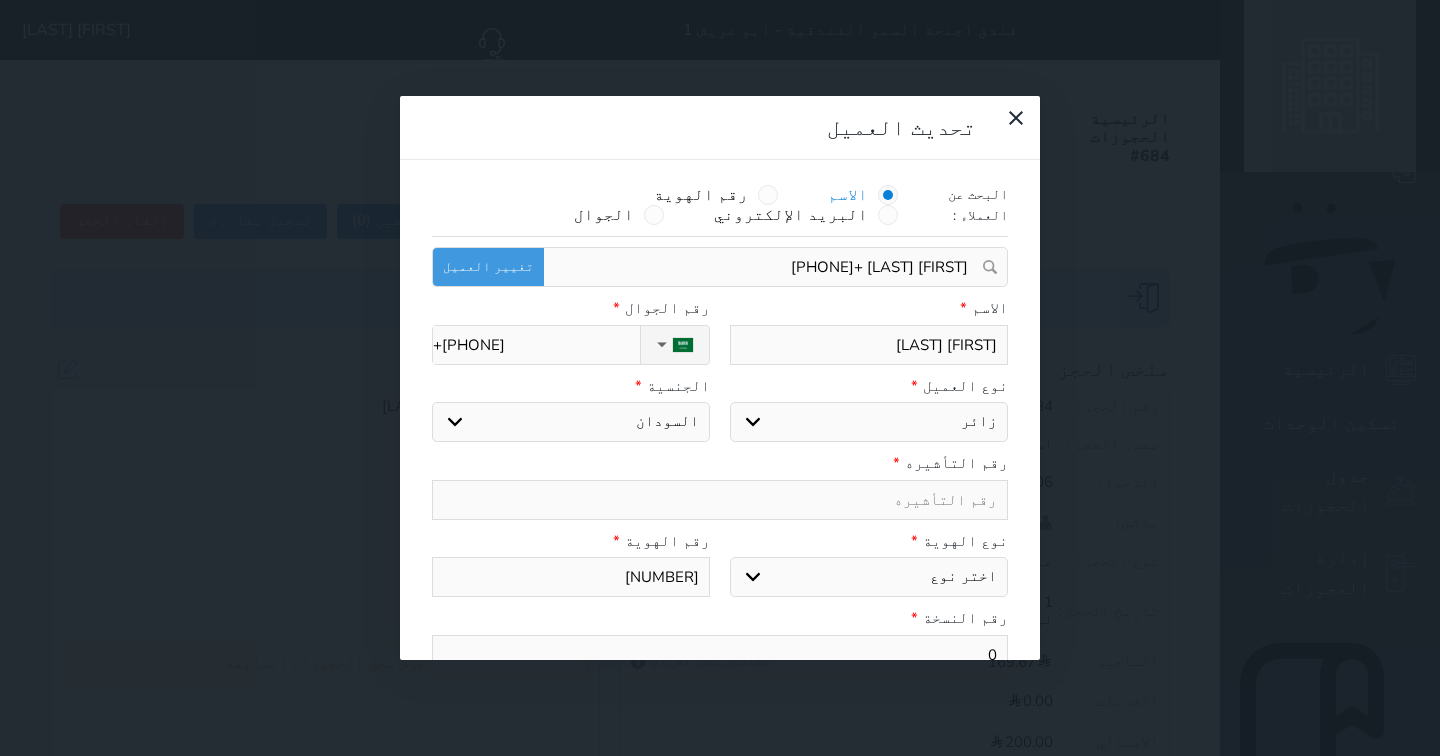 click on "اختر نوع   جواز السفر هوية زائر" at bounding box center (869, 577) 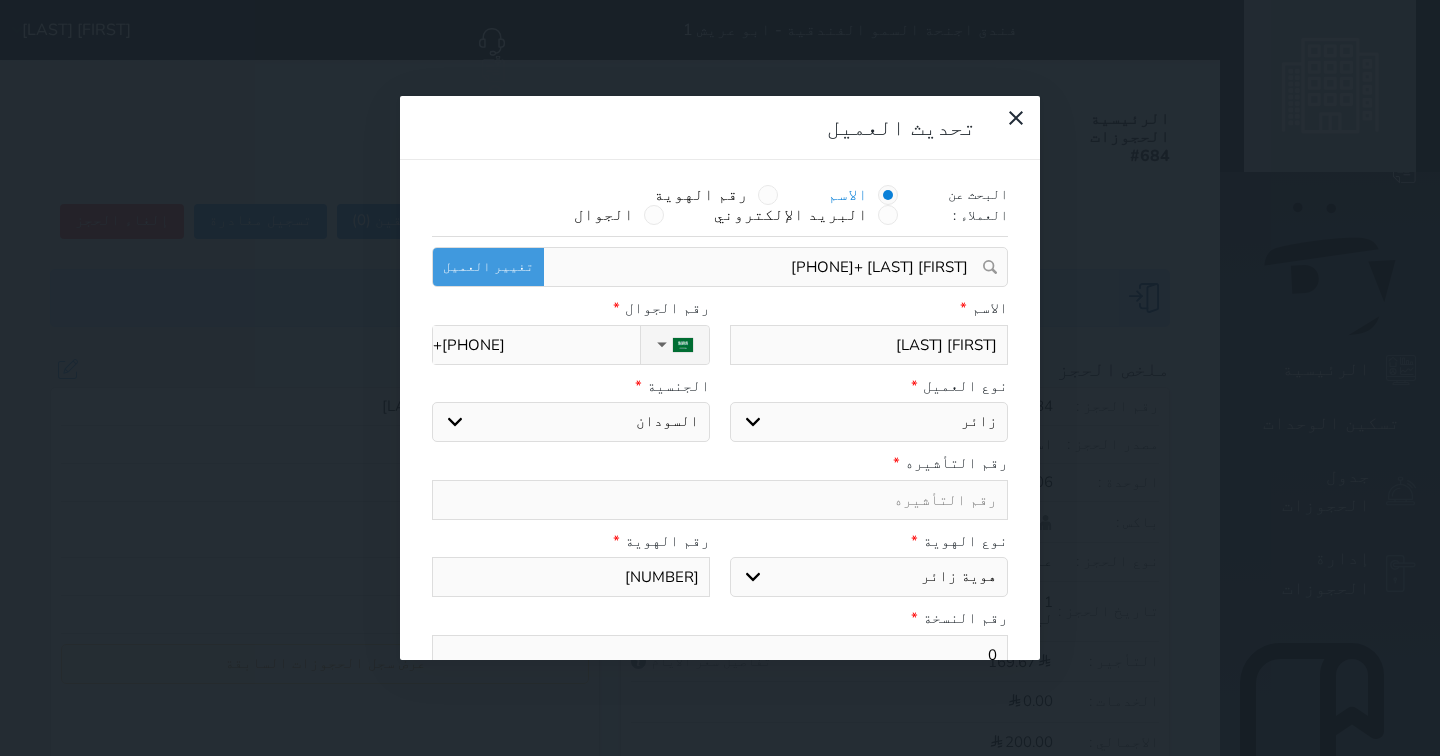 click on "اختر نوع   جواز السفر هوية زائر" at bounding box center [869, 577] 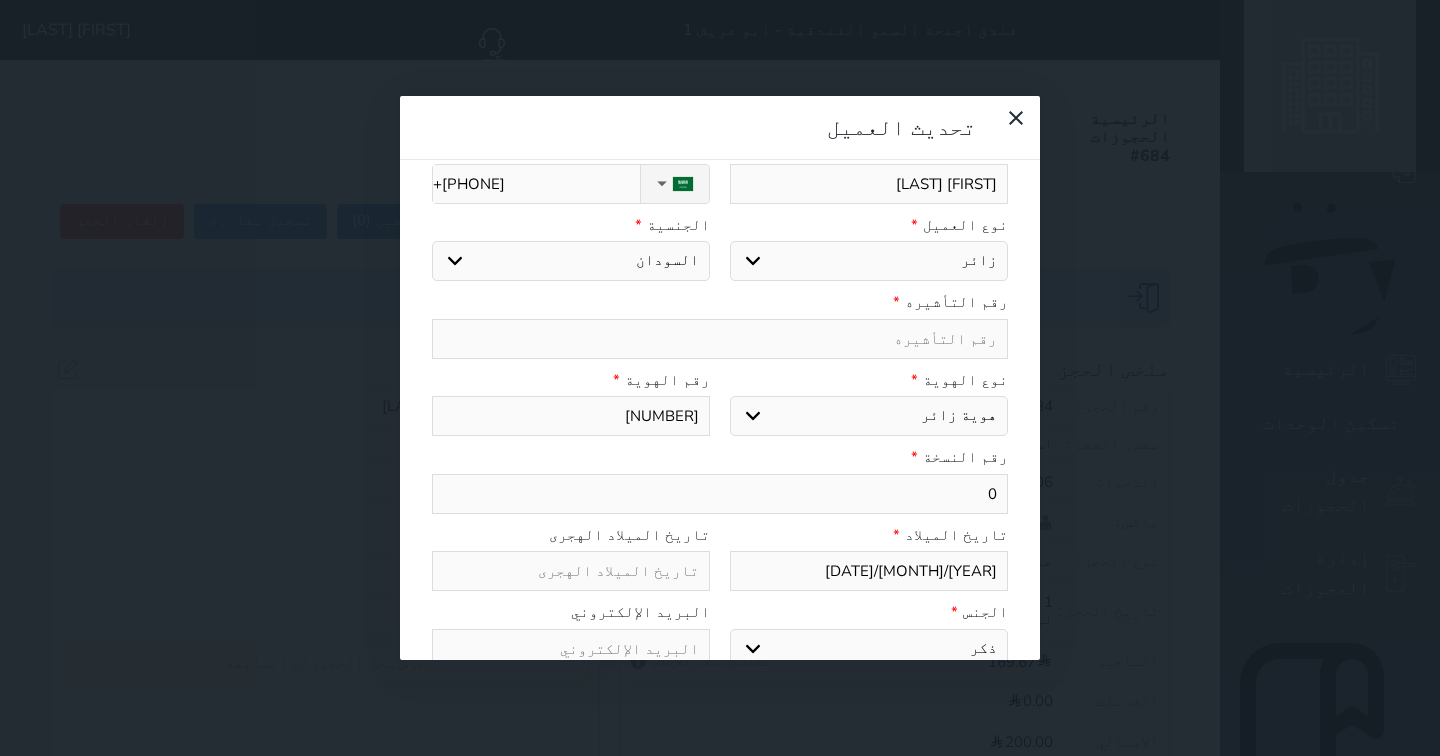 scroll, scrollTop: 276, scrollLeft: 0, axis: vertical 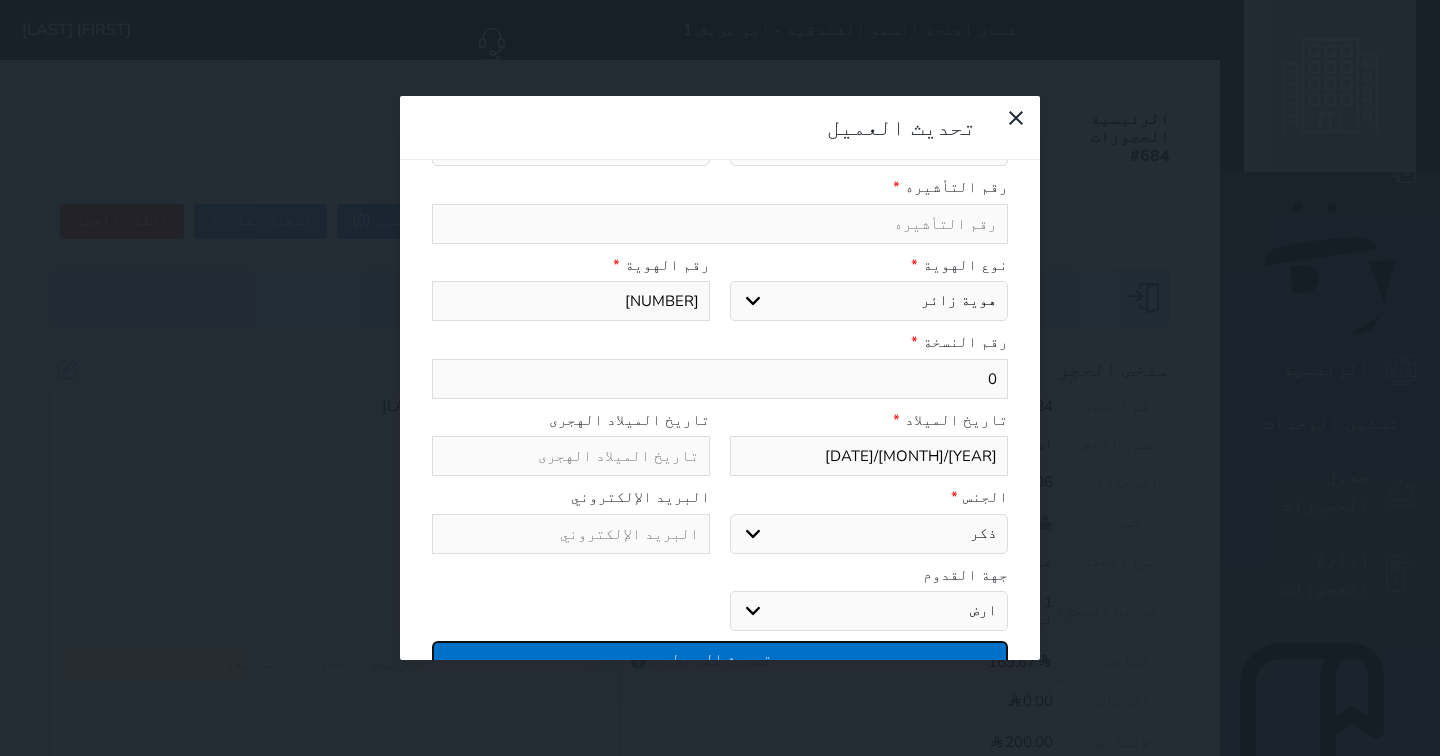 click on "تحديث العميل" at bounding box center (720, 658) 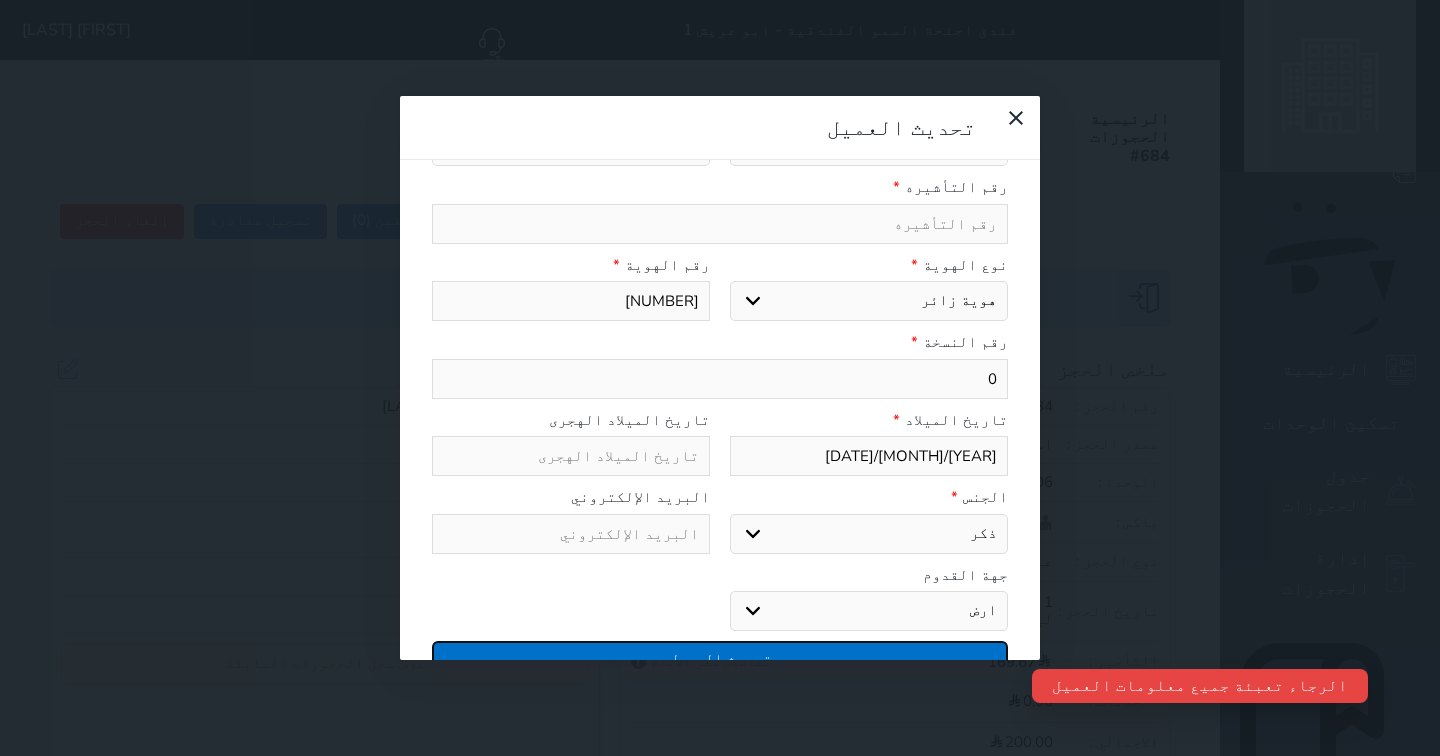 click on "تحديث العميل" at bounding box center [720, 658] 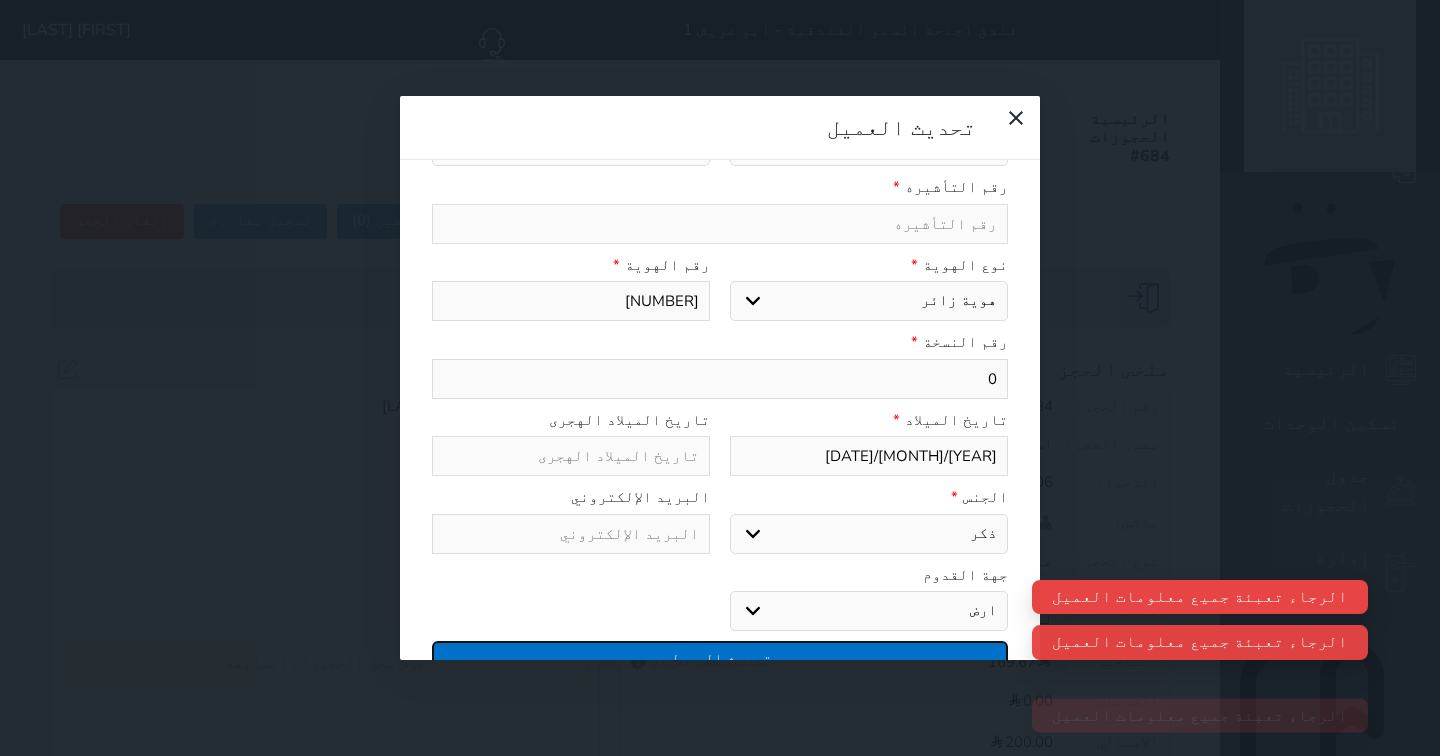 click on "تحديث العميل" at bounding box center [720, 658] 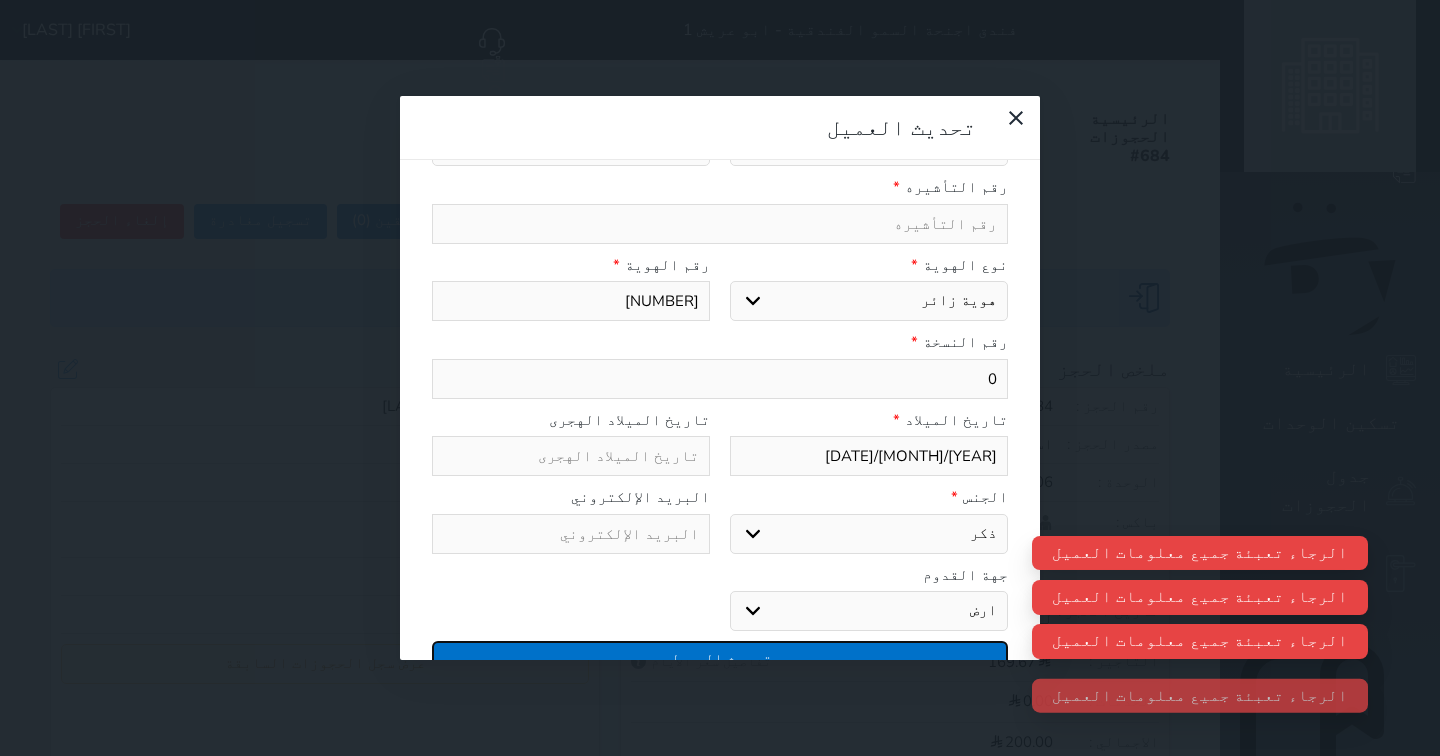 click on "تحديث العميل" at bounding box center [720, 658] 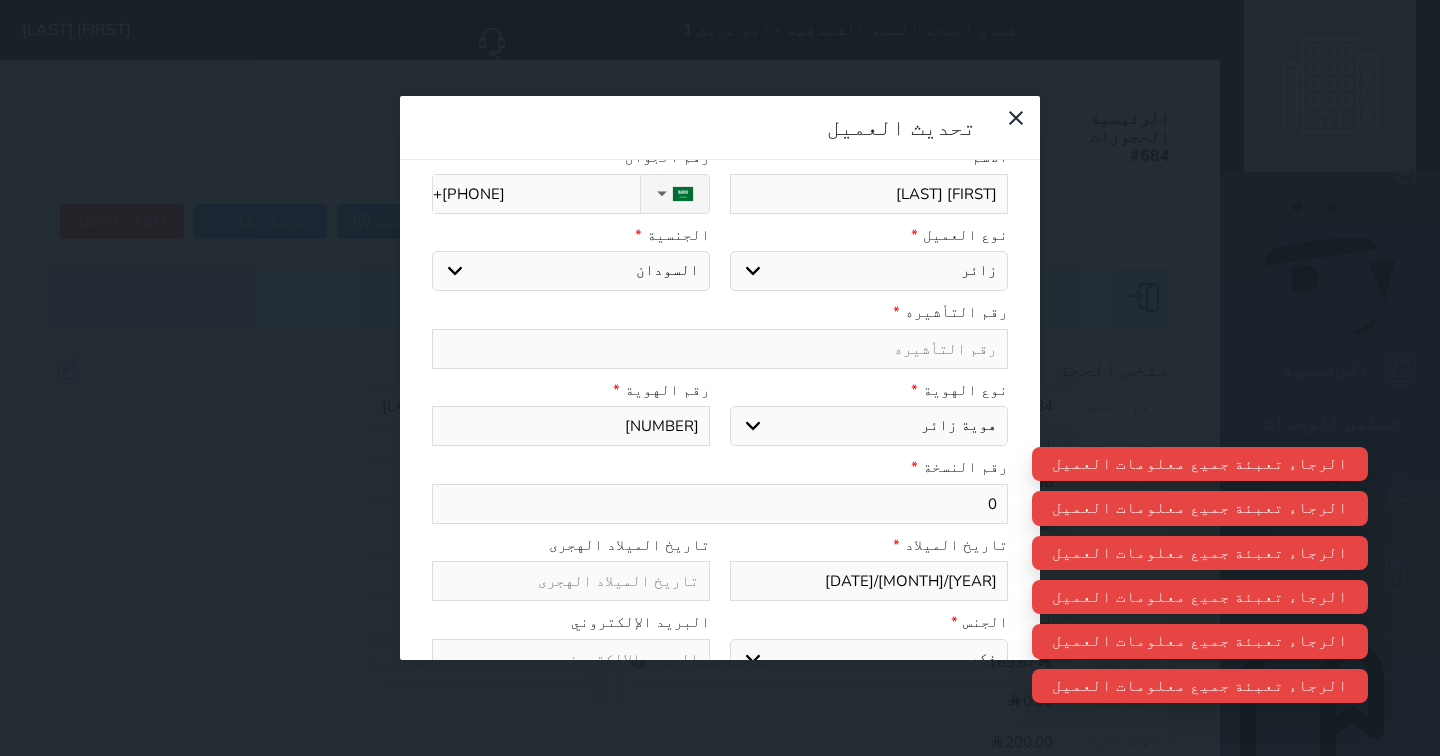 scroll, scrollTop: 0, scrollLeft: 0, axis: both 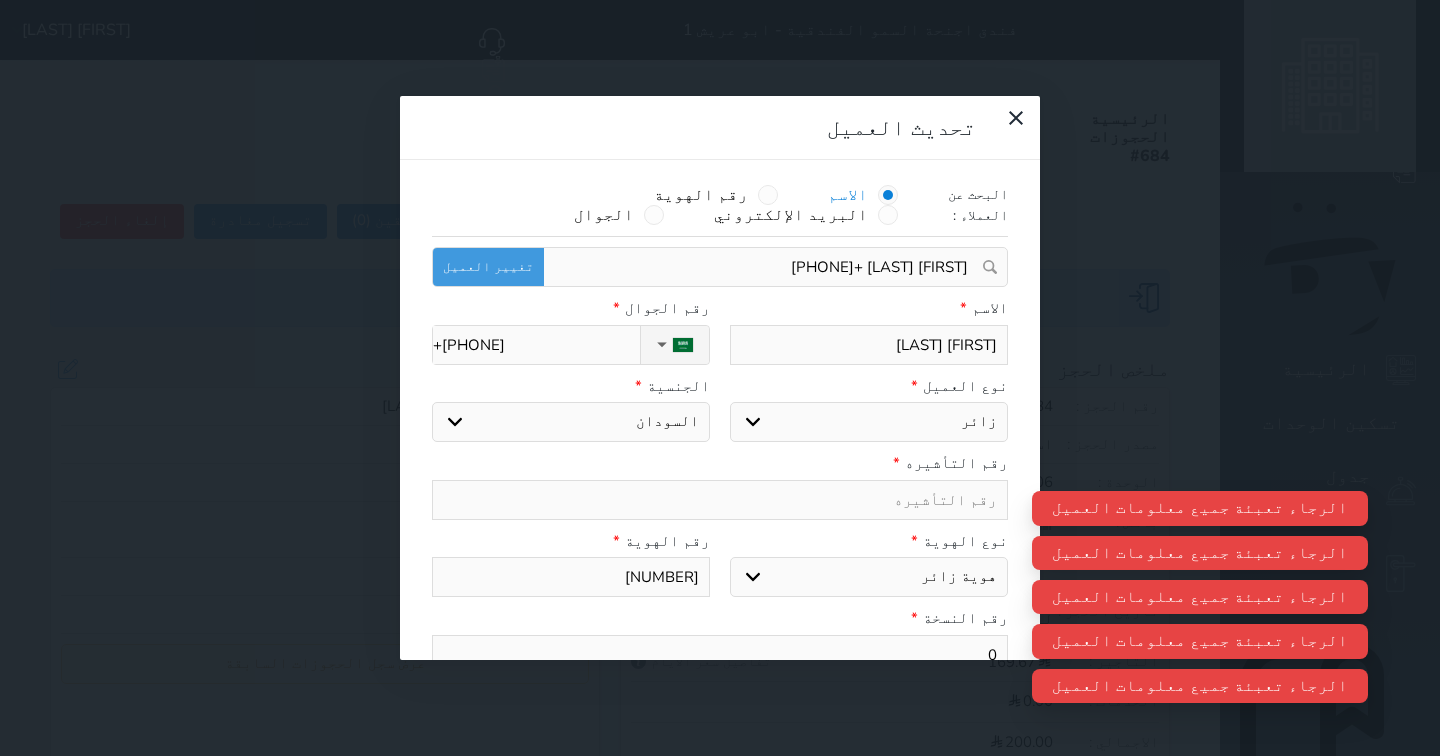 click on "اختر نوع   مواطن مواطن خليجي زائر مقيم" at bounding box center [869, 422] 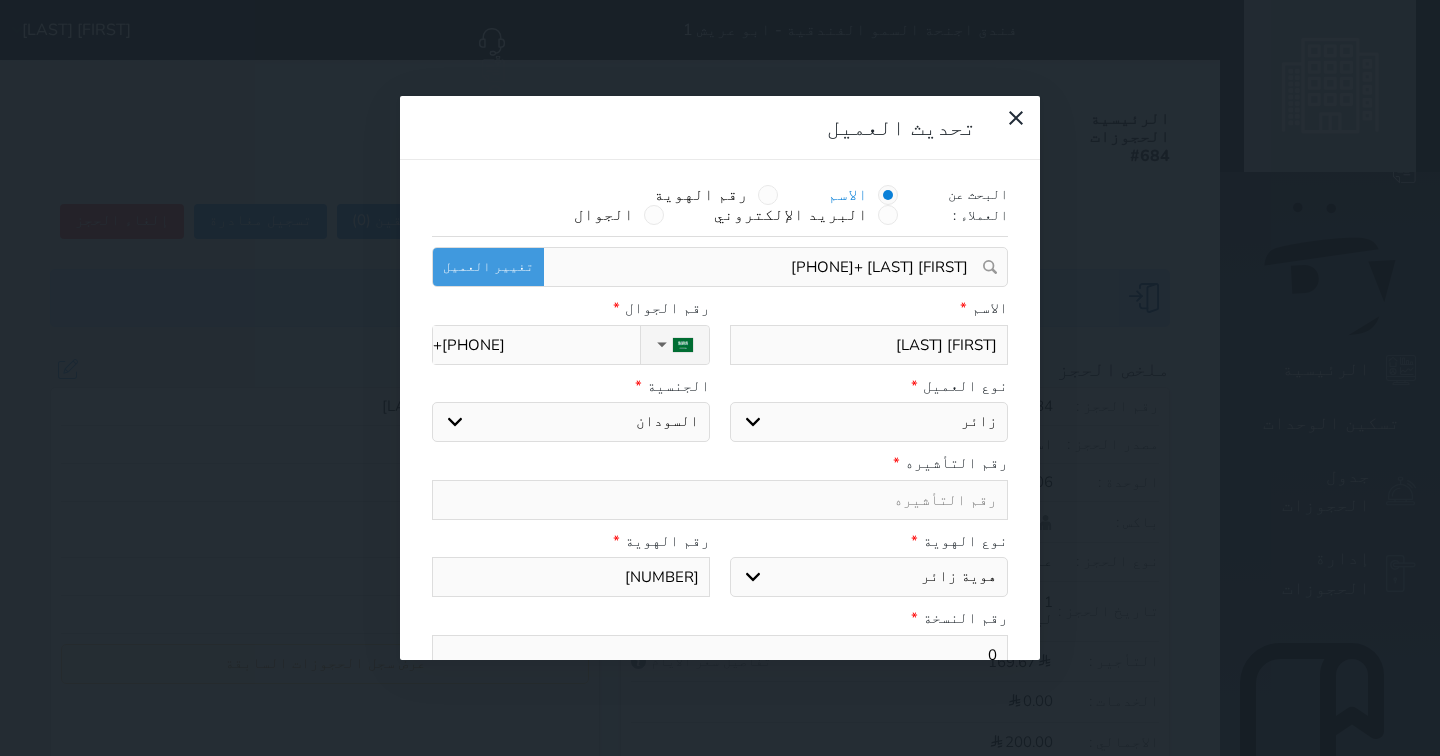 select on "2" 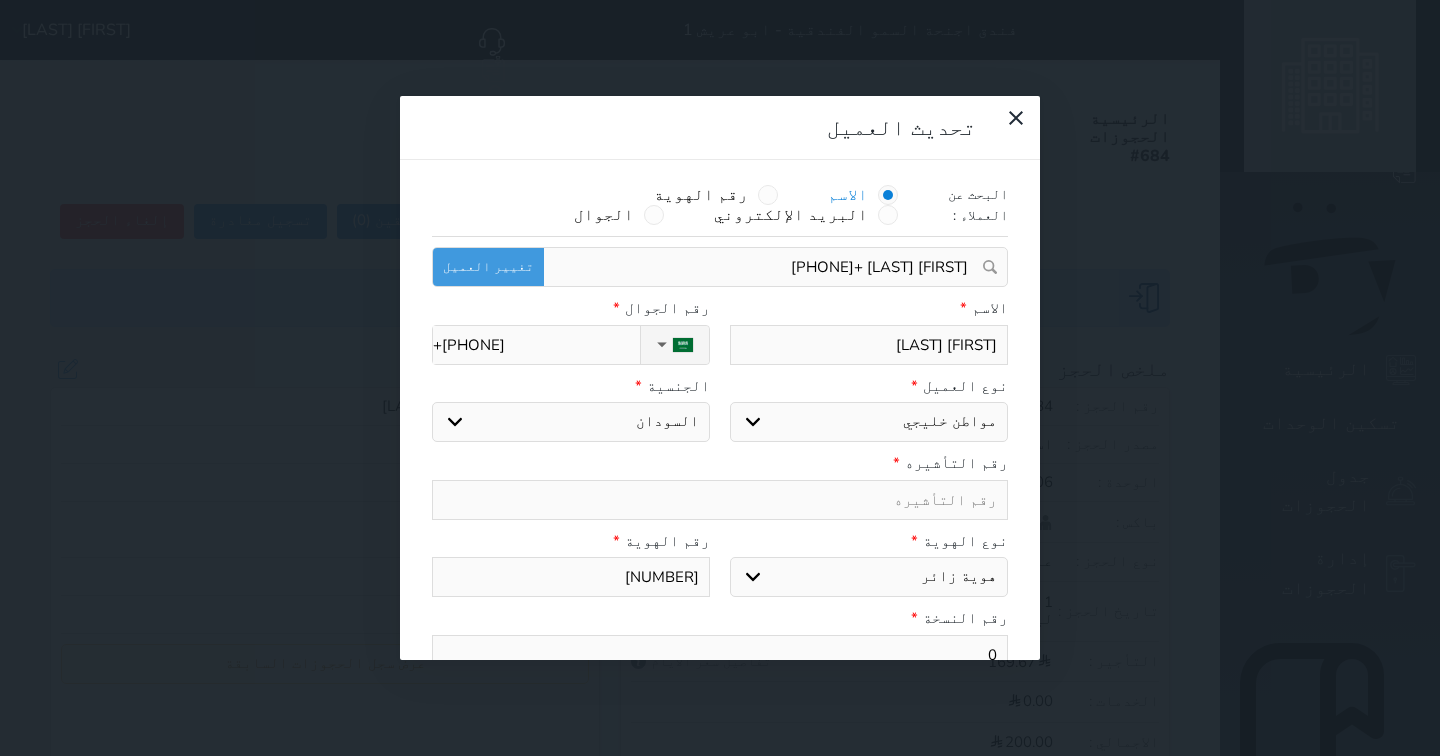 click on "اختر نوع   مواطن مواطن خليجي زائر مقيم" at bounding box center (869, 422) 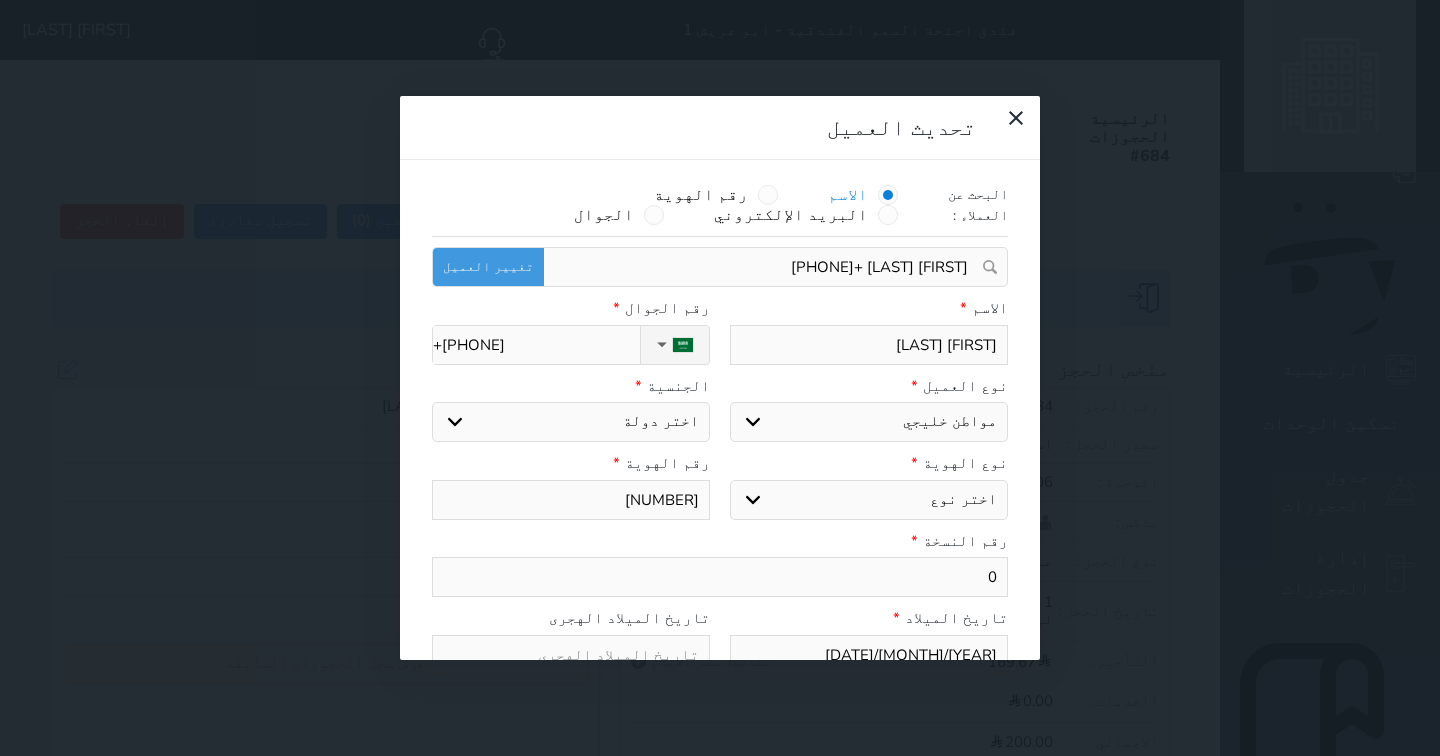 click on "اختر نوع   هوية خليجية جواز السفر" at bounding box center [869, 500] 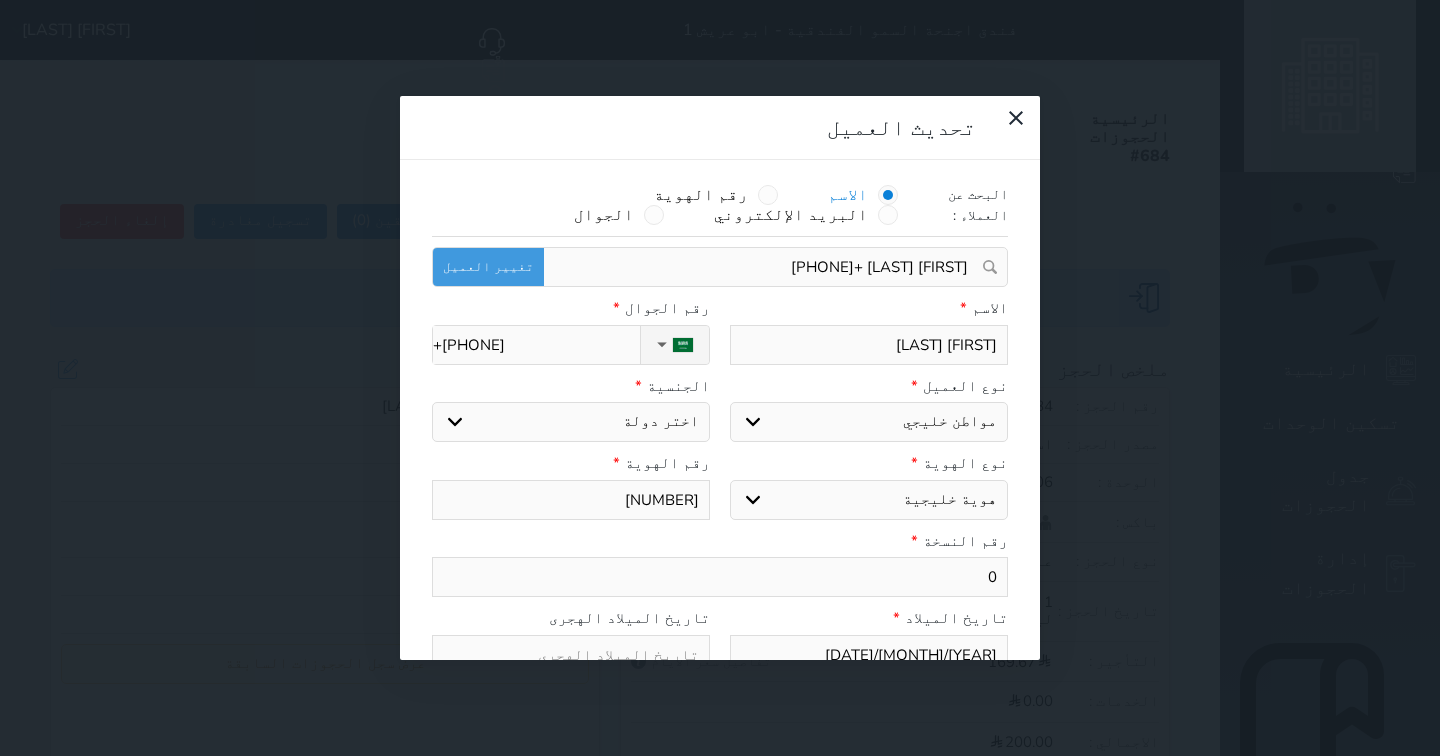 click on "اختر نوع   هوية خليجية جواز السفر" at bounding box center (869, 500) 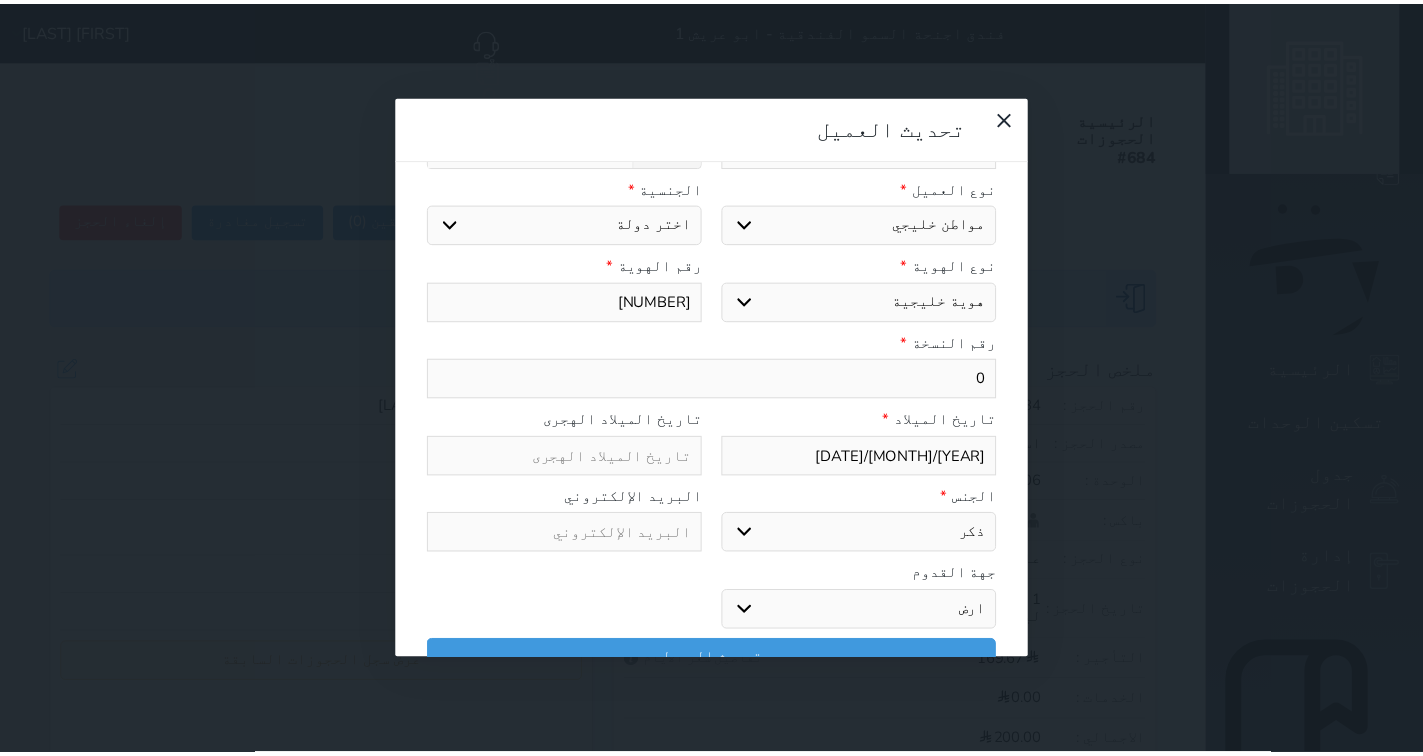 scroll, scrollTop: 200, scrollLeft: 0, axis: vertical 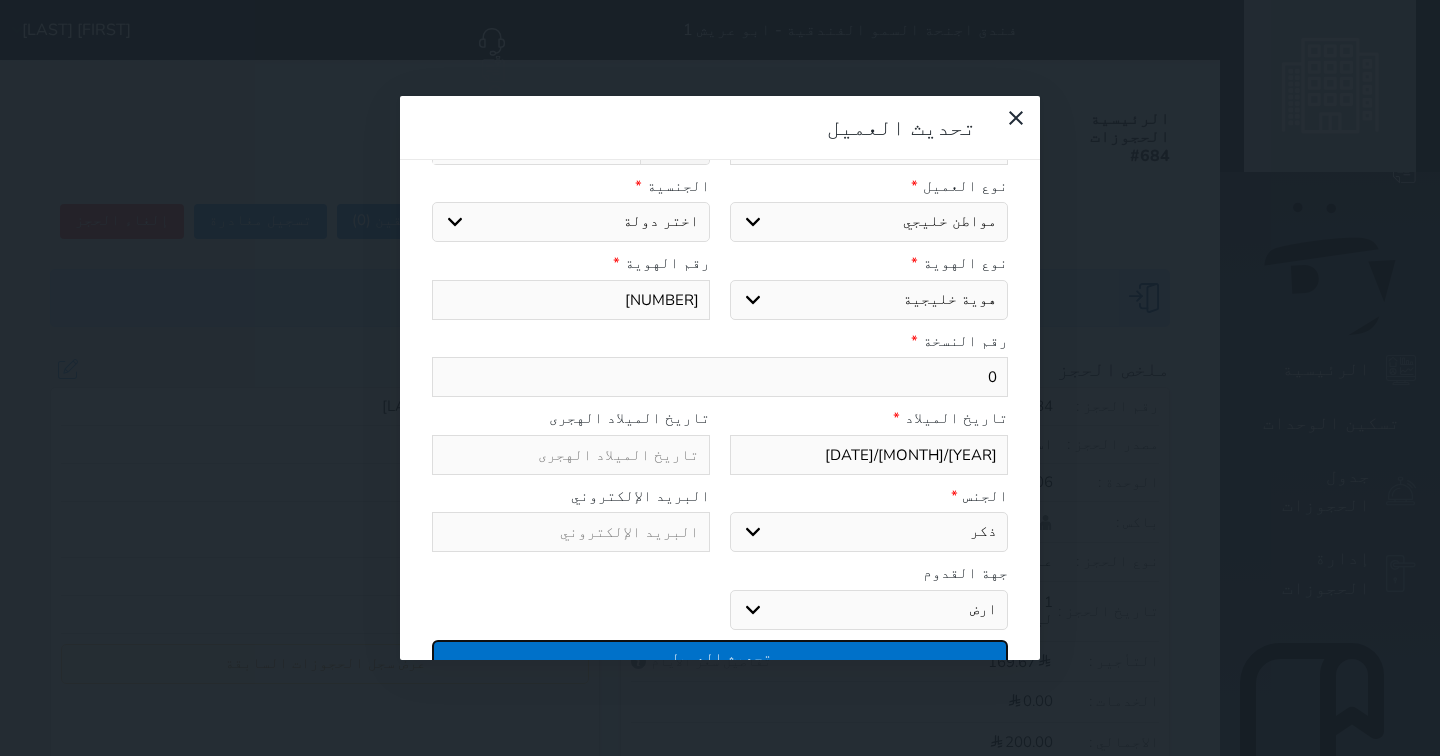 click on "تحديث العميل" at bounding box center [720, 657] 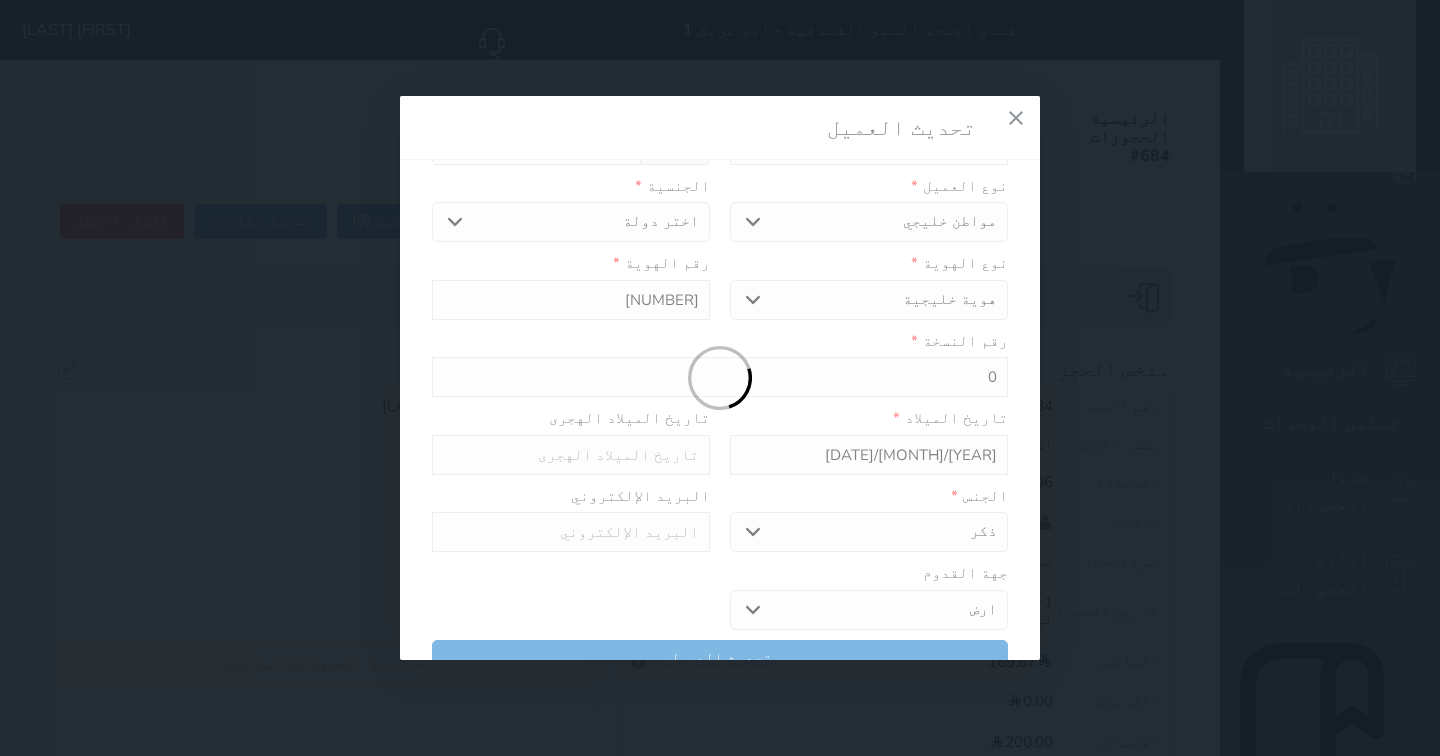 select 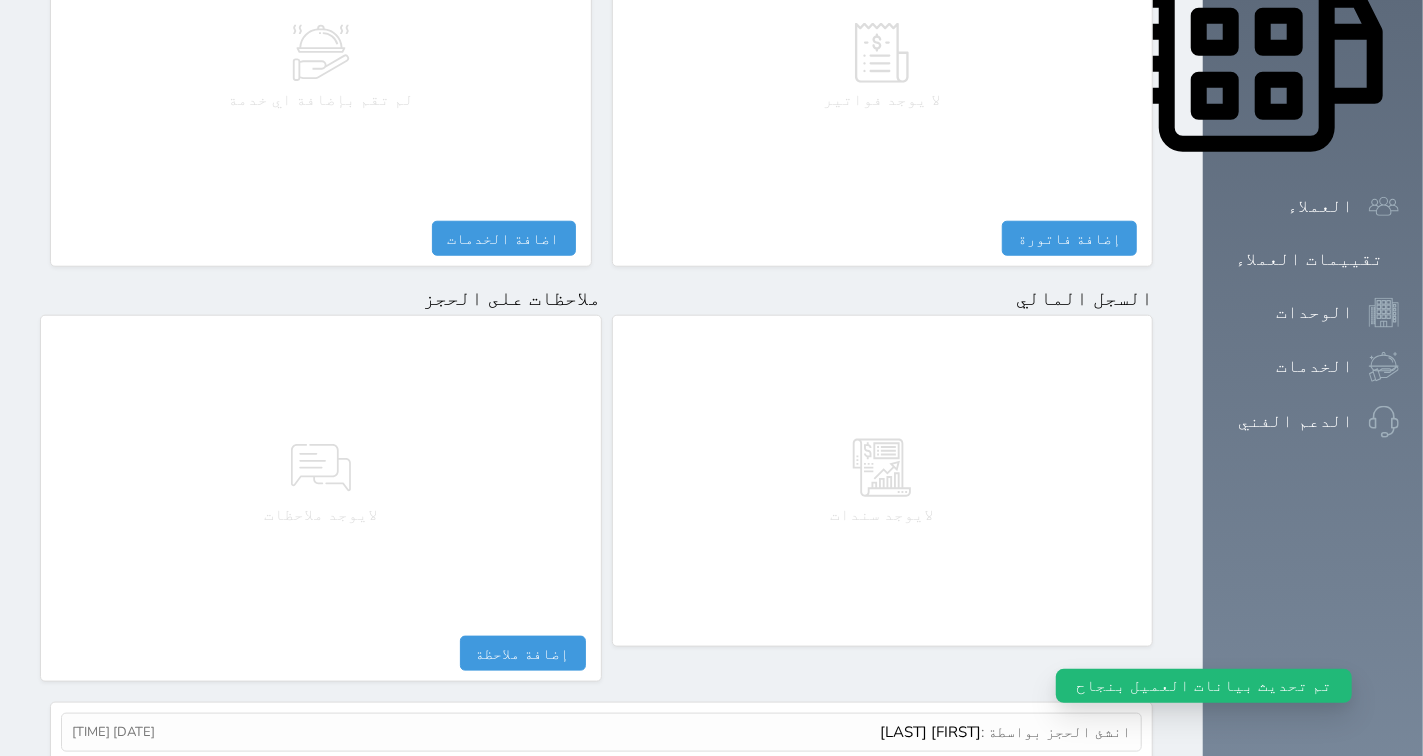 scroll, scrollTop: 1074, scrollLeft: 0, axis: vertical 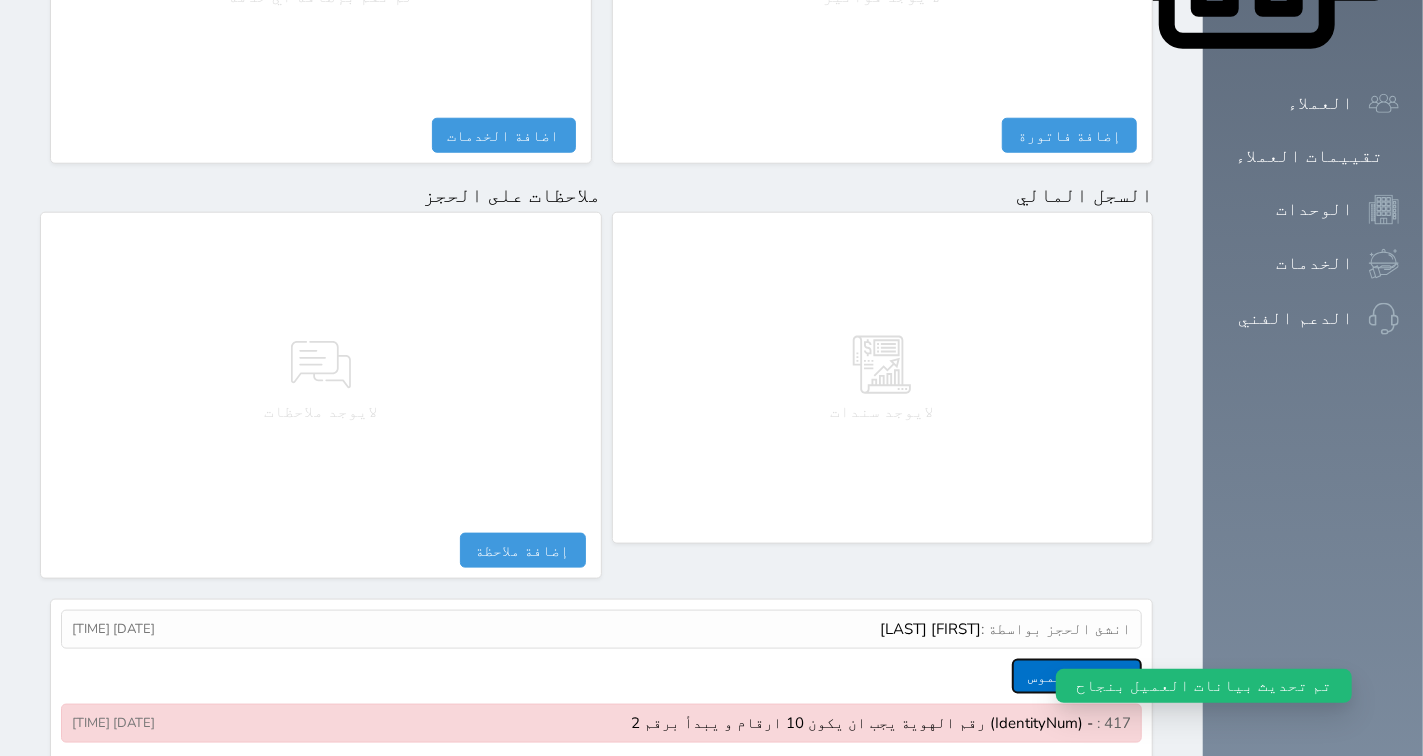 click on "عرض سجل شموس" at bounding box center (1077, 676) 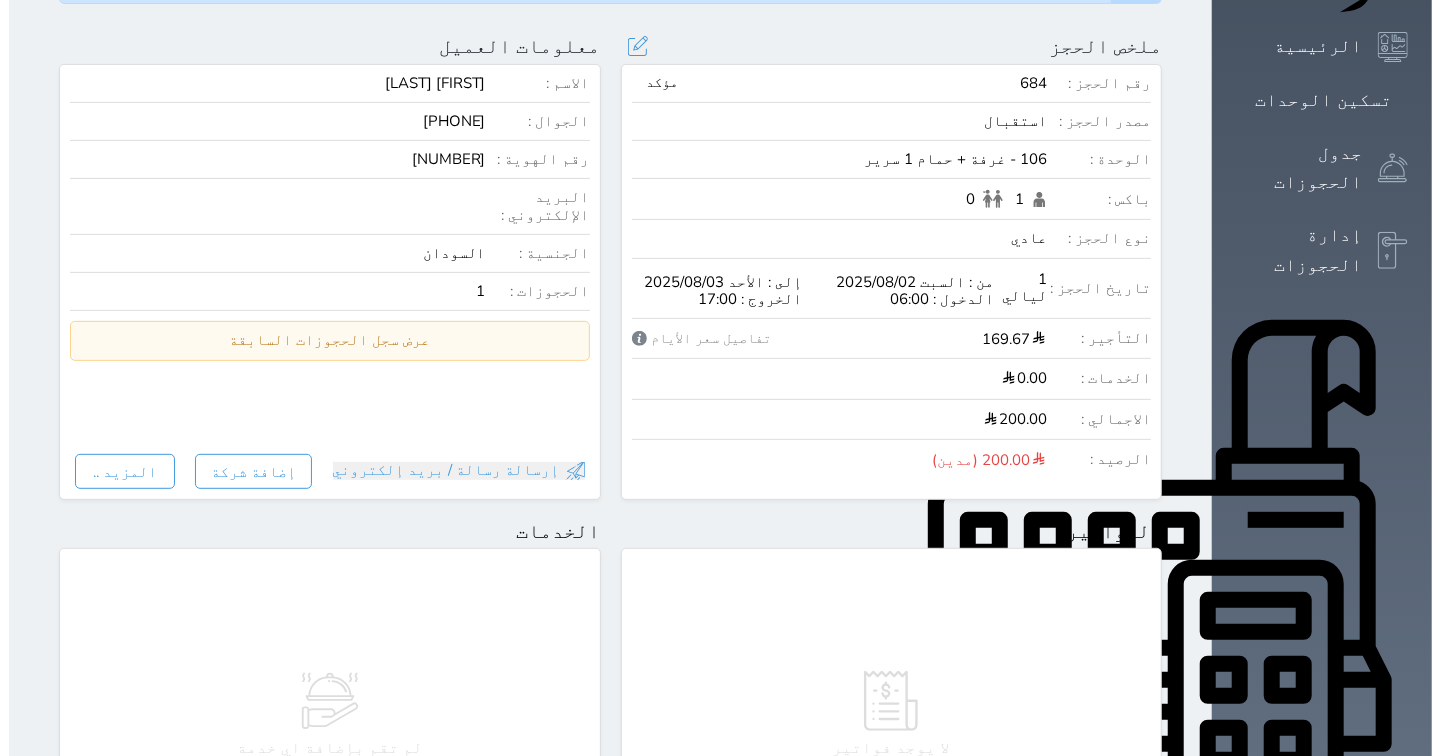 scroll, scrollTop: 12, scrollLeft: 0, axis: vertical 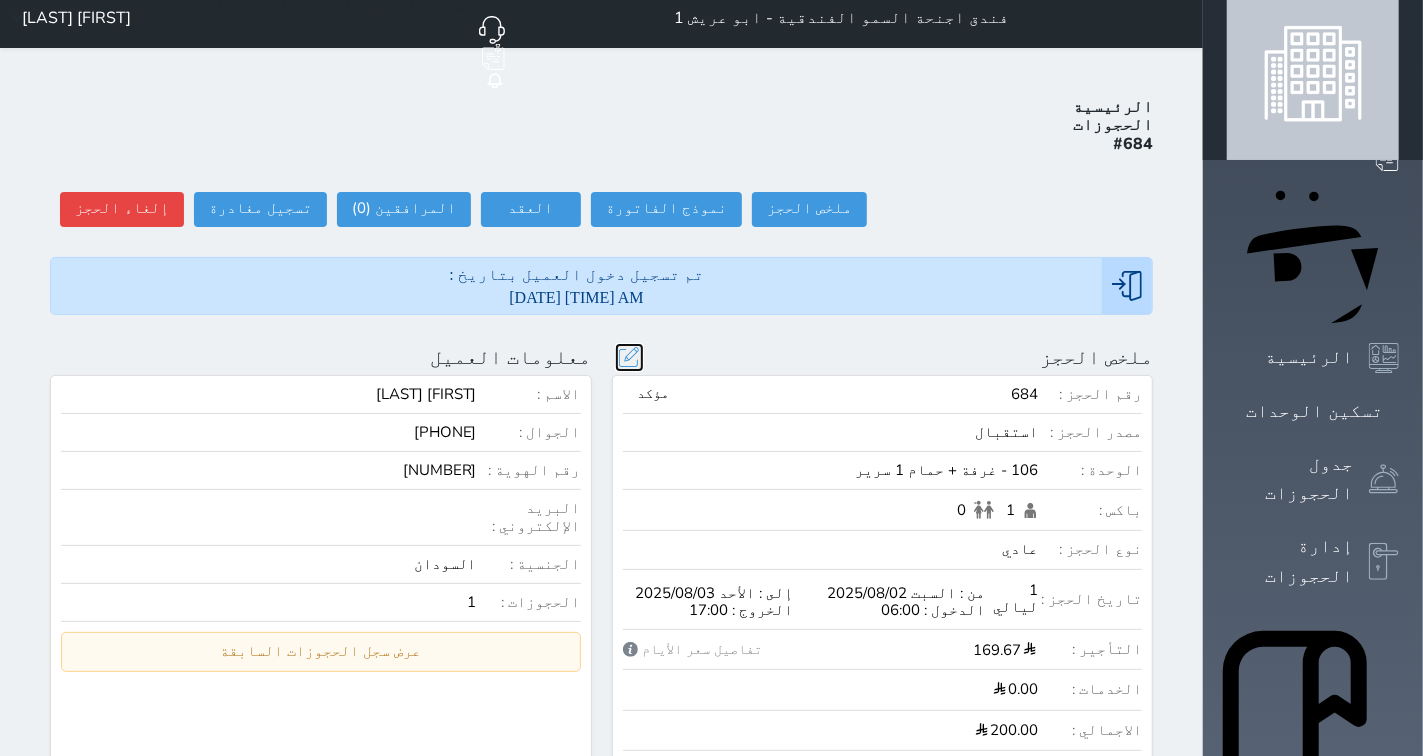 click at bounding box center (629, 357) 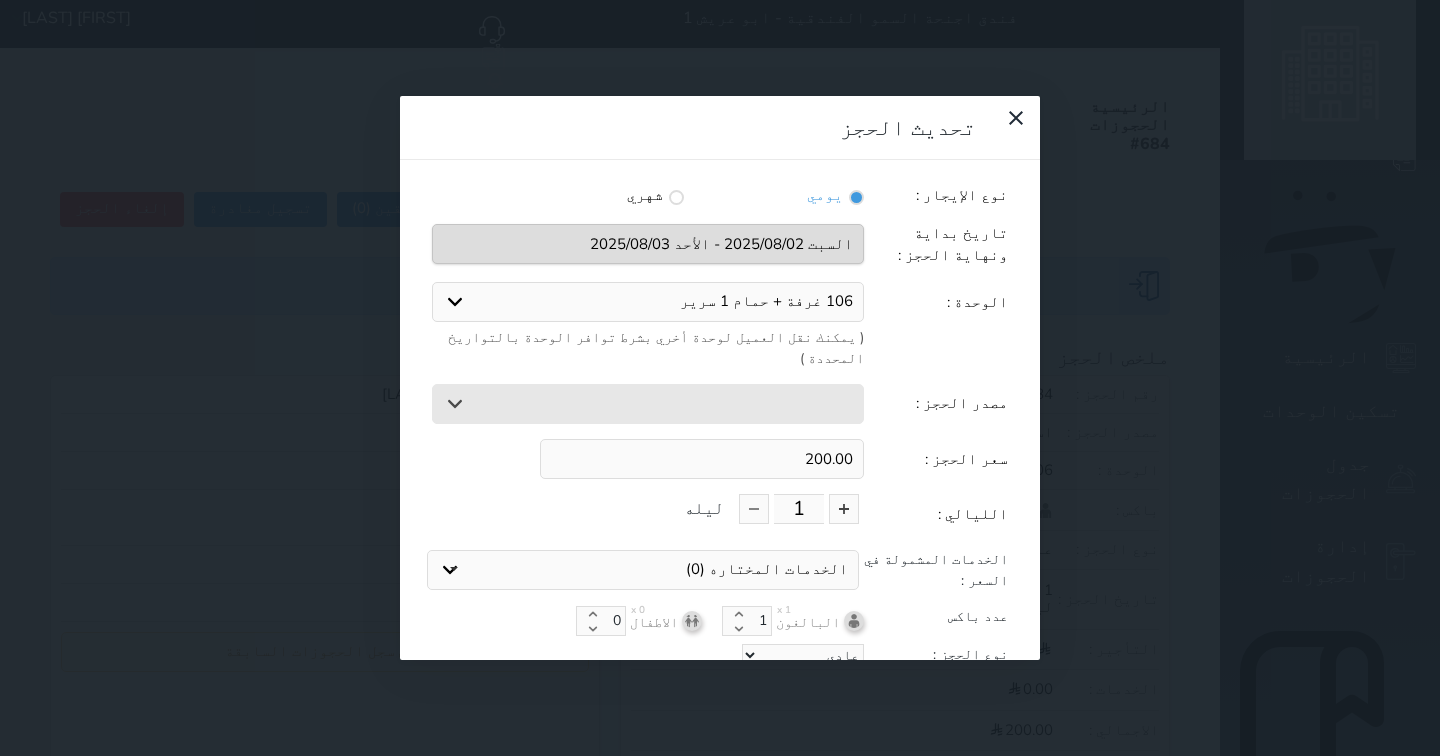 click on "تحديث الحجز                       نوع الإيجار :     يومي     شهري   تاريخ بداية ونهاية الحجز :     الوحدة :   106 غرفة + حمام 1 سرير   101 غرفة + حمام 1 سرير 301 غرفة + صالة + حمام 1 سرير 401 غرفة + صالة + حمام 1 سرير 104 غرفة + حمام 2 سرير 207 غرفة + حمام 2 سرير 307 غرفة + حمام 2 سرير 407 غرفة + حمام 2 سرير 102 غرفة + حمام 1 سرير 105 غرفة + حمام 1 سرير 107 غرفة + حمام 1 سرير 202 غرفة + حمام 1 سرير 203 غرفة + حمام 1 سرير 204 غرفة + حمام 1 سرير 205 غرفة + حمام 1 سرير 206 غرفة + حمام 1 سرير 302 غرفة + حمام 1 سرير 303 غرفة + حمام 1 سرير 304 غرفة + حمام 1 سرير 305 غرفة + حمام 1 سرير 306 غرفة + حمام 1 سرير 403 غرفة + حمام 1 سرير 404 غرفة + حمام 1 سرير       استقبال" at bounding box center (720, 378) 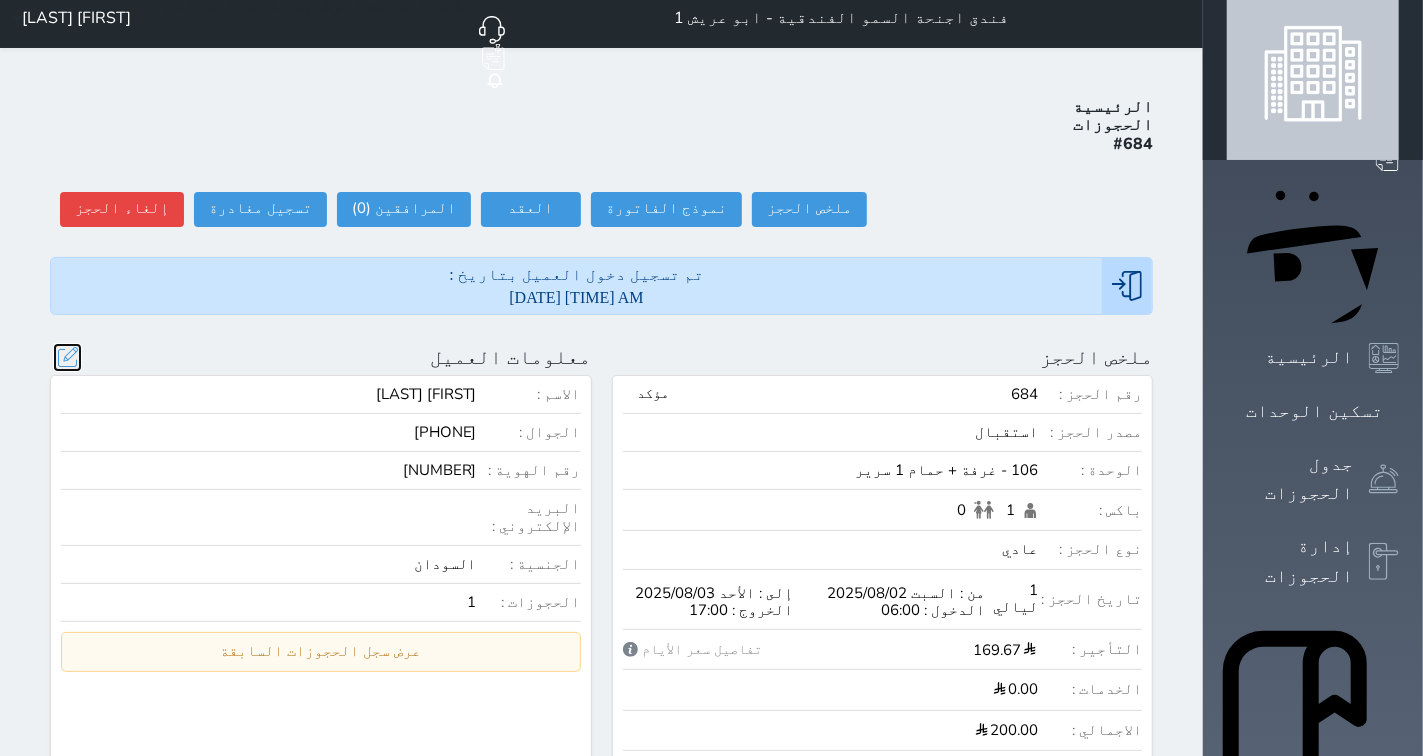 click at bounding box center [67, 357] 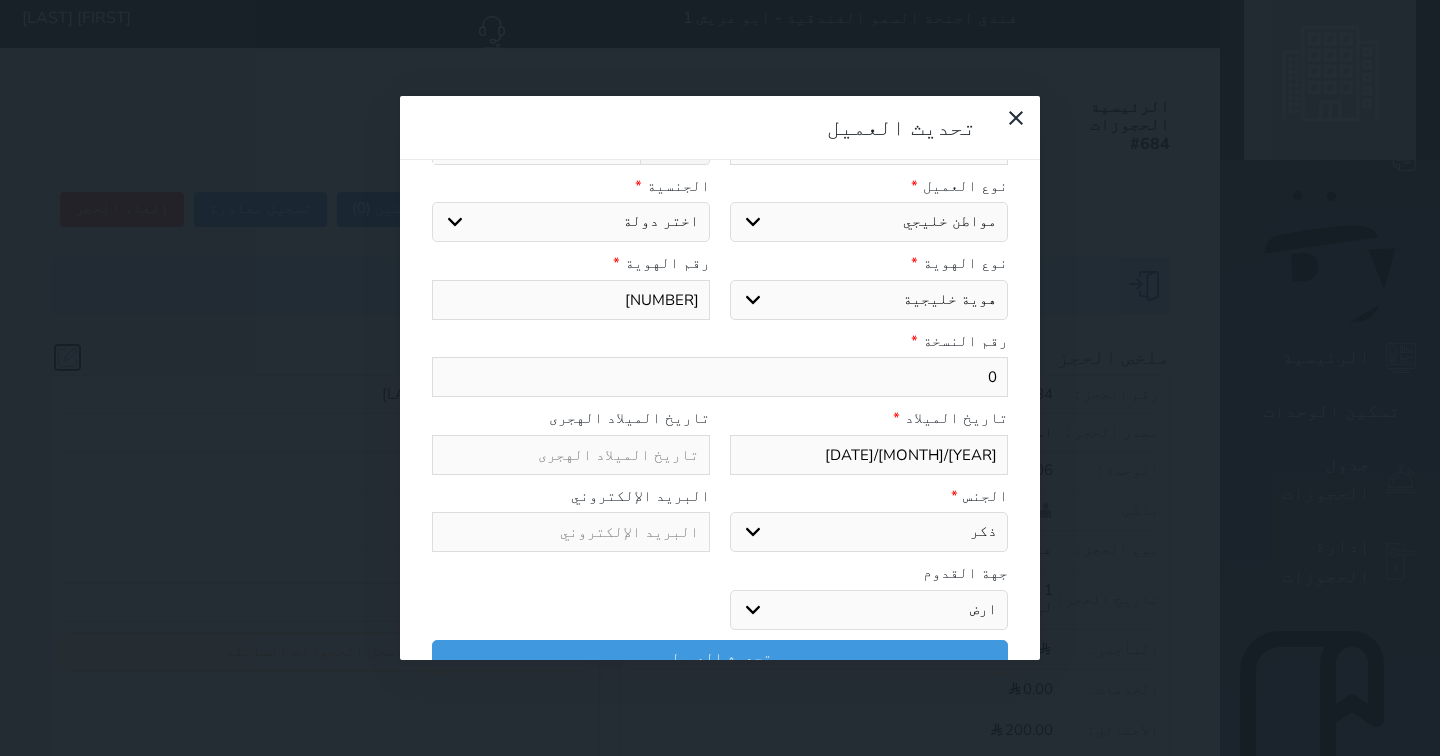 select 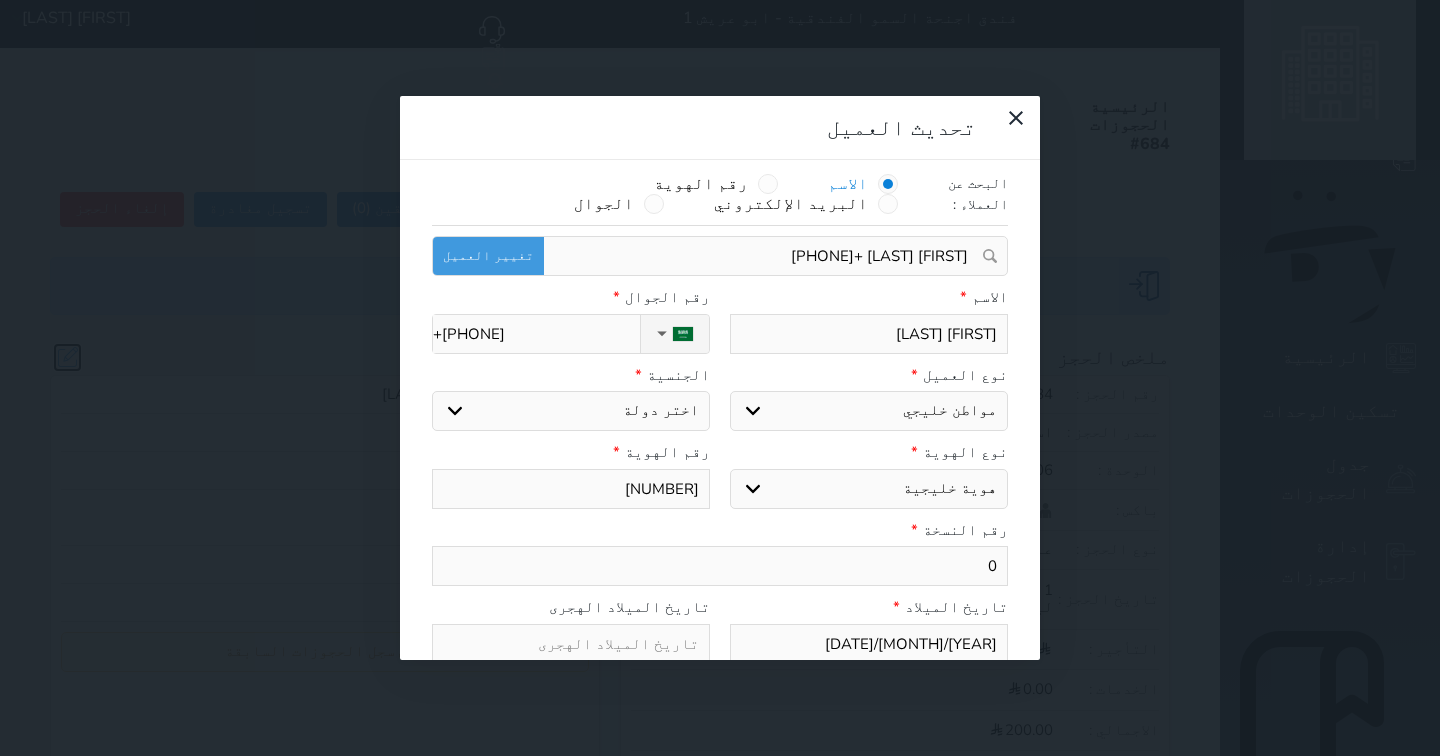 scroll, scrollTop: 0, scrollLeft: 0, axis: both 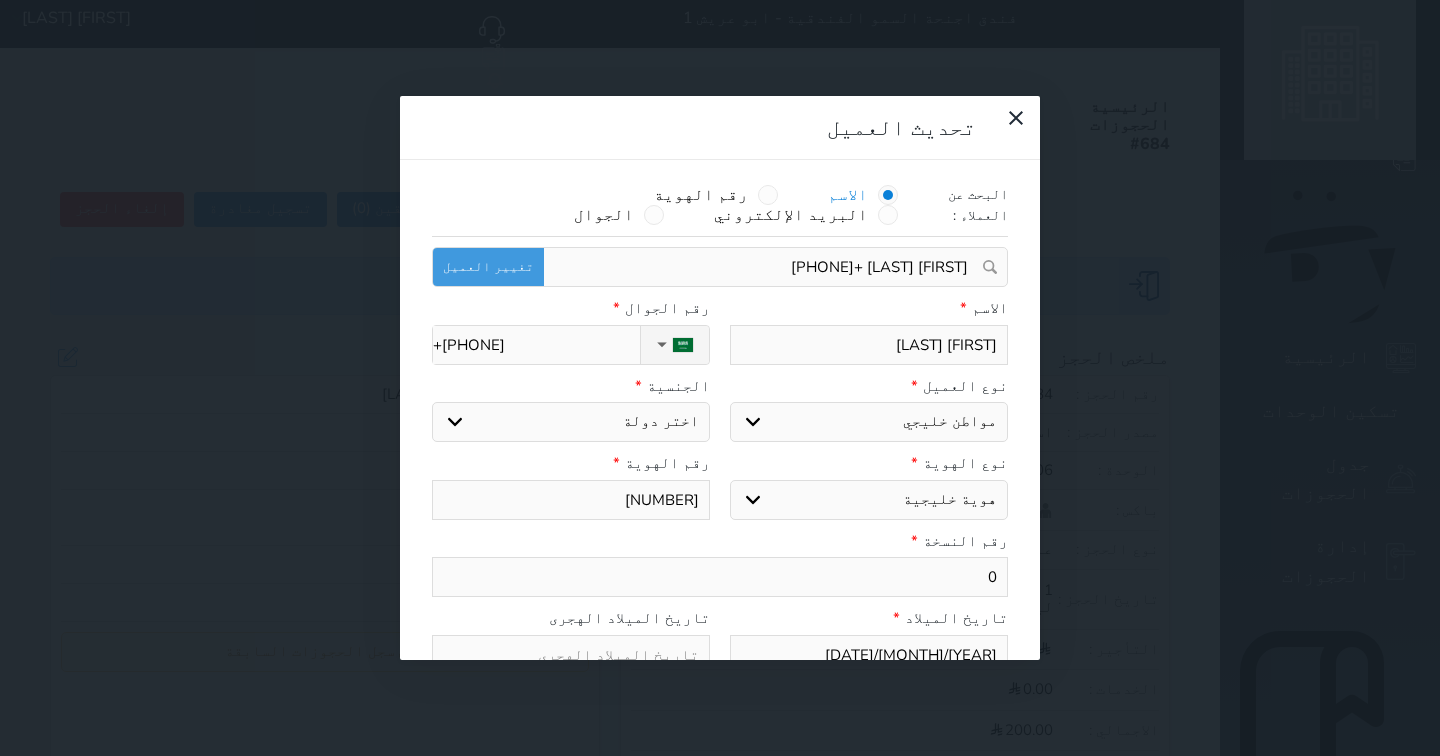 click on "اختر نوع   مواطن مواطن خليجي زائر مقيم" at bounding box center [869, 422] 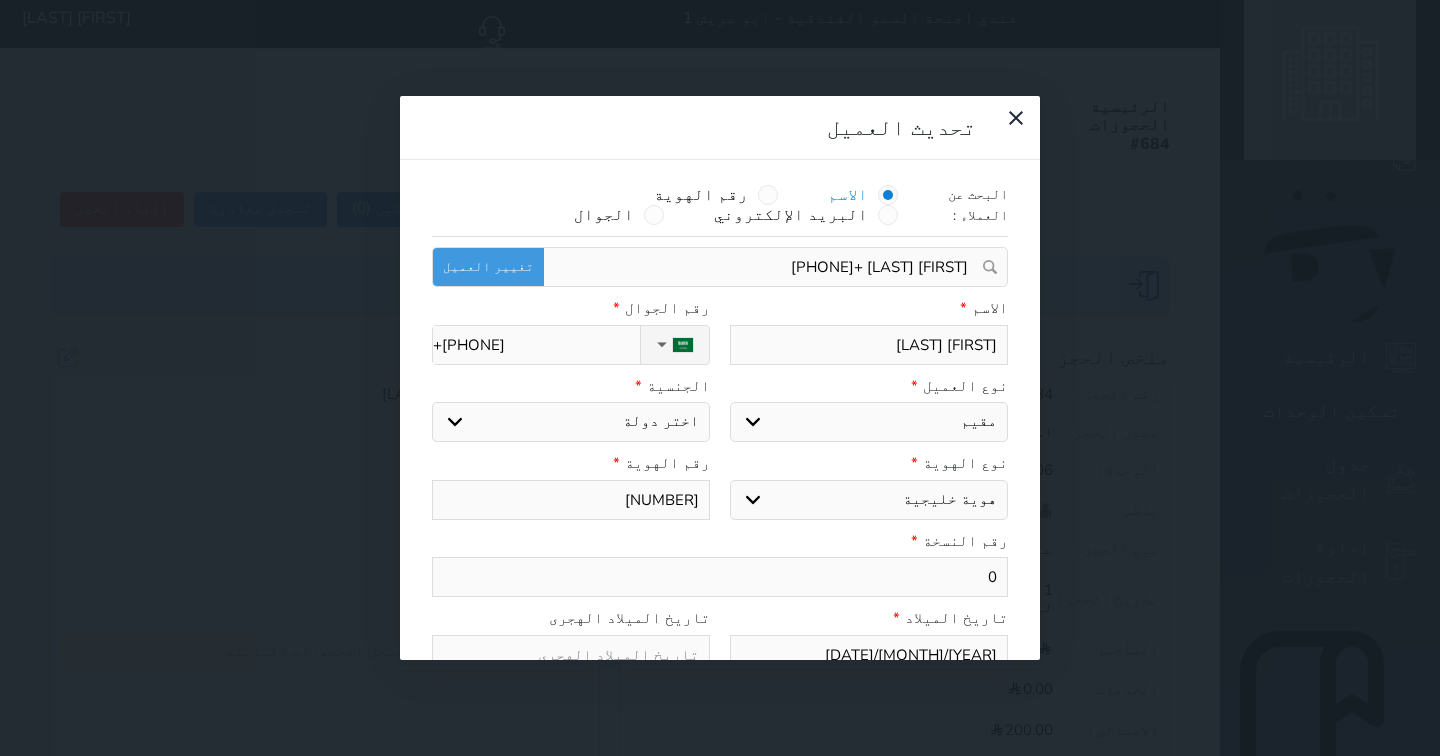 click on "اختر نوع   مواطن مواطن خليجي زائر مقيم" at bounding box center (869, 422) 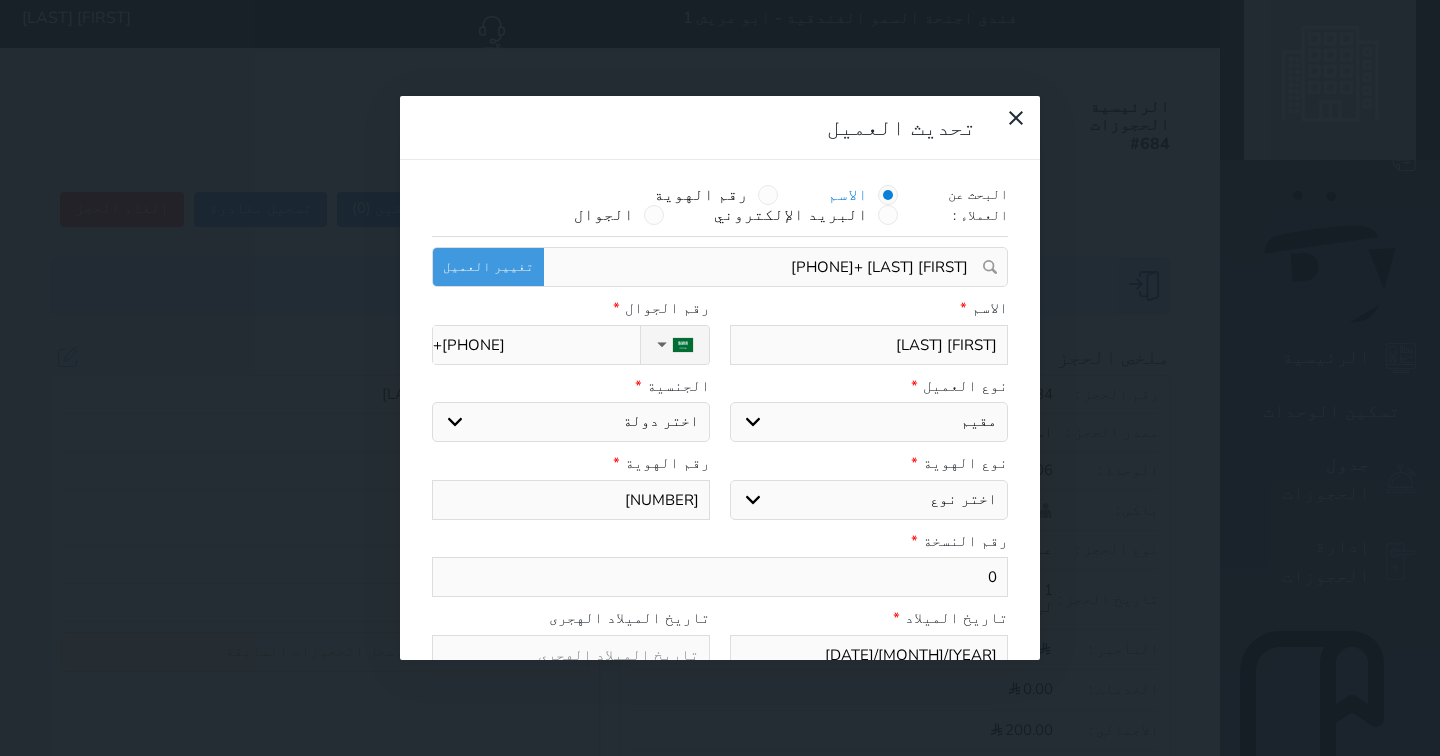 select on "204" 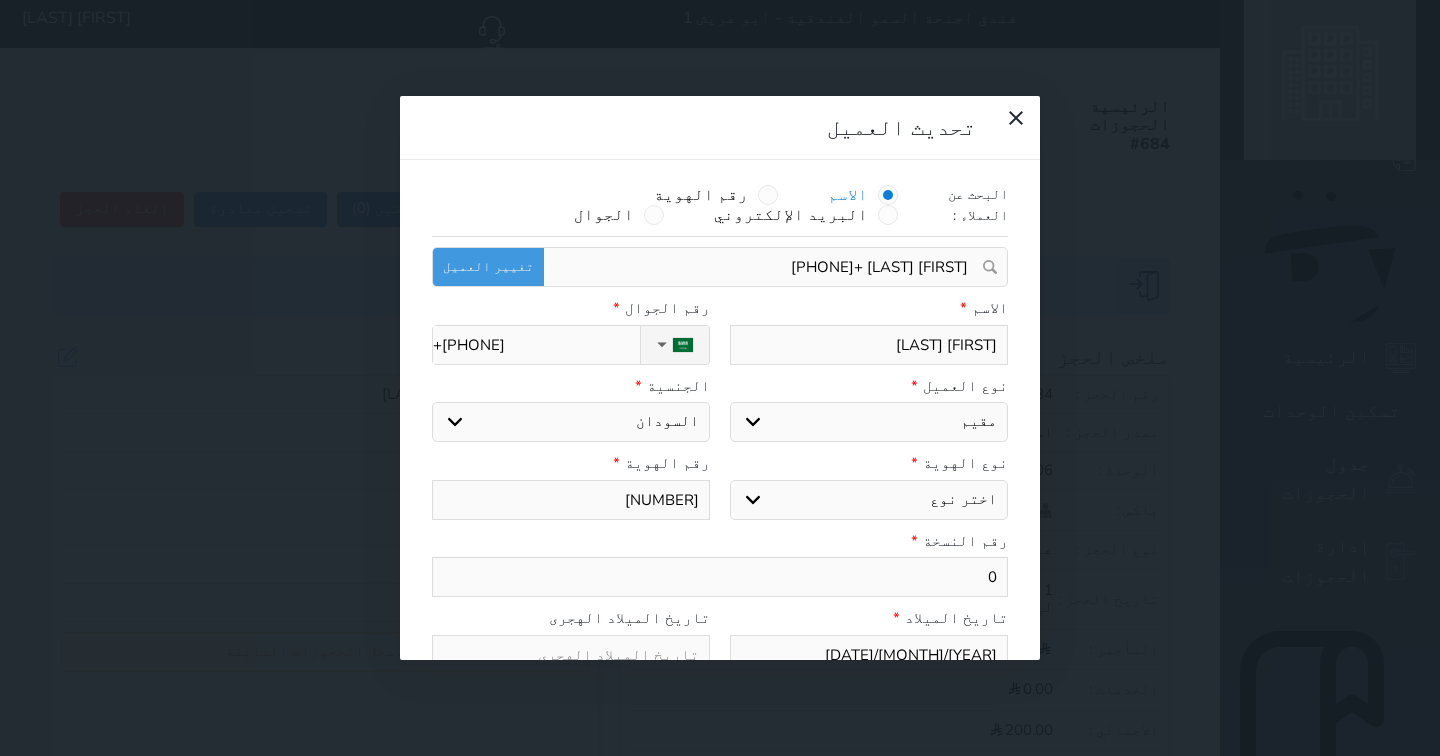 click on "اختر نوع   مقيم جواز السفر" at bounding box center (869, 500) 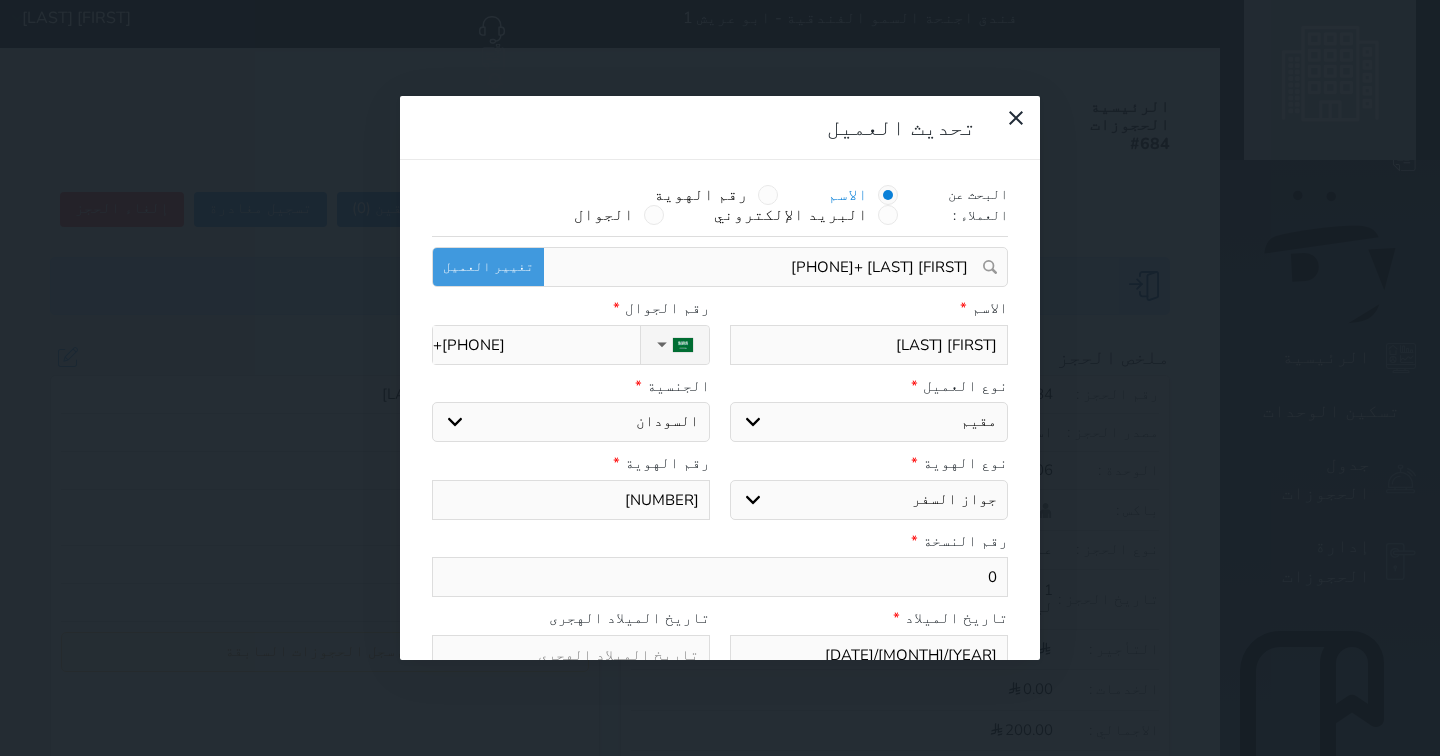 click on "اختر نوع   مقيم جواز السفر" at bounding box center [869, 500] 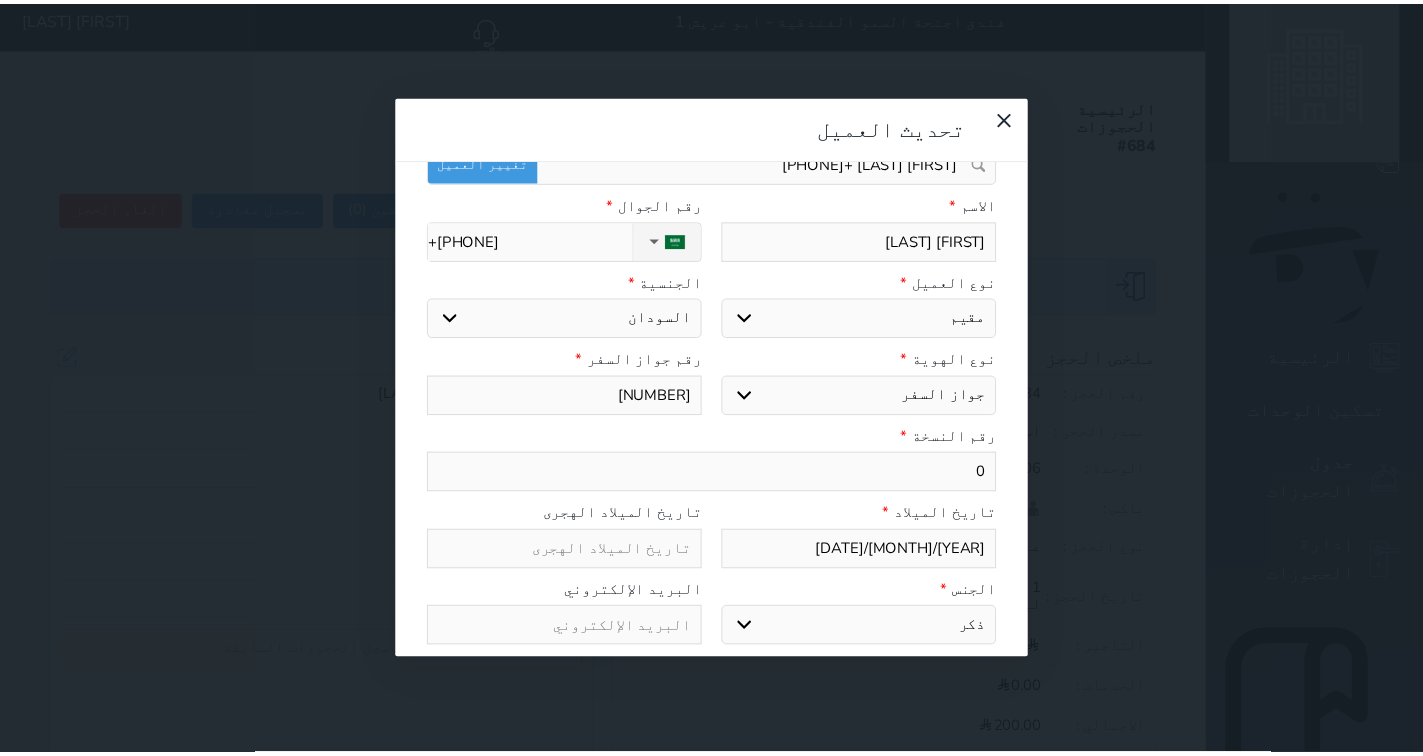 scroll, scrollTop: 200, scrollLeft: 0, axis: vertical 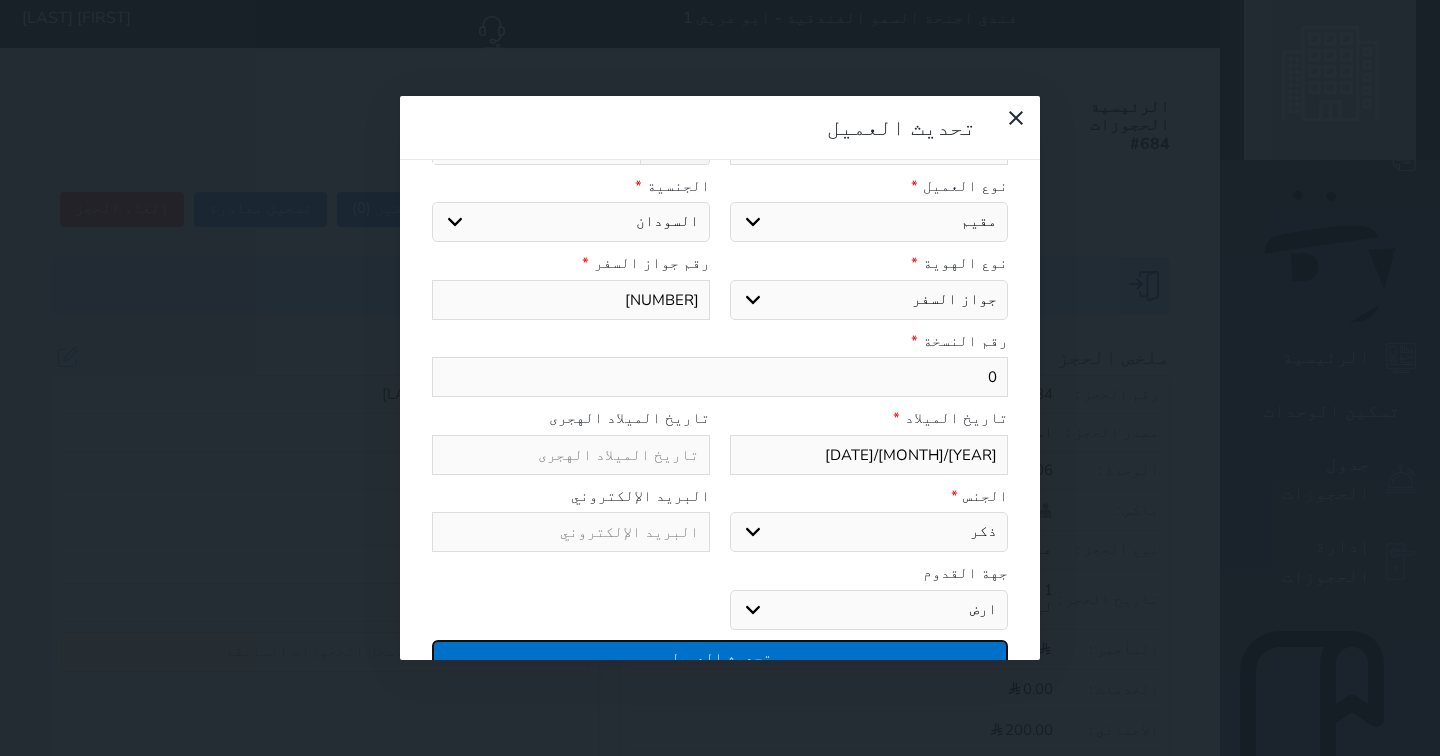 click on "تحديث العميل" at bounding box center (720, 657) 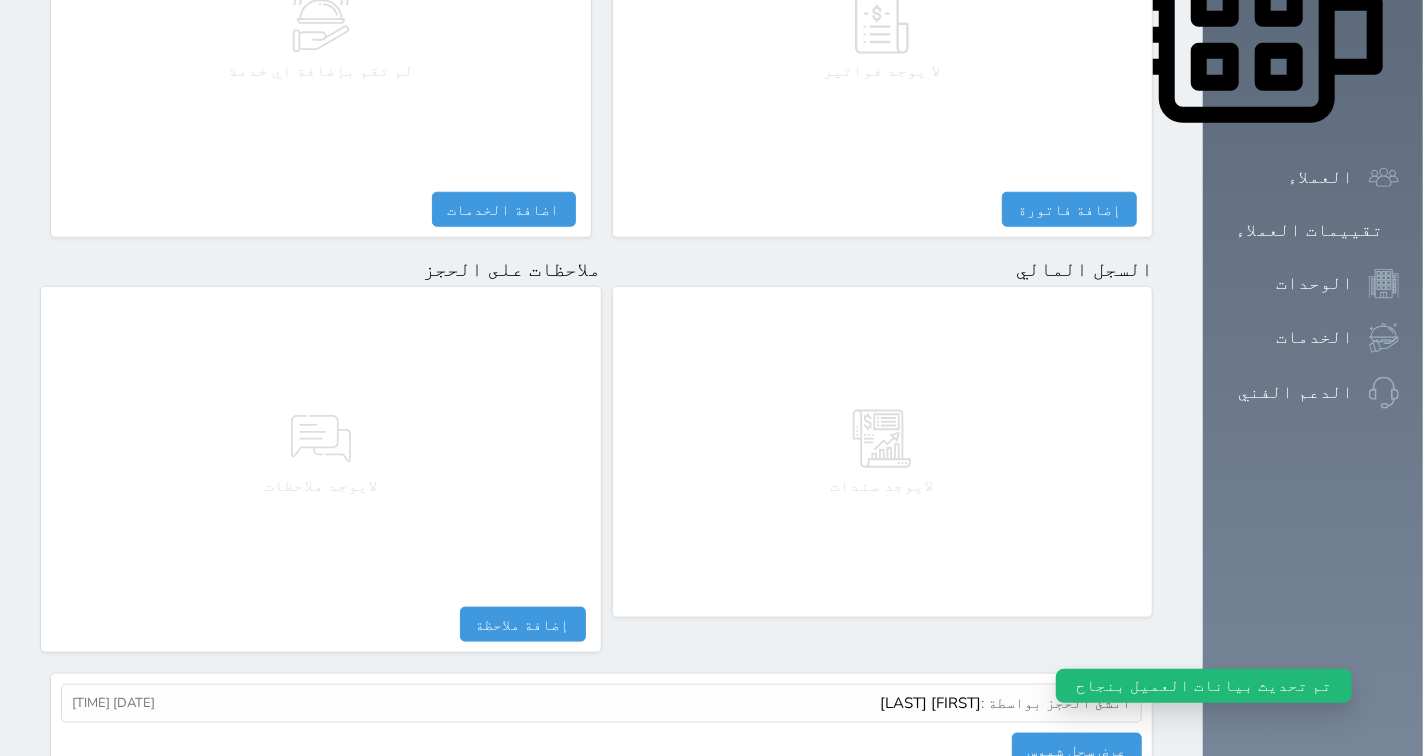 scroll, scrollTop: 1123, scrollLeft: 0, axis: vertical 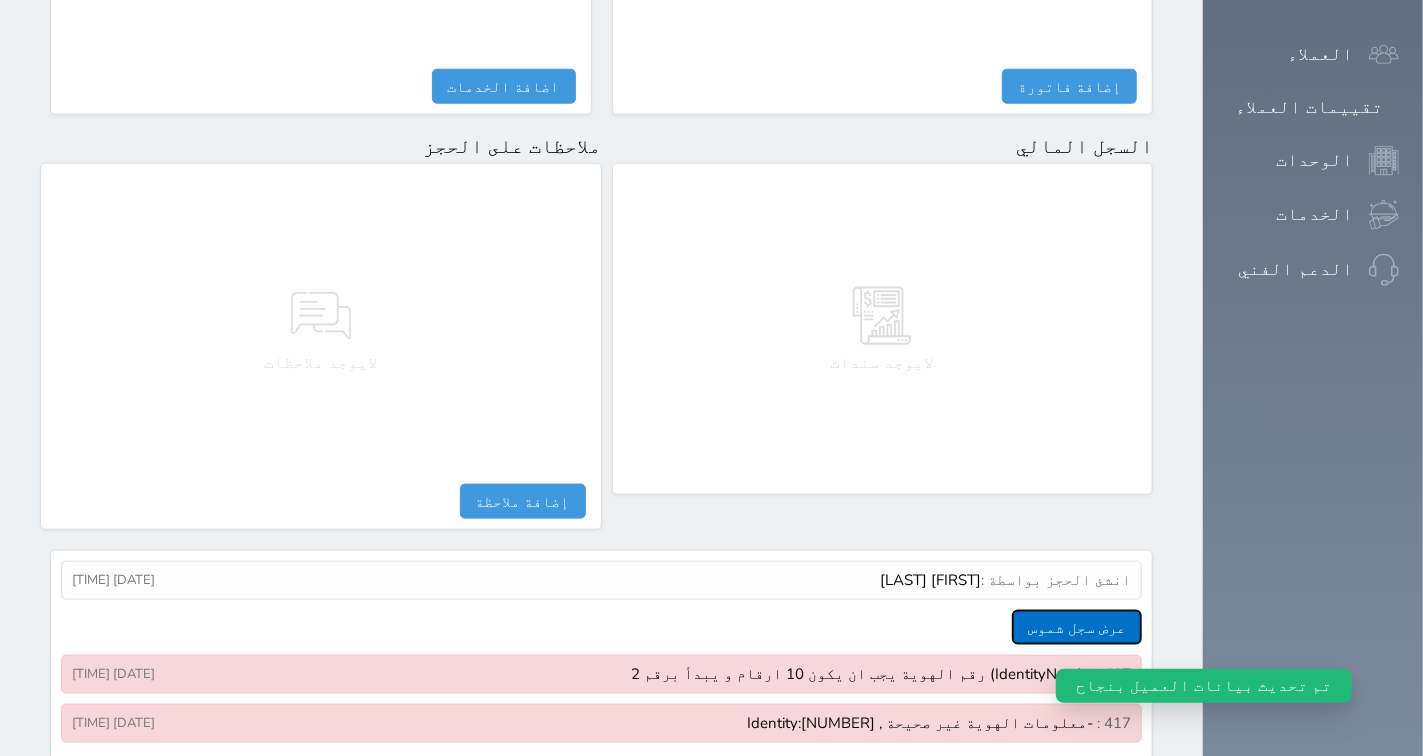click on "عرض سجل شموس" at bounding box center [1077, 627] 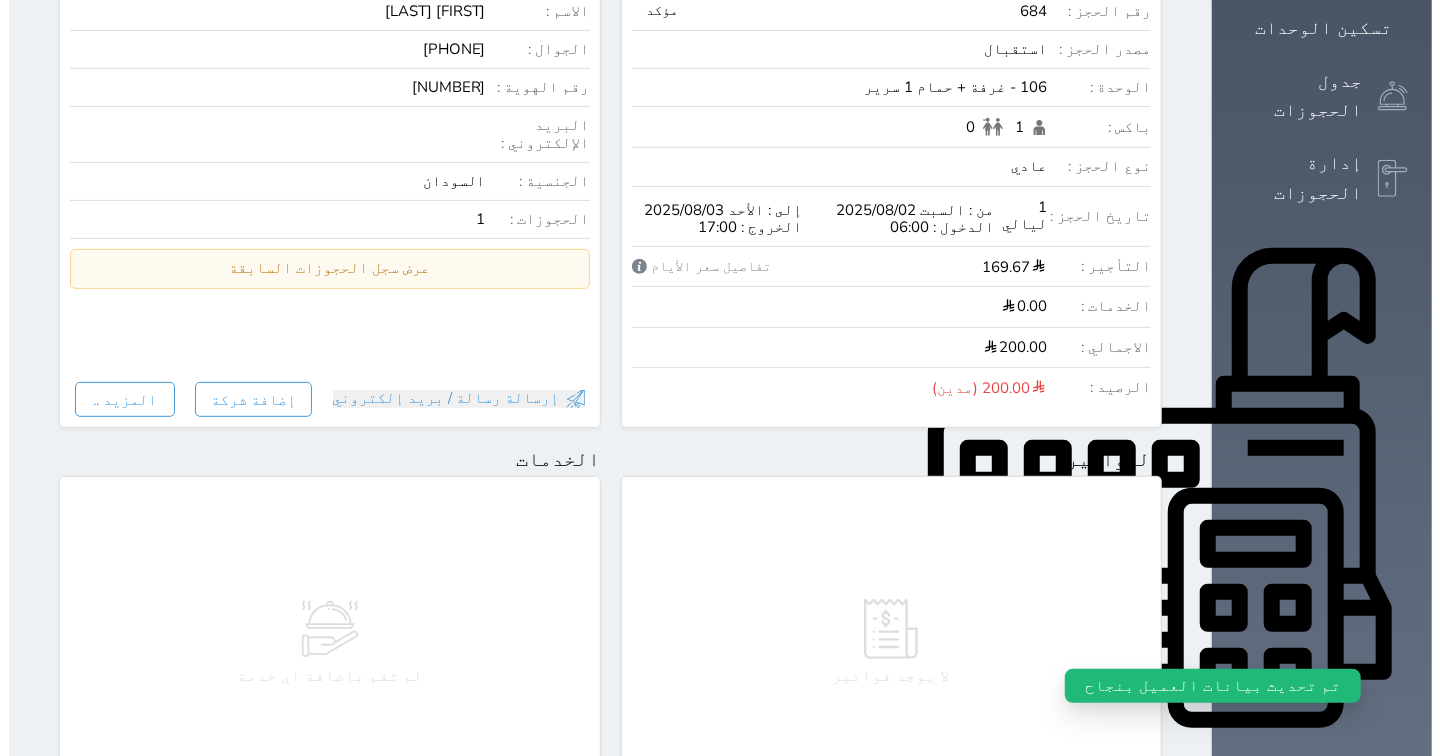 scroll, scrollTop: 0, scrollLeft: 0, axis: both 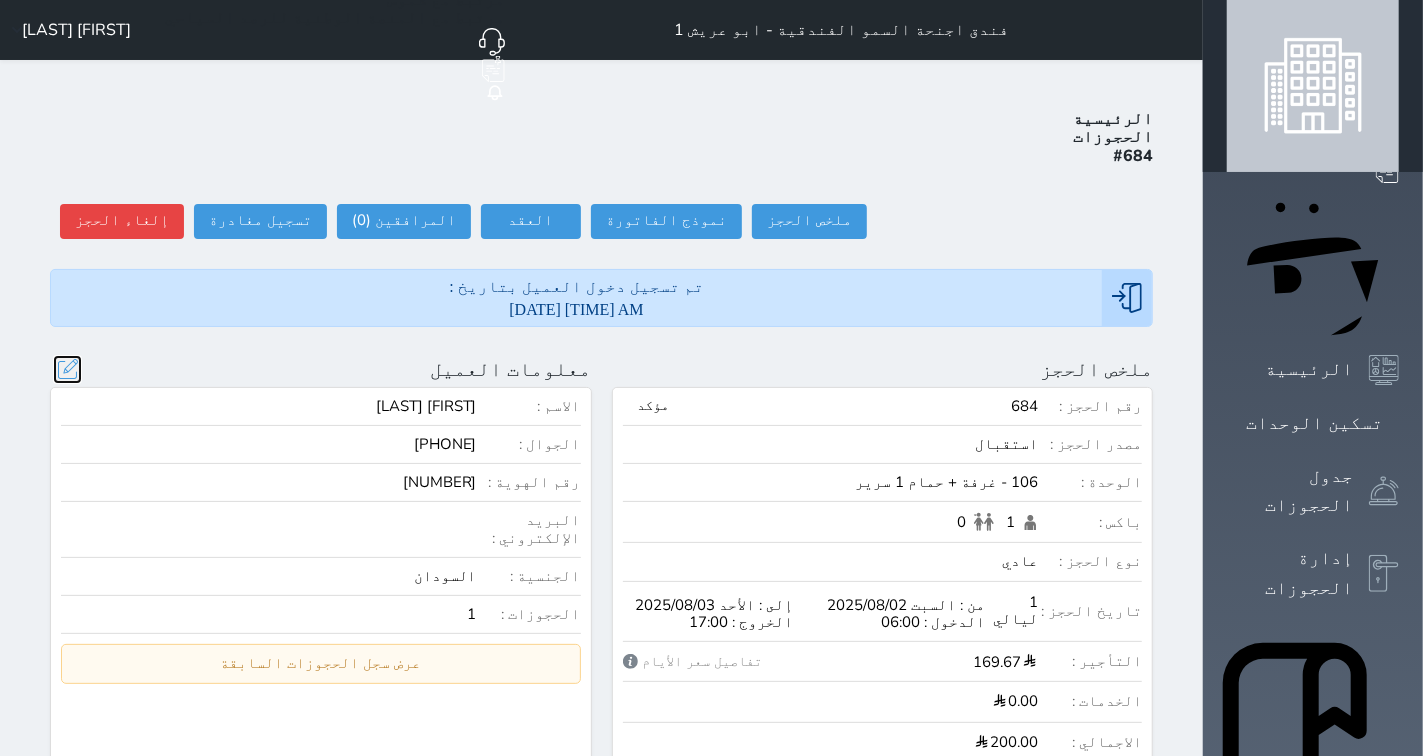 click at bounding box center [67, 369] 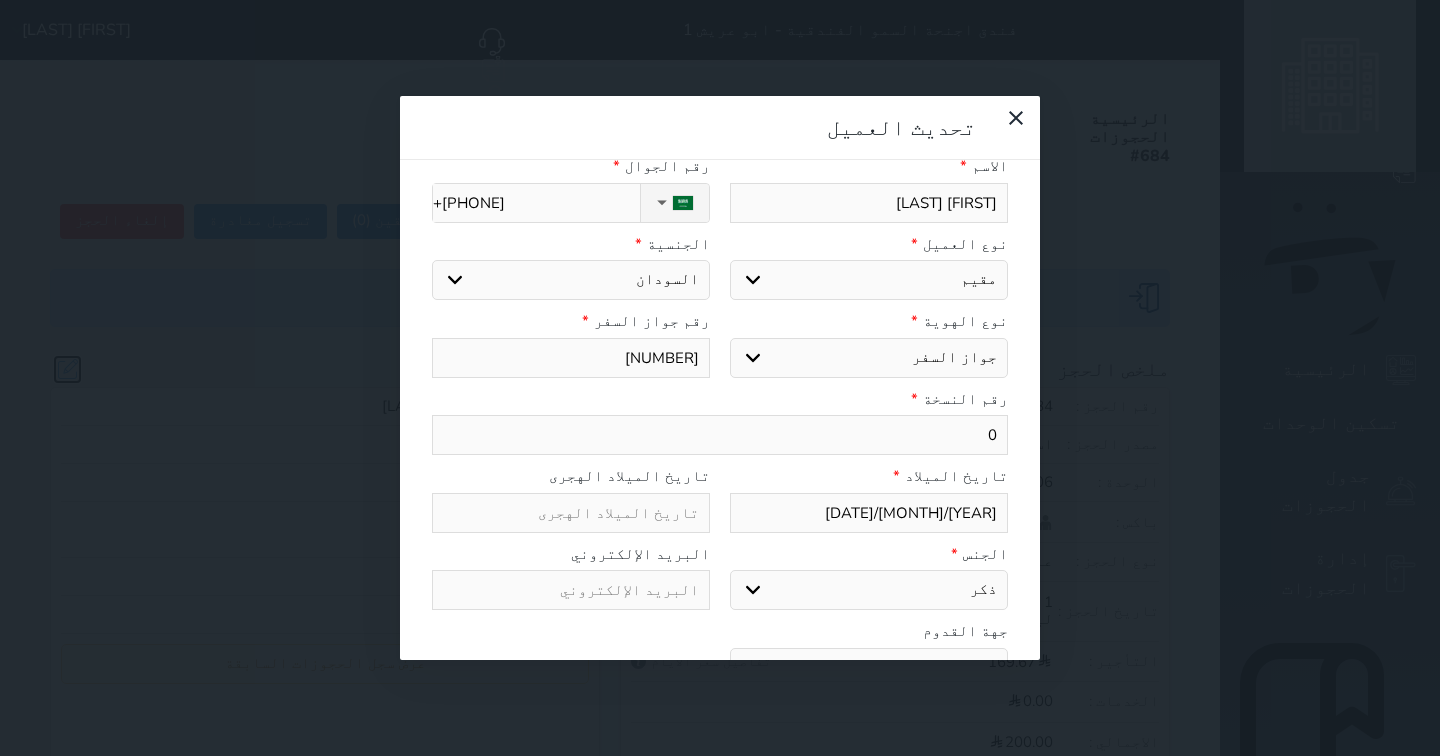 scroll, scrollTop: 0, scrollLeft: 0, axis: both 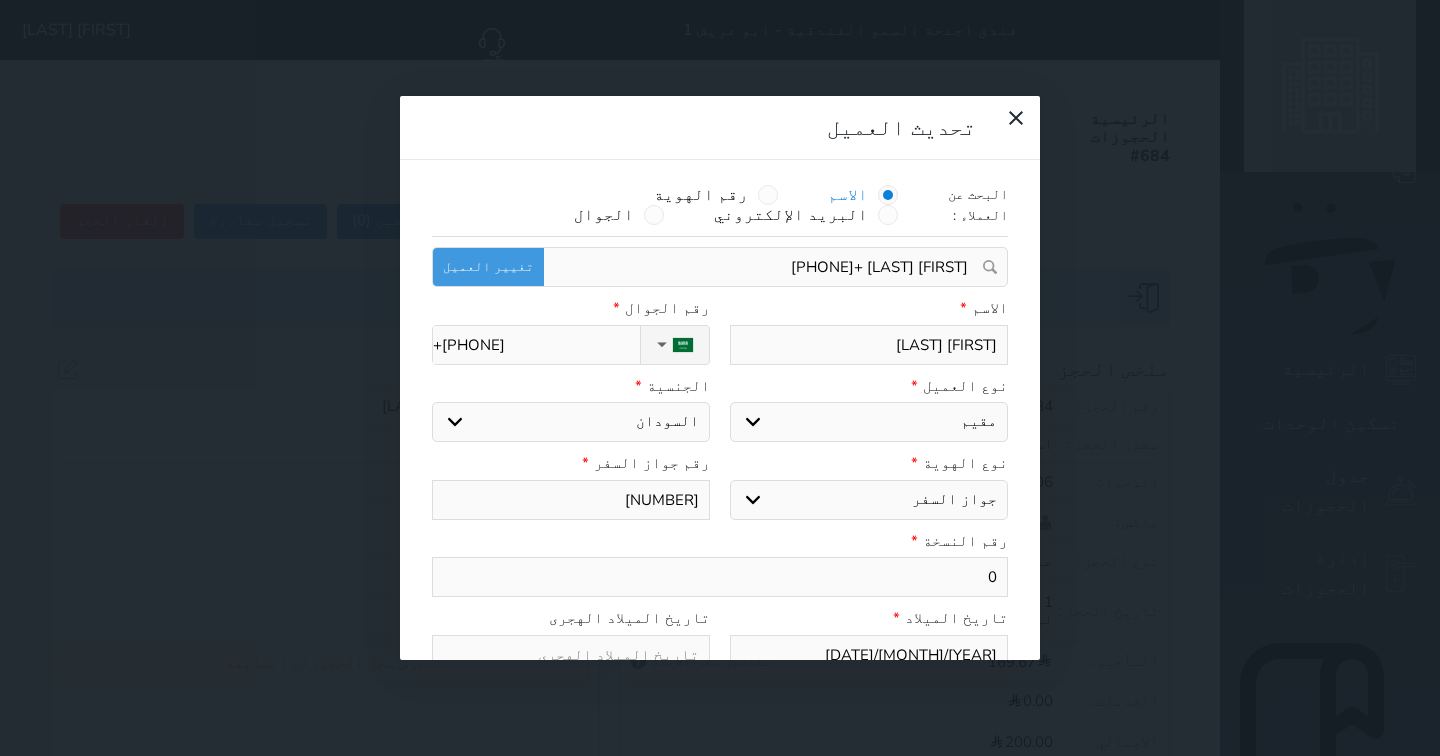 click on "اختر نوع   مواطن مواطن خليجي زائر مقيم" at bounding box center [869, 422] 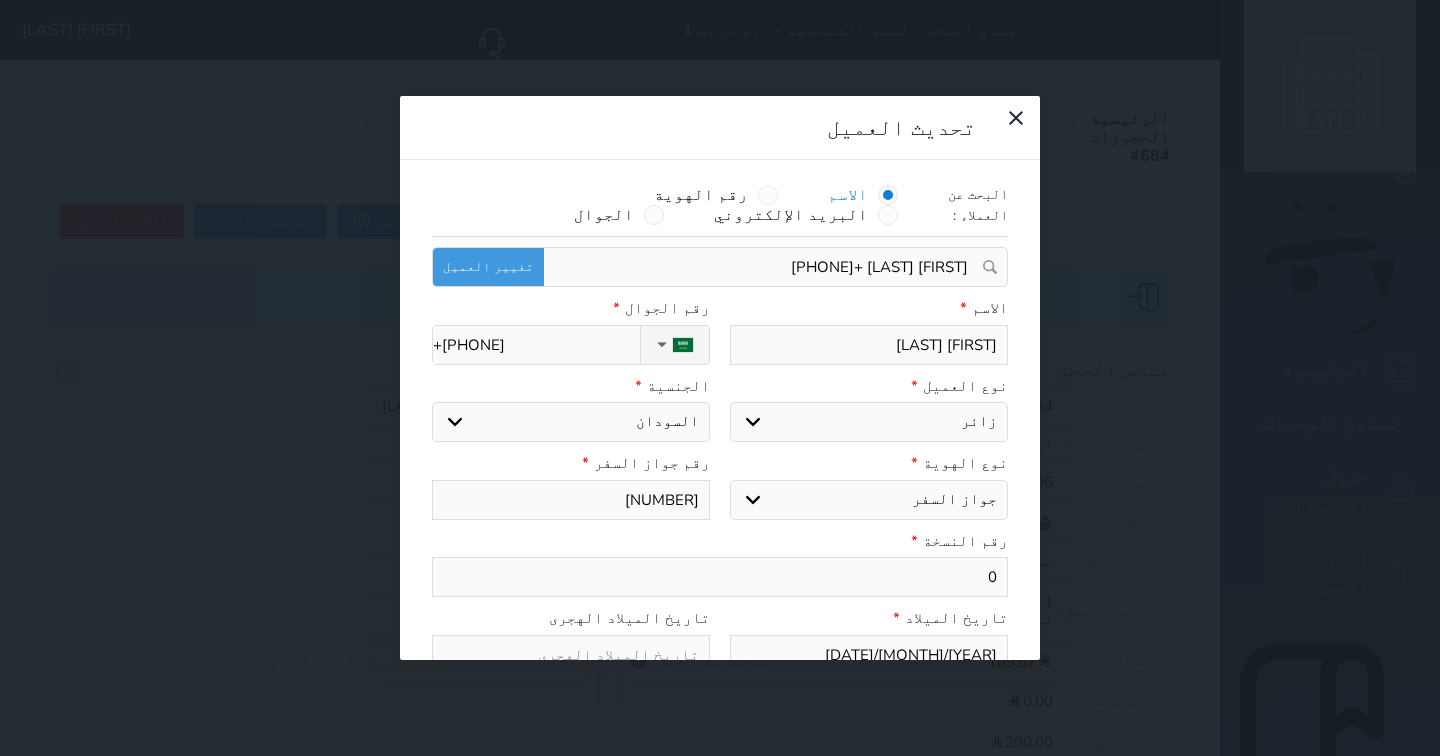 click on "اختر نوع   مواطن مواطن خليجي زائر مقيم" at bounding box center [869, 422] 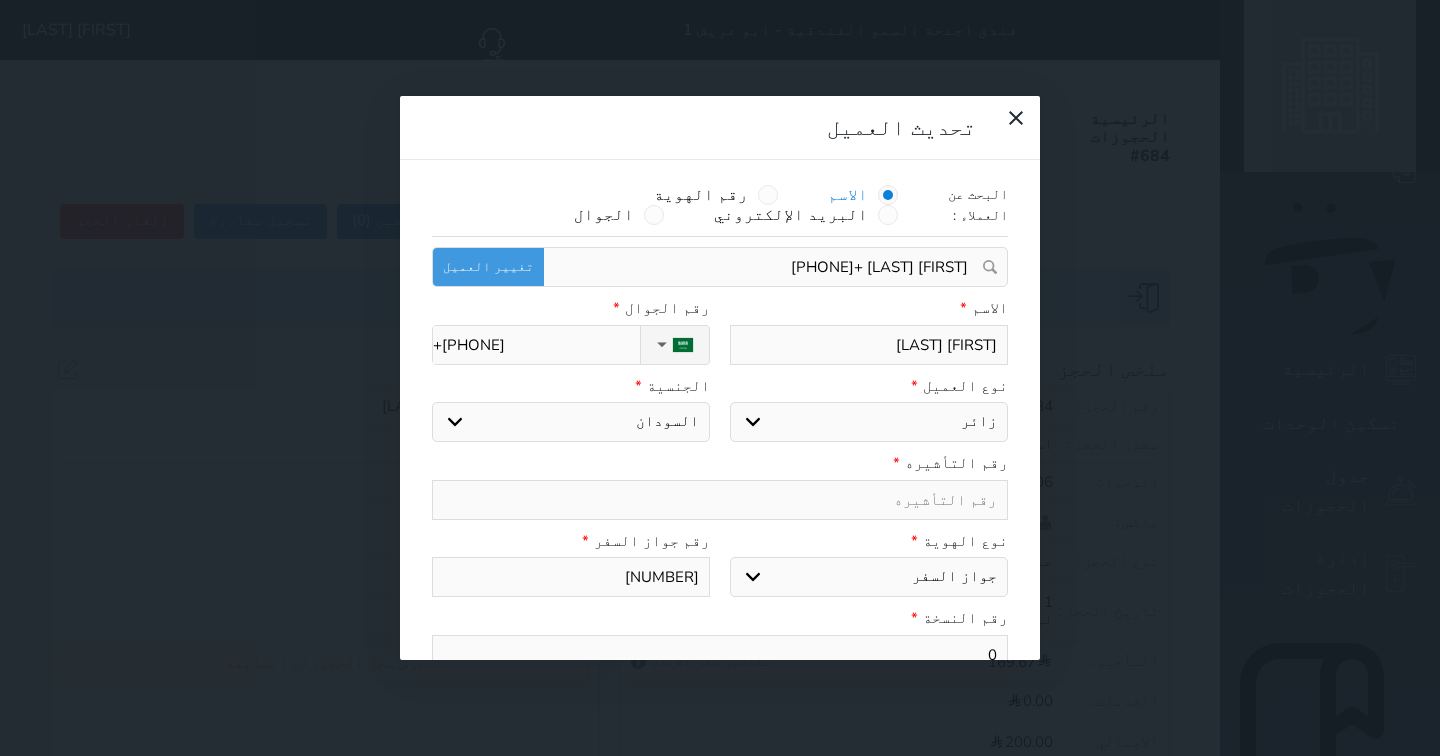 click at bounding box center (720, 500) 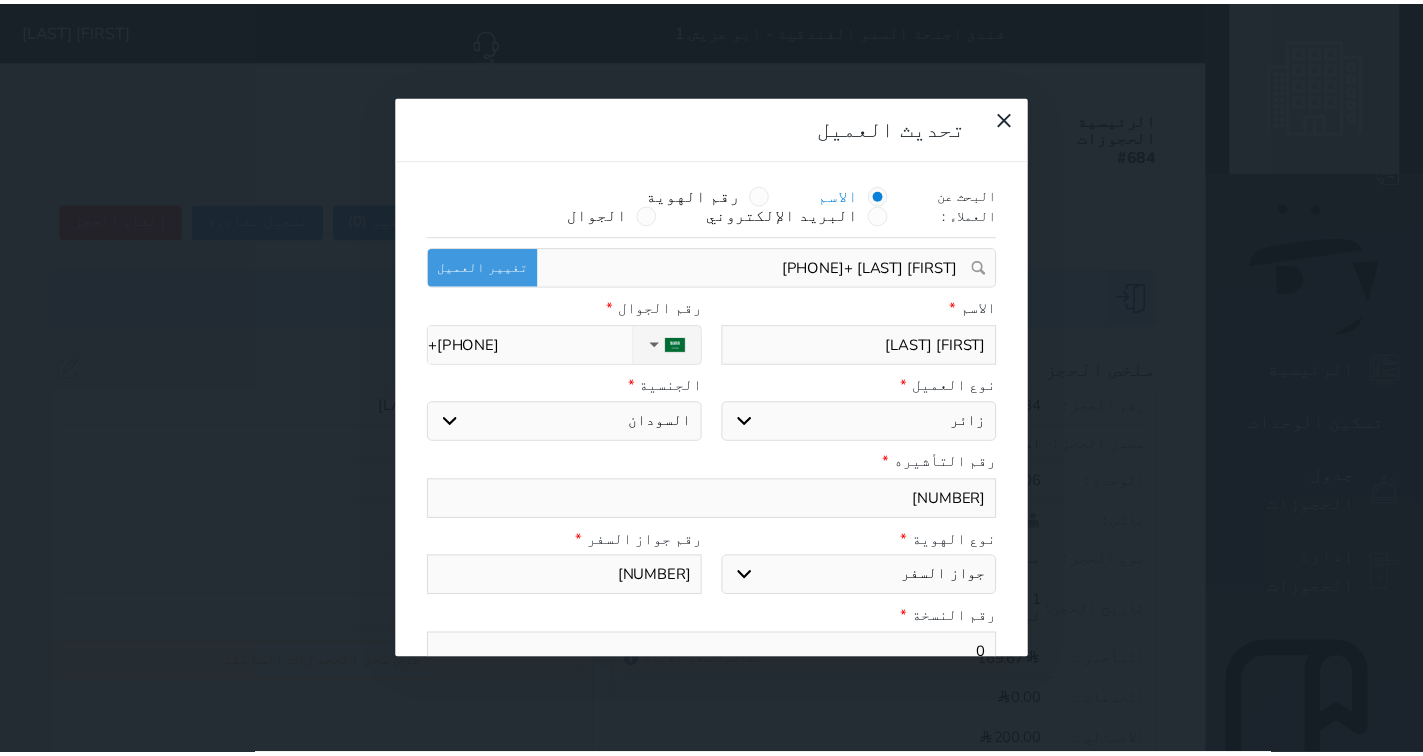 scroll, scrollTop: 276, scrollLeft: 0, axis: vertical 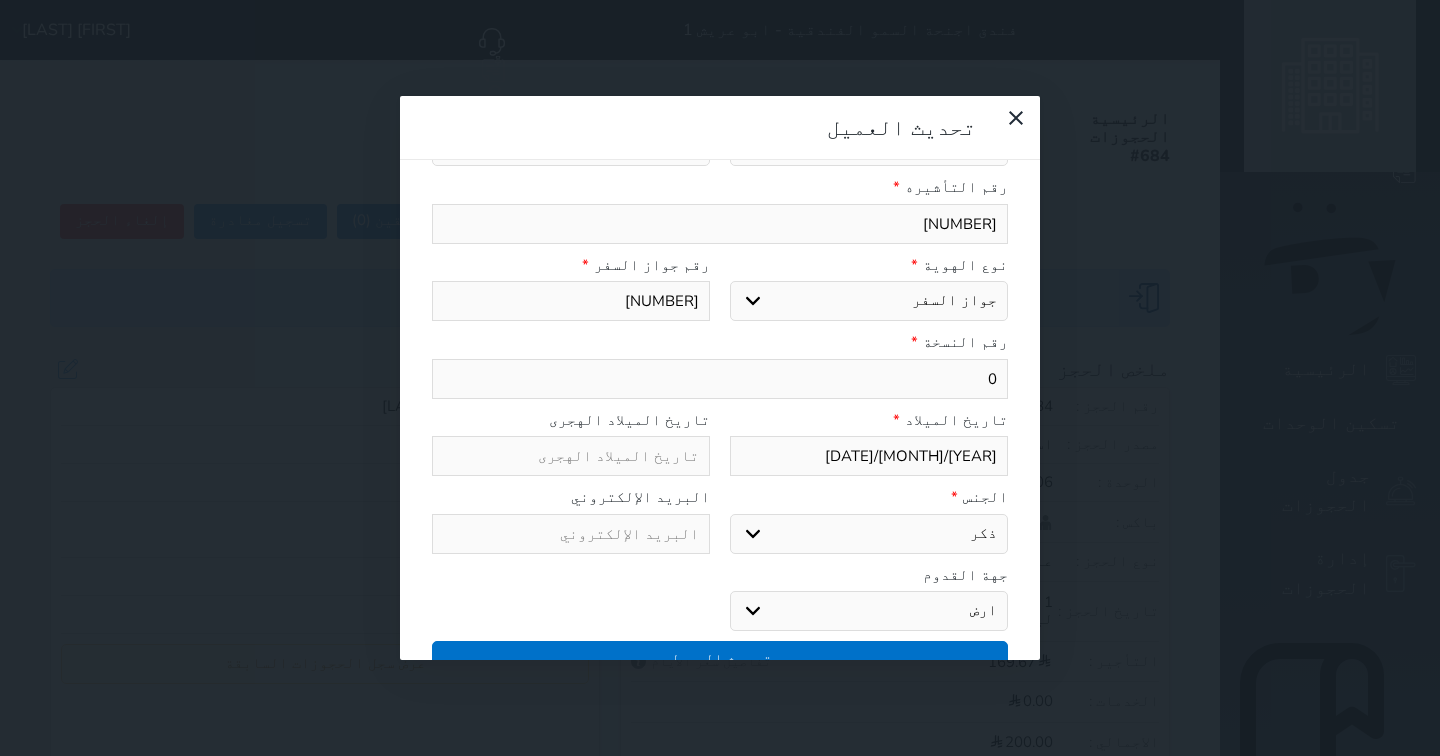 type on "[NUMBER]" 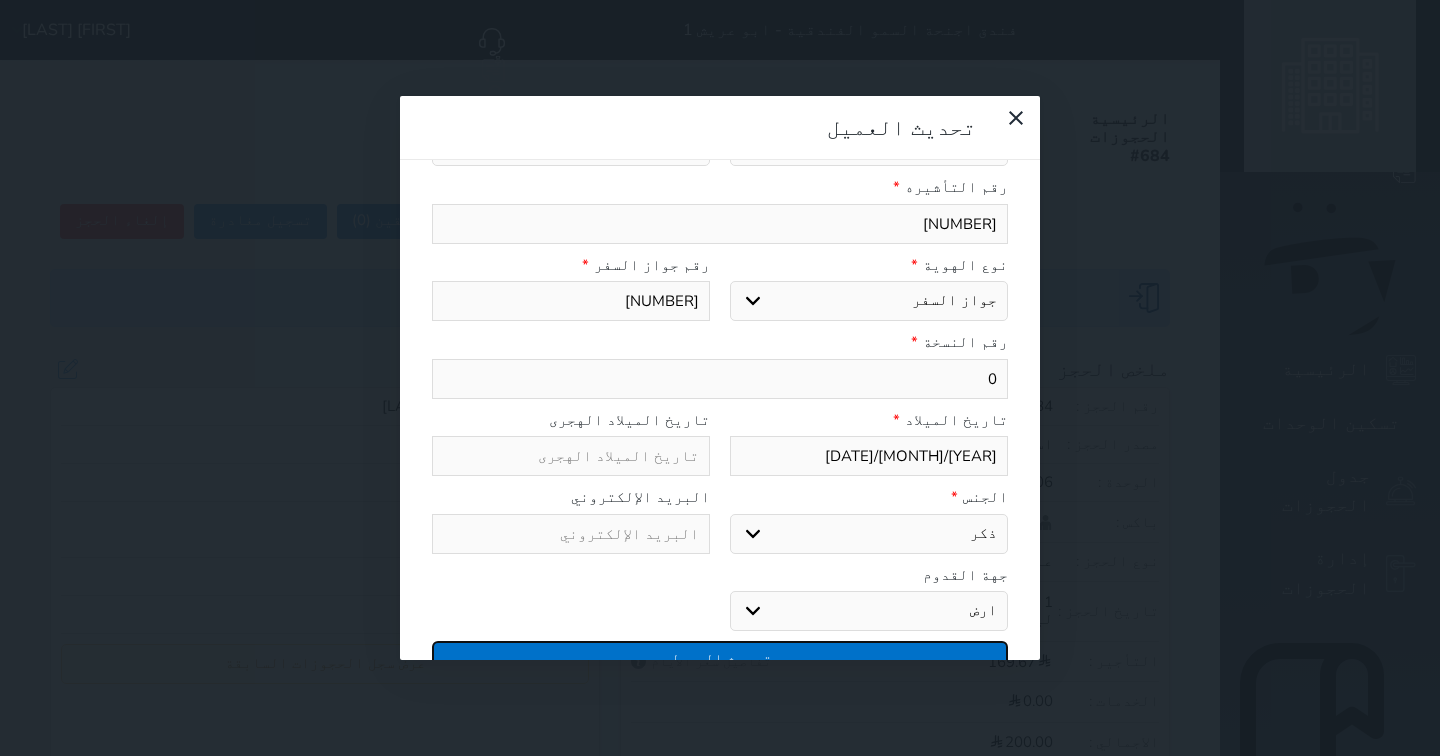 click on "تحديث العميل" at bounding box center [720, 658] 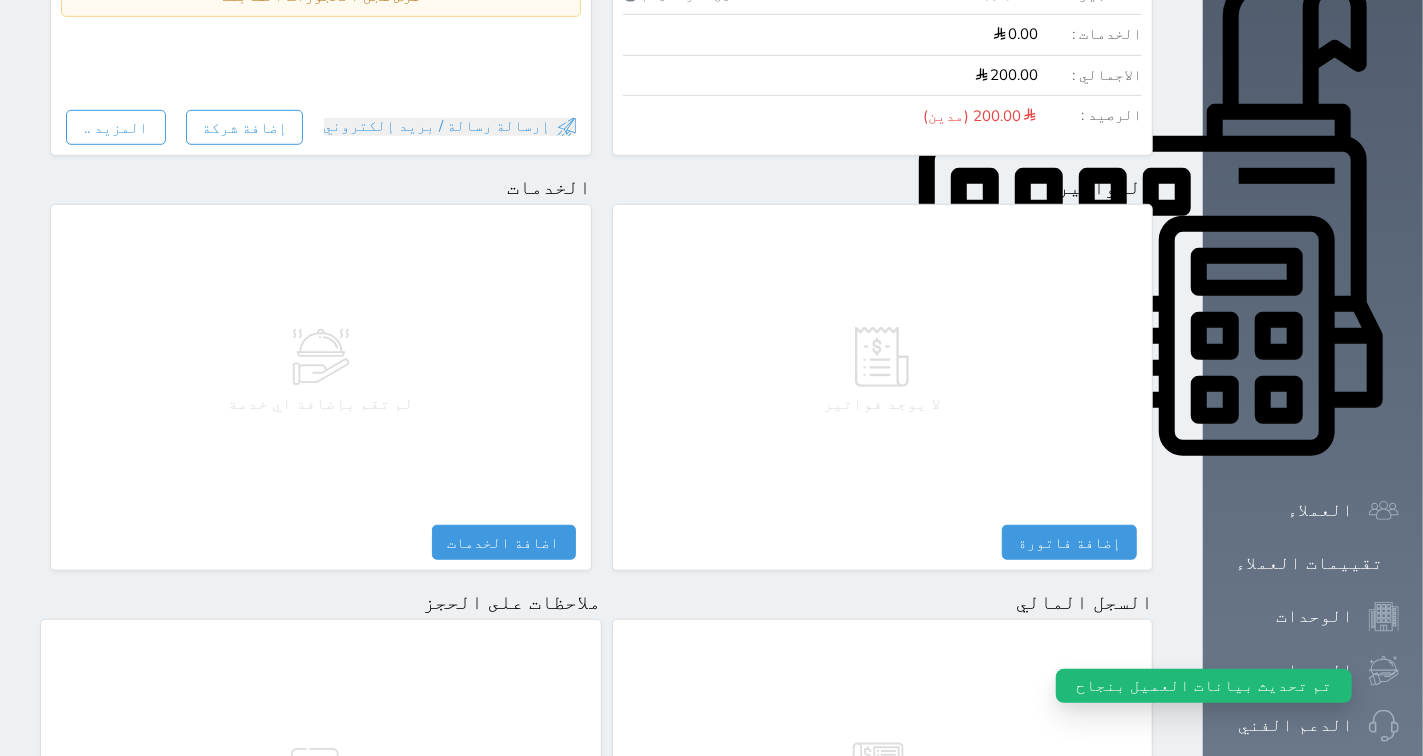 scroll, scrollTop: 1173, scrollLeft: 0, axis: vertical 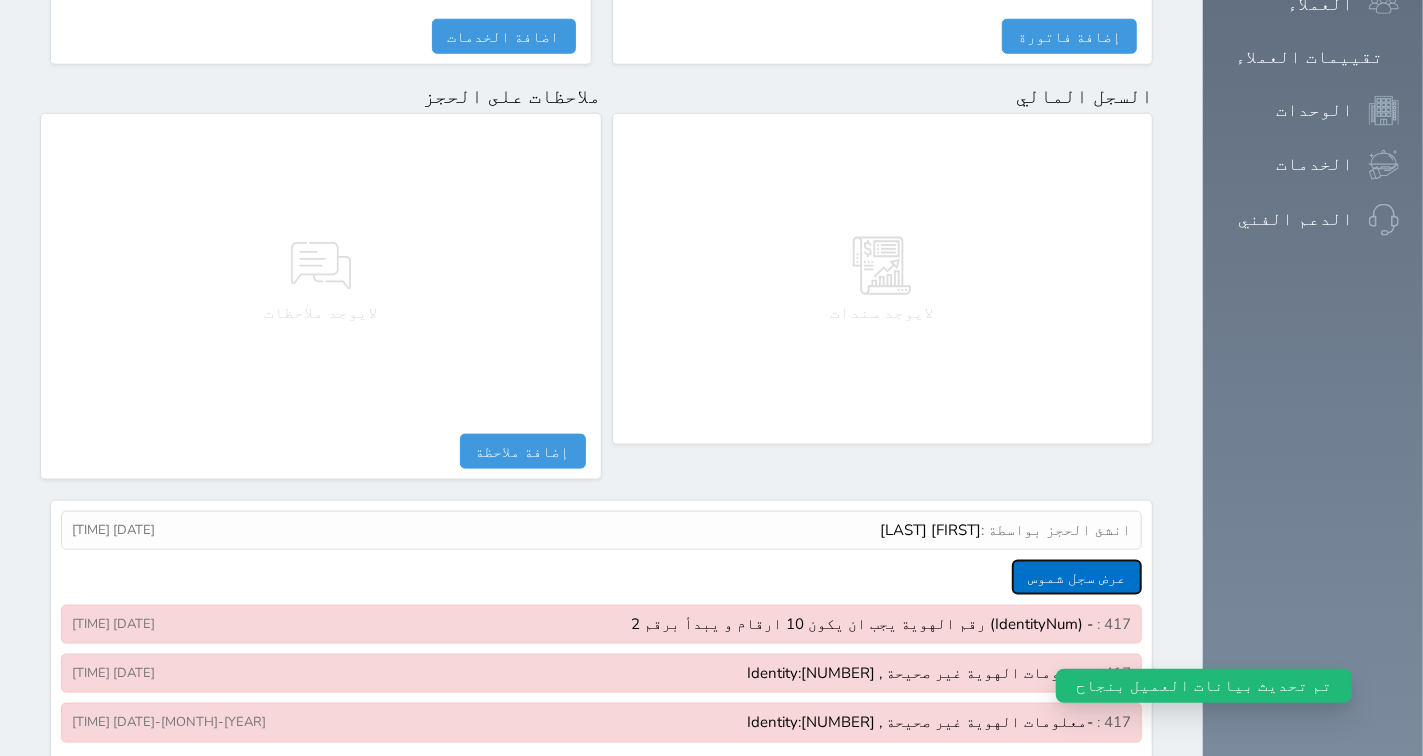 click on "عرض سجل شموس" at bounding box center (1077, 577) 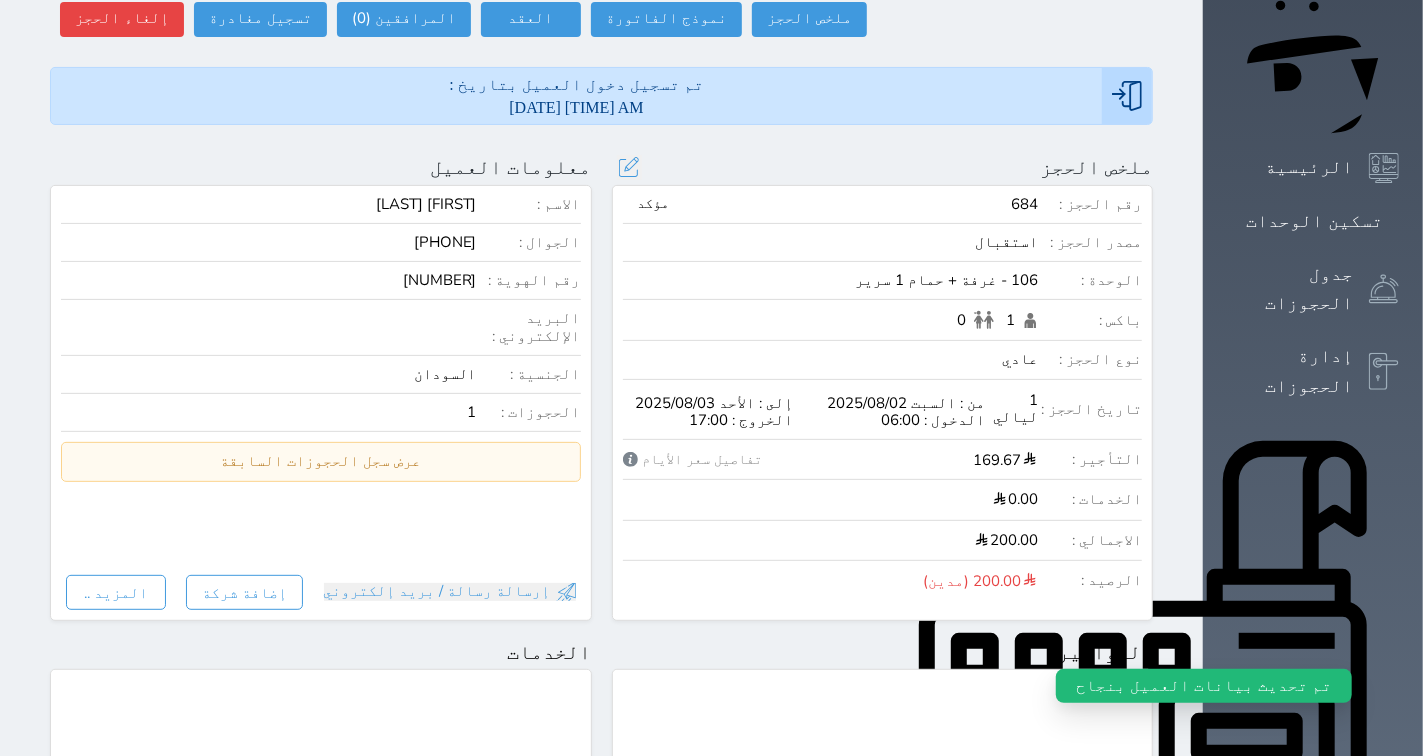 scroll, scrollTop: 0, scrollLeft: 0, axis: both 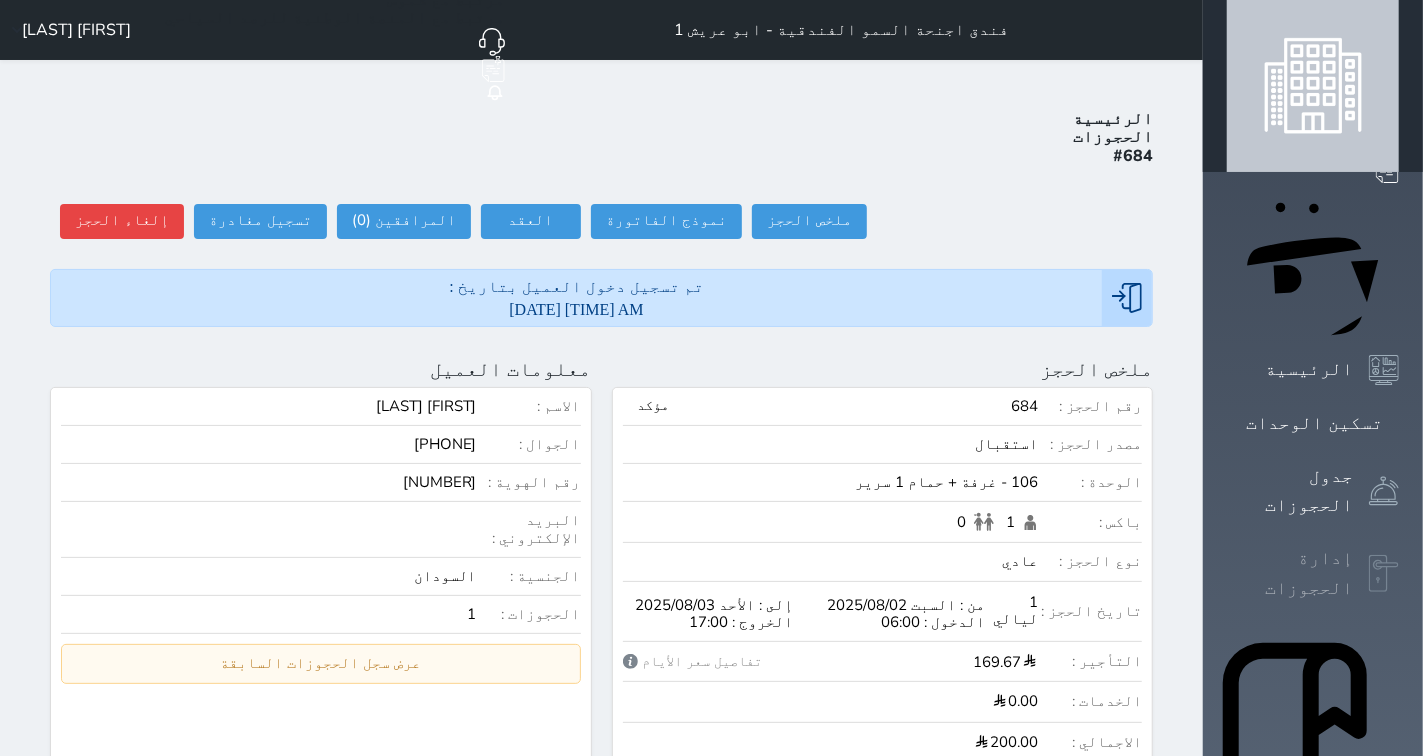 click 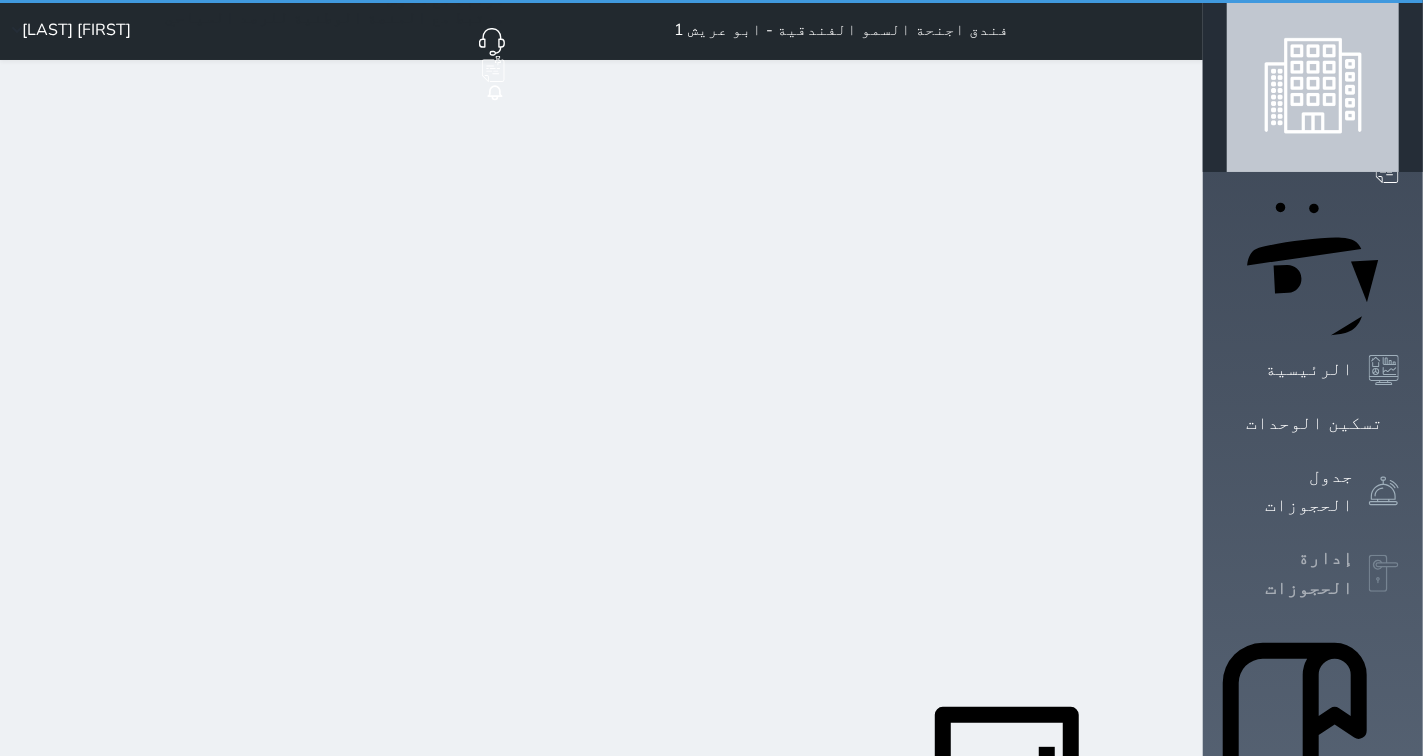 select on "open_all" 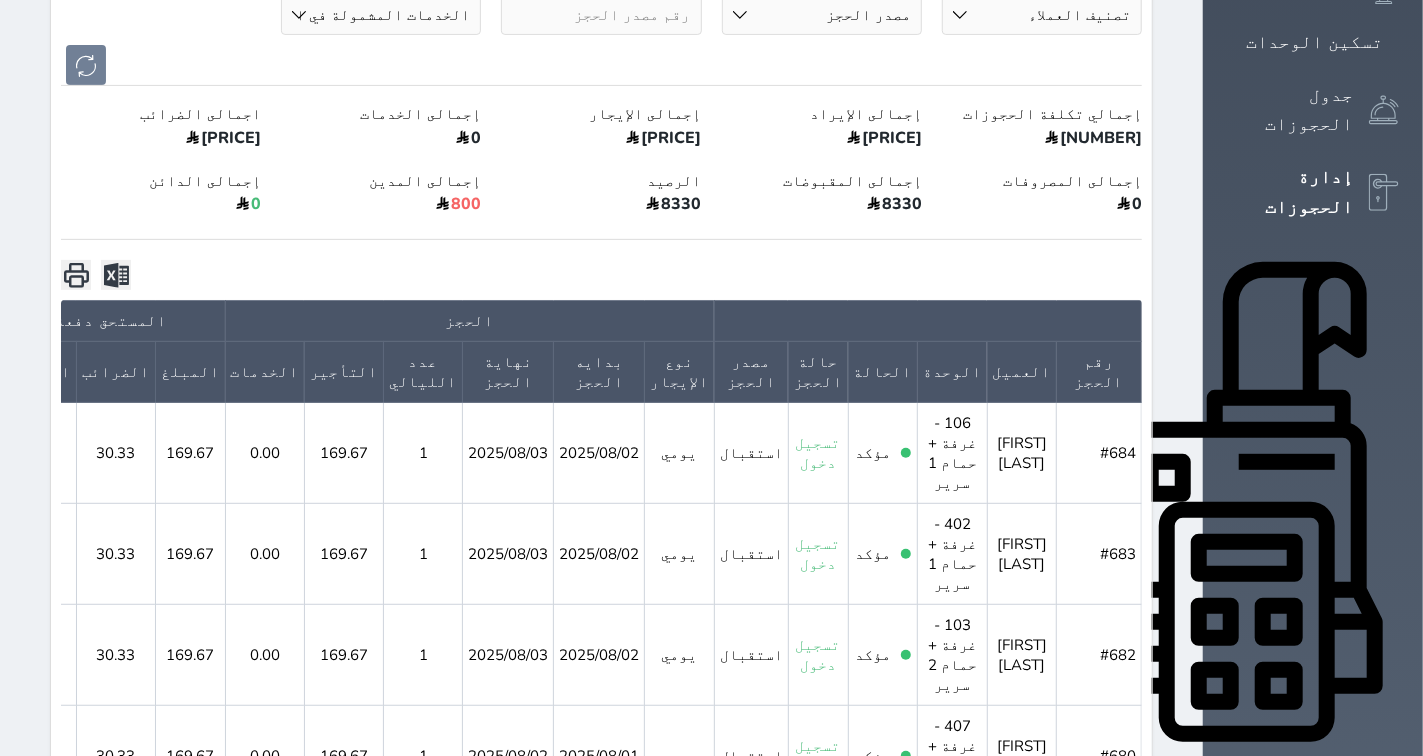 scroll, scrollTop: 444, scrollLeft: 0, axis: vertical 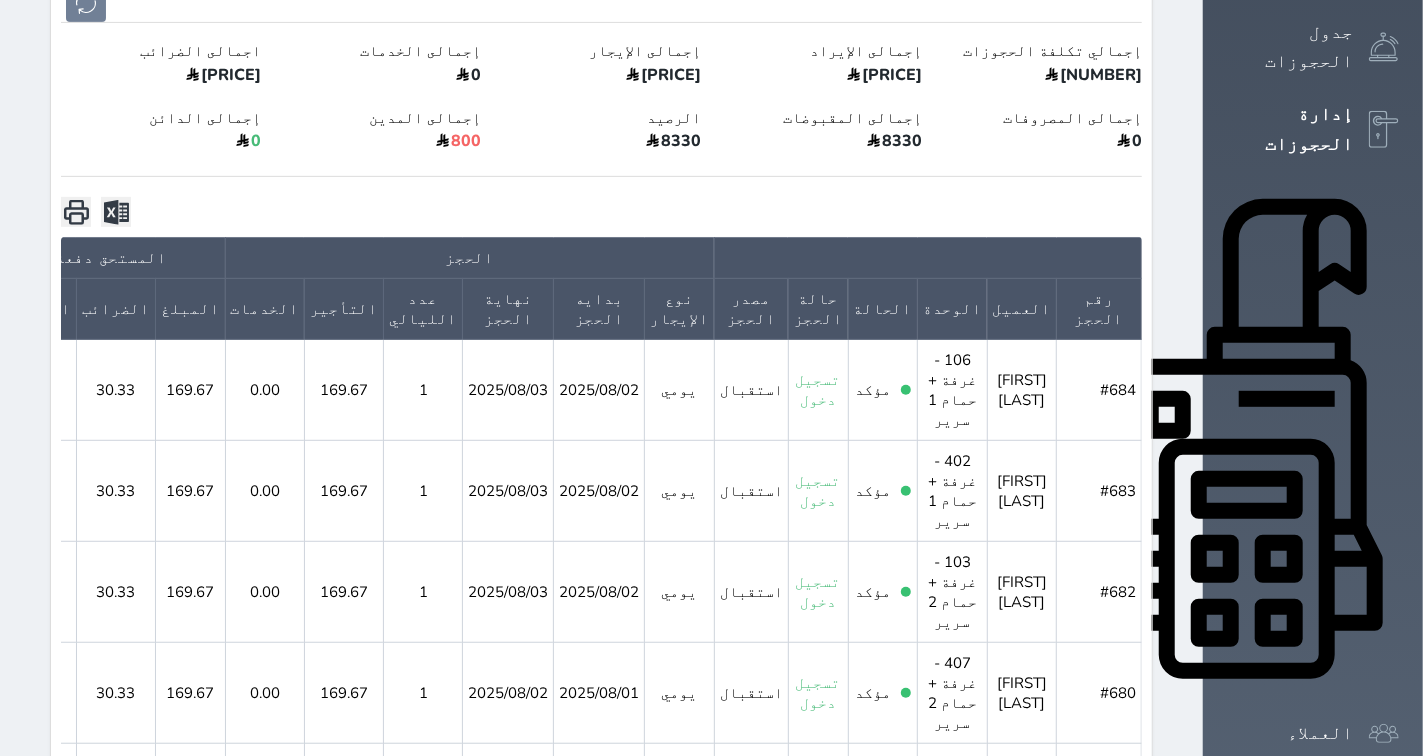 click 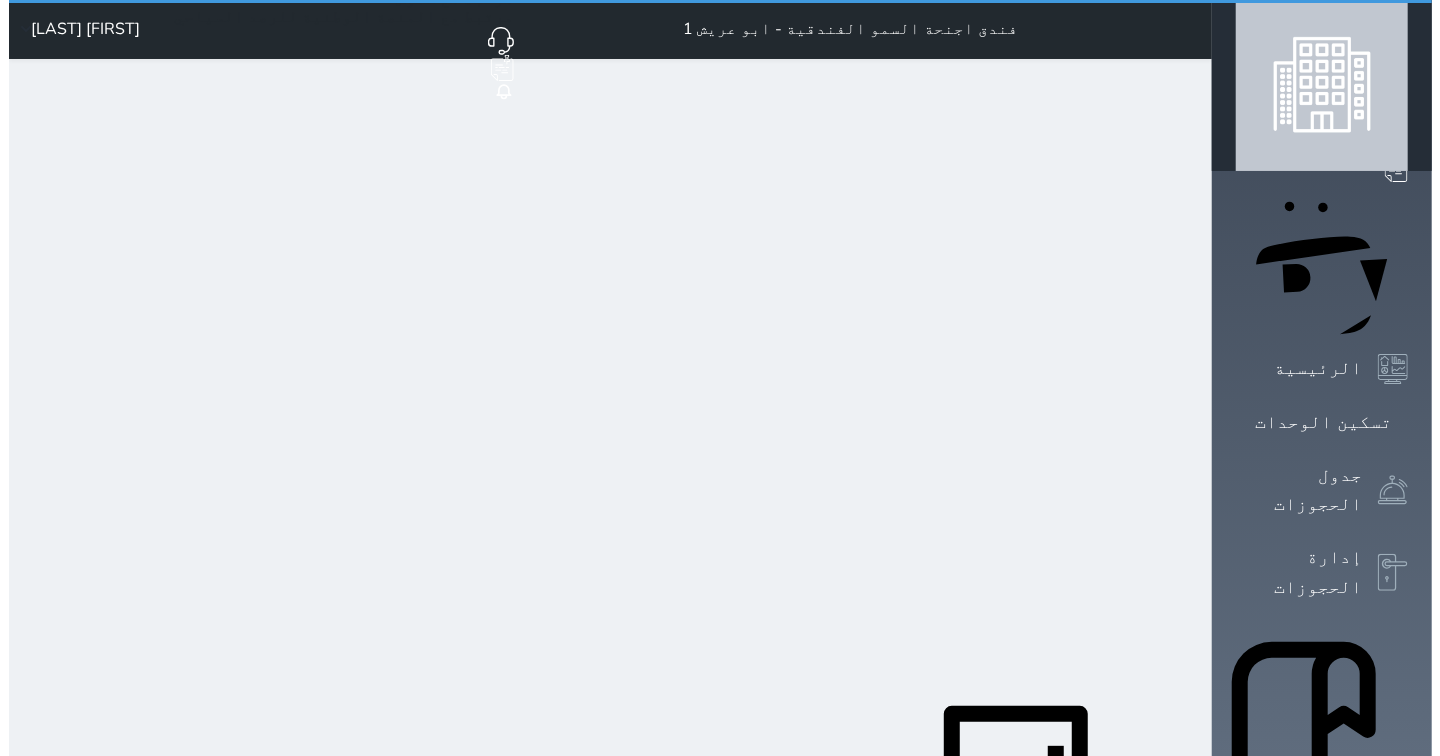 scroll, scrollTop: 0, scrollLeft: 0, axis: both 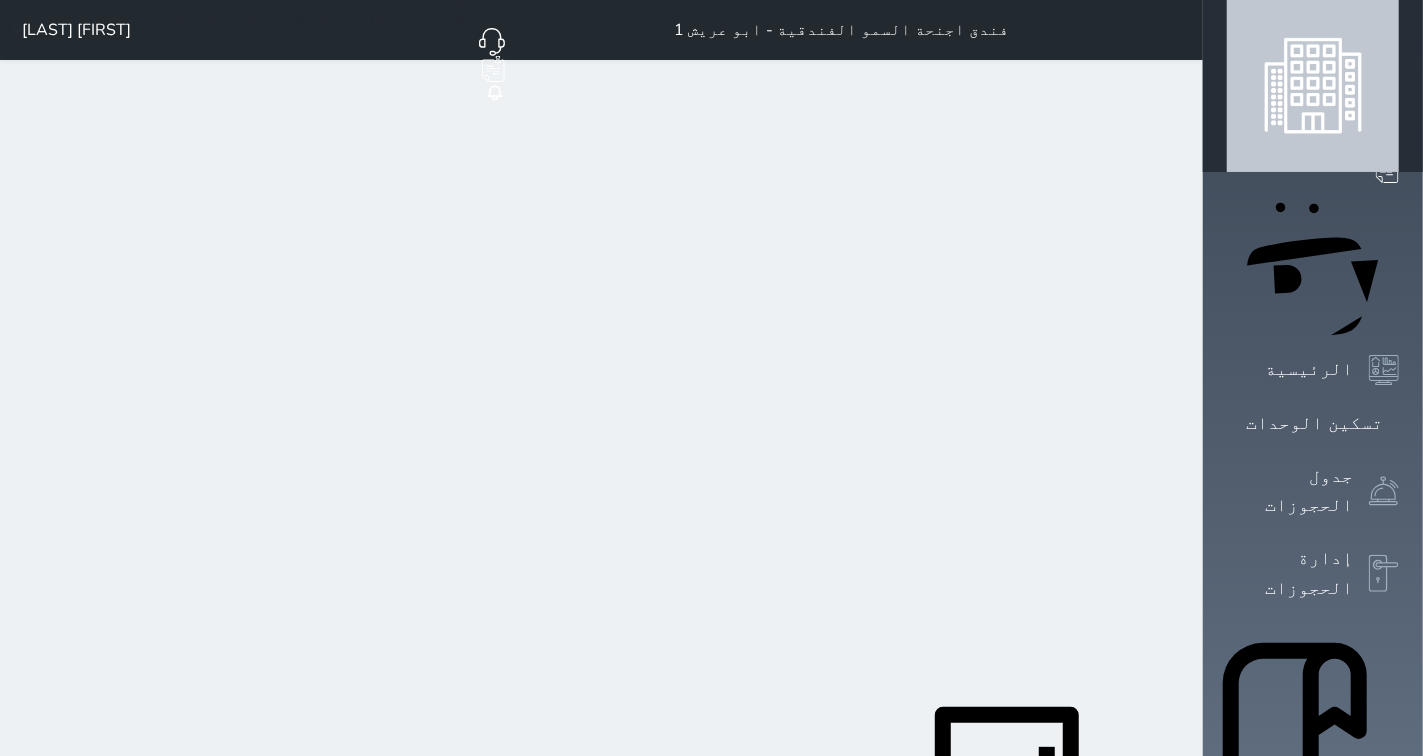 select on "3" 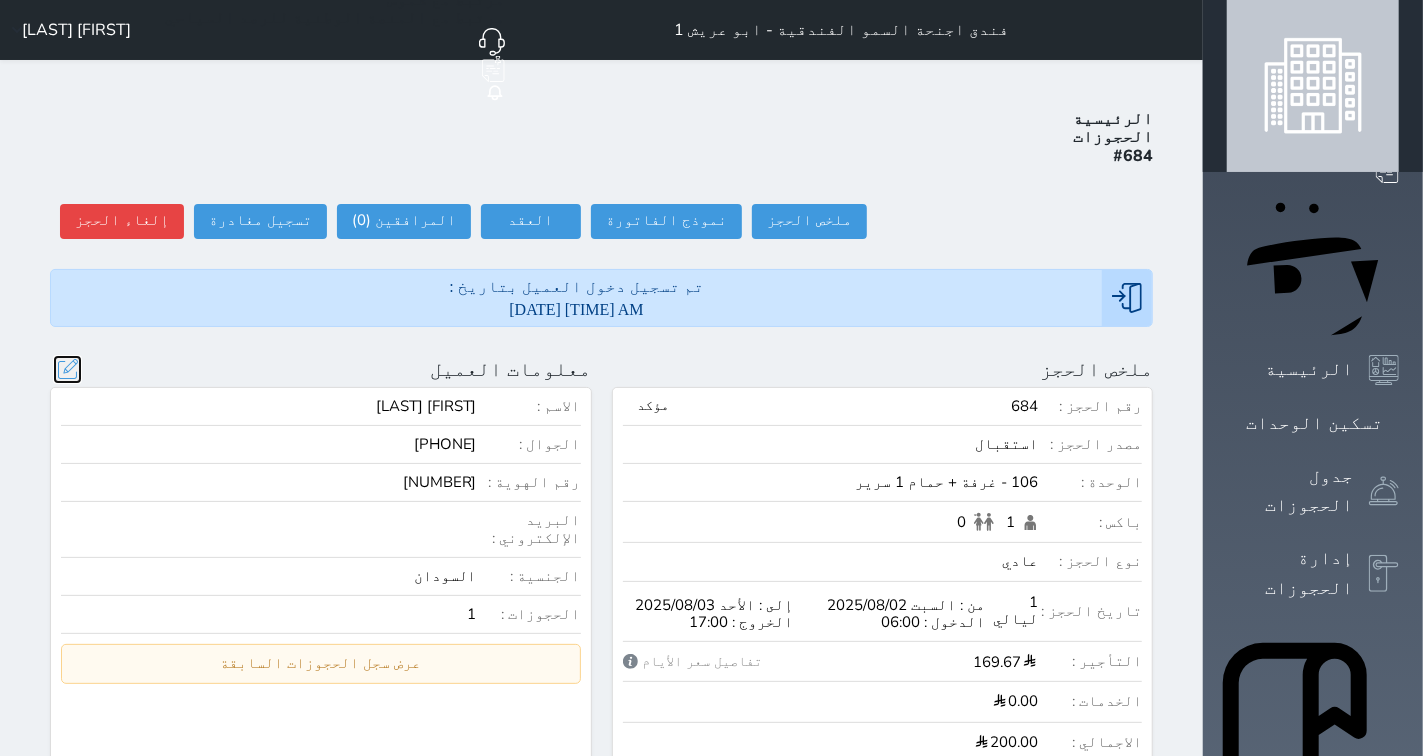 click at bounding box center [67, 369] 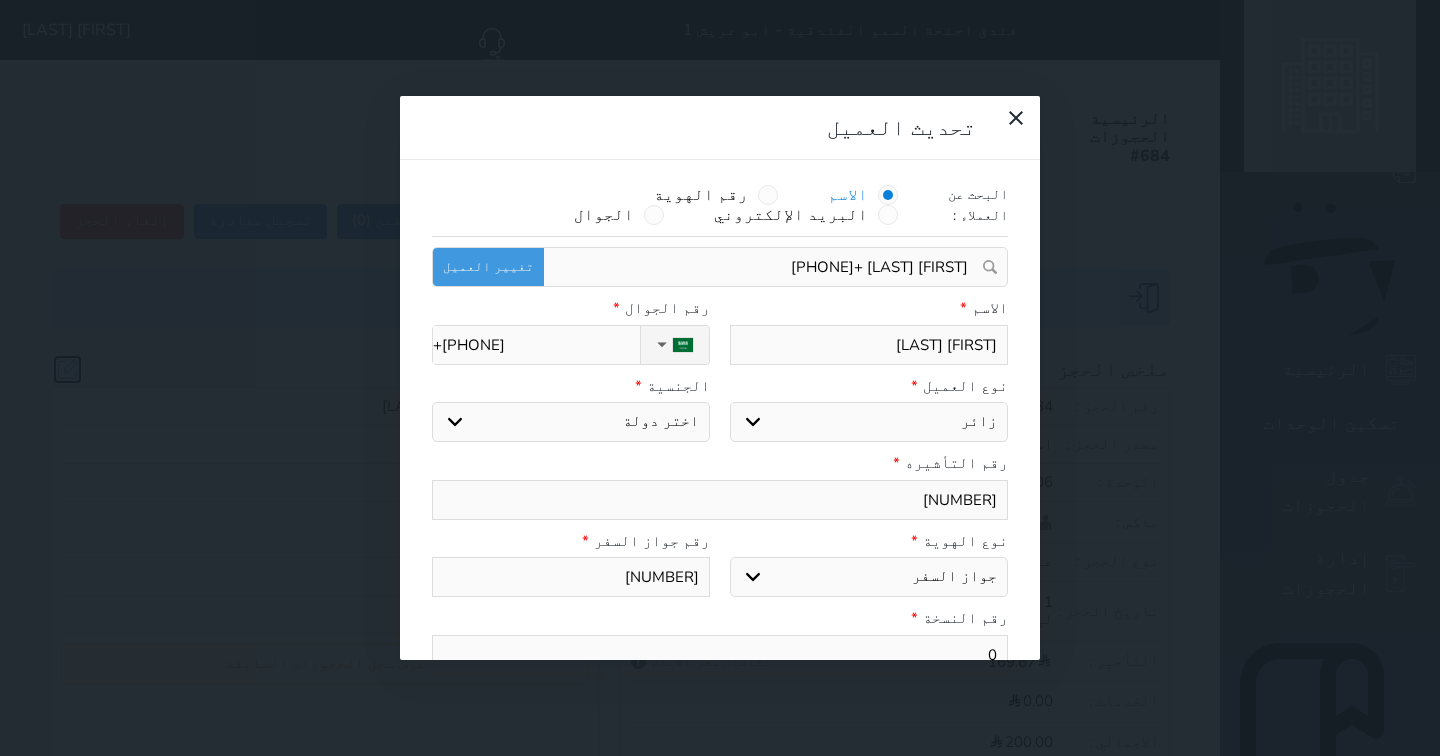 select 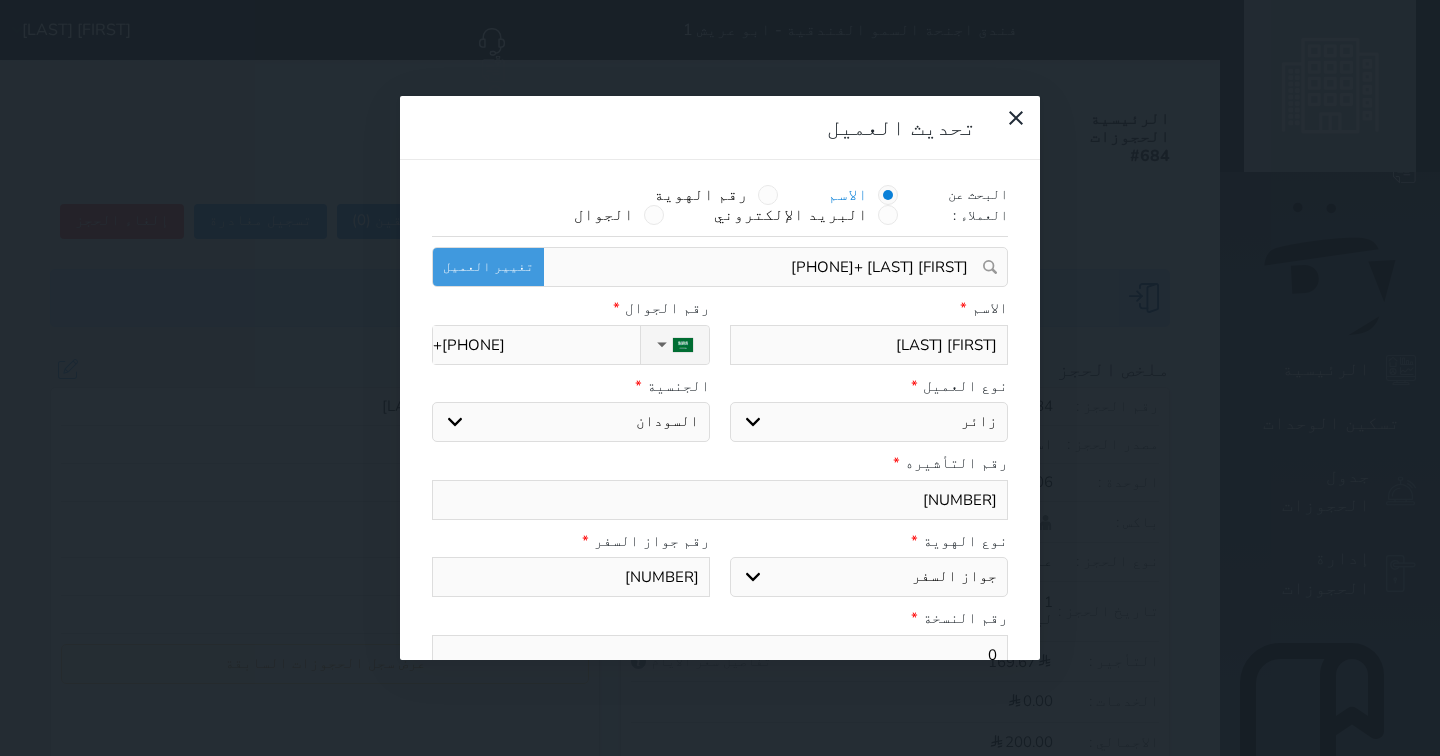 click on "اختر نوع   مواطن مواطن خليجي زائر مقيم" at bounding box center [869, 422] 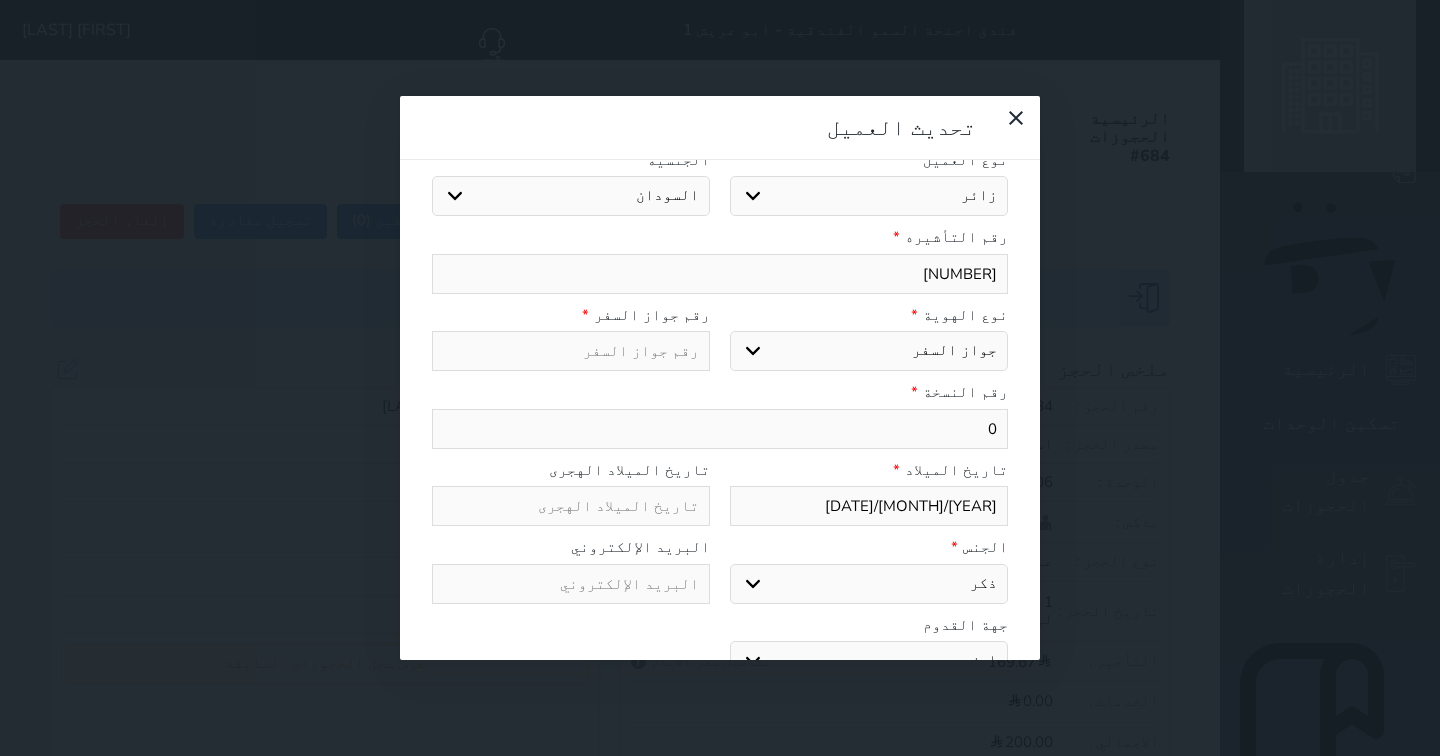 scroll, scrollTop: 276, scrollLeft: 0, axis: vertical 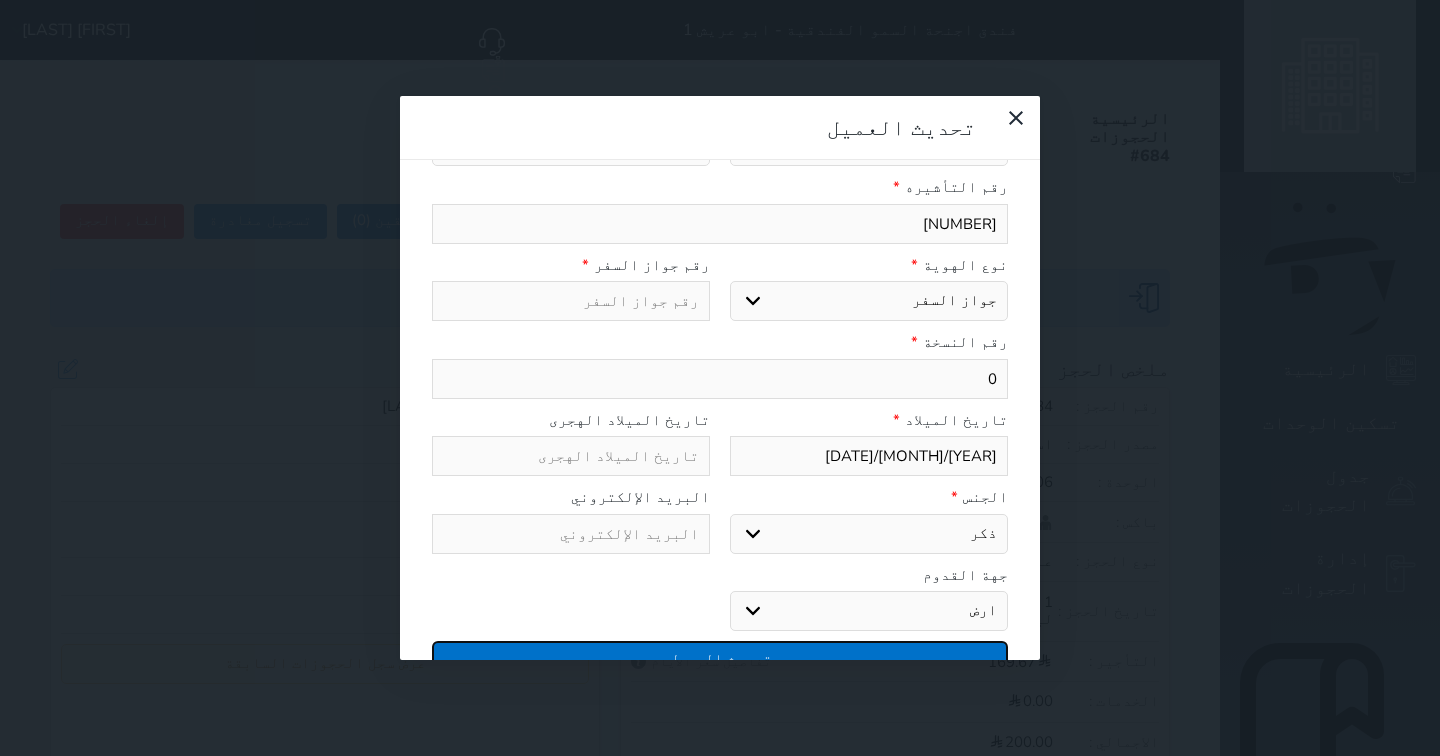 click on "تحديث العميل" at bounding box center [720, 658] 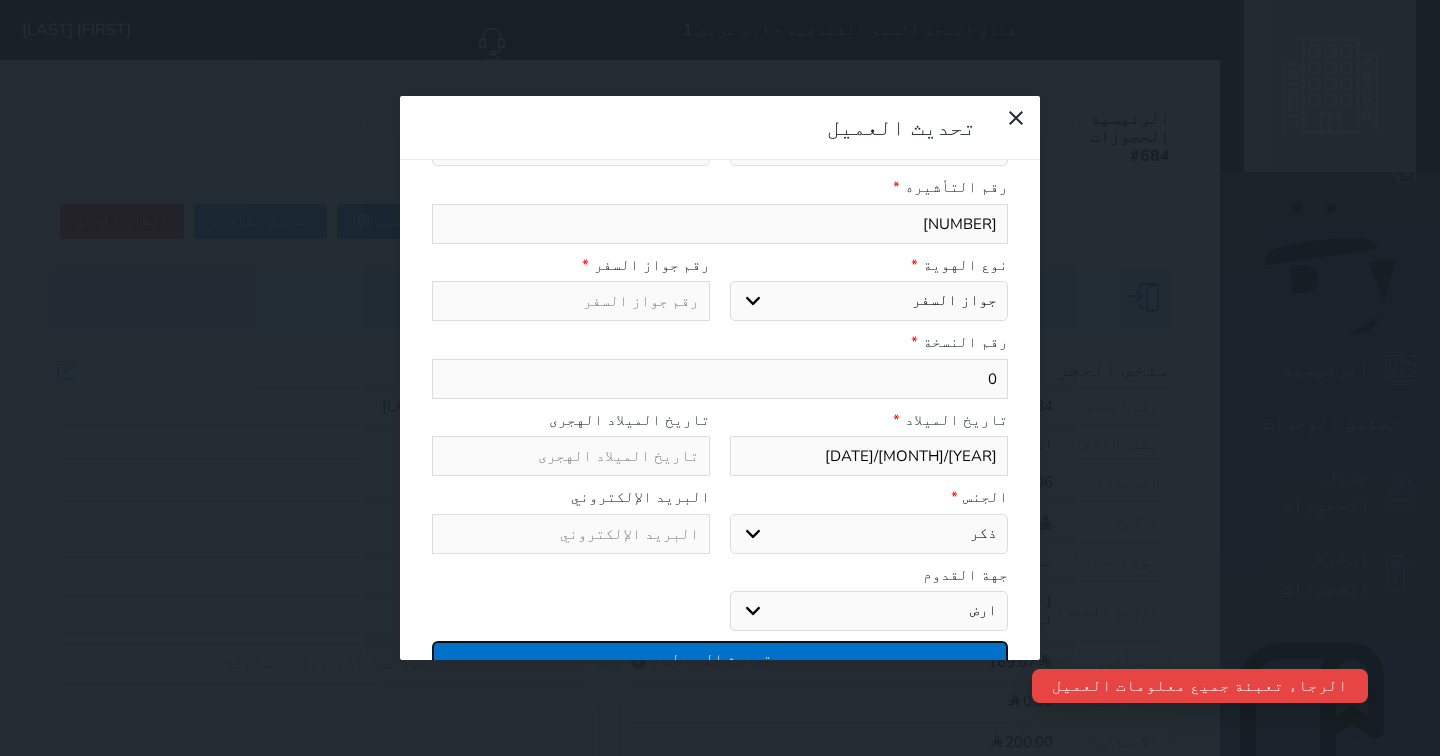 click on "تحديث العميل" at bounding box center (720, 658) 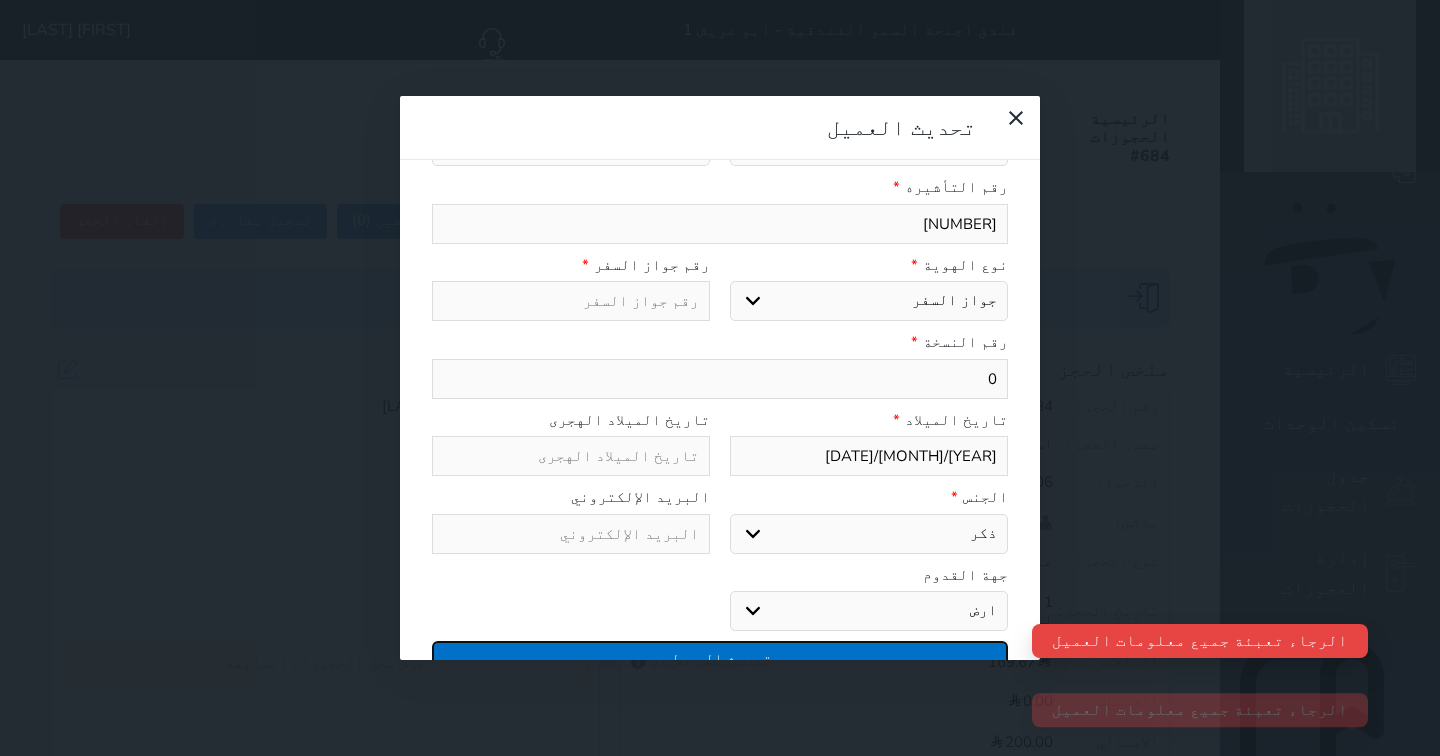 click on "تحديث العميل" at bounding box center (720, 658) 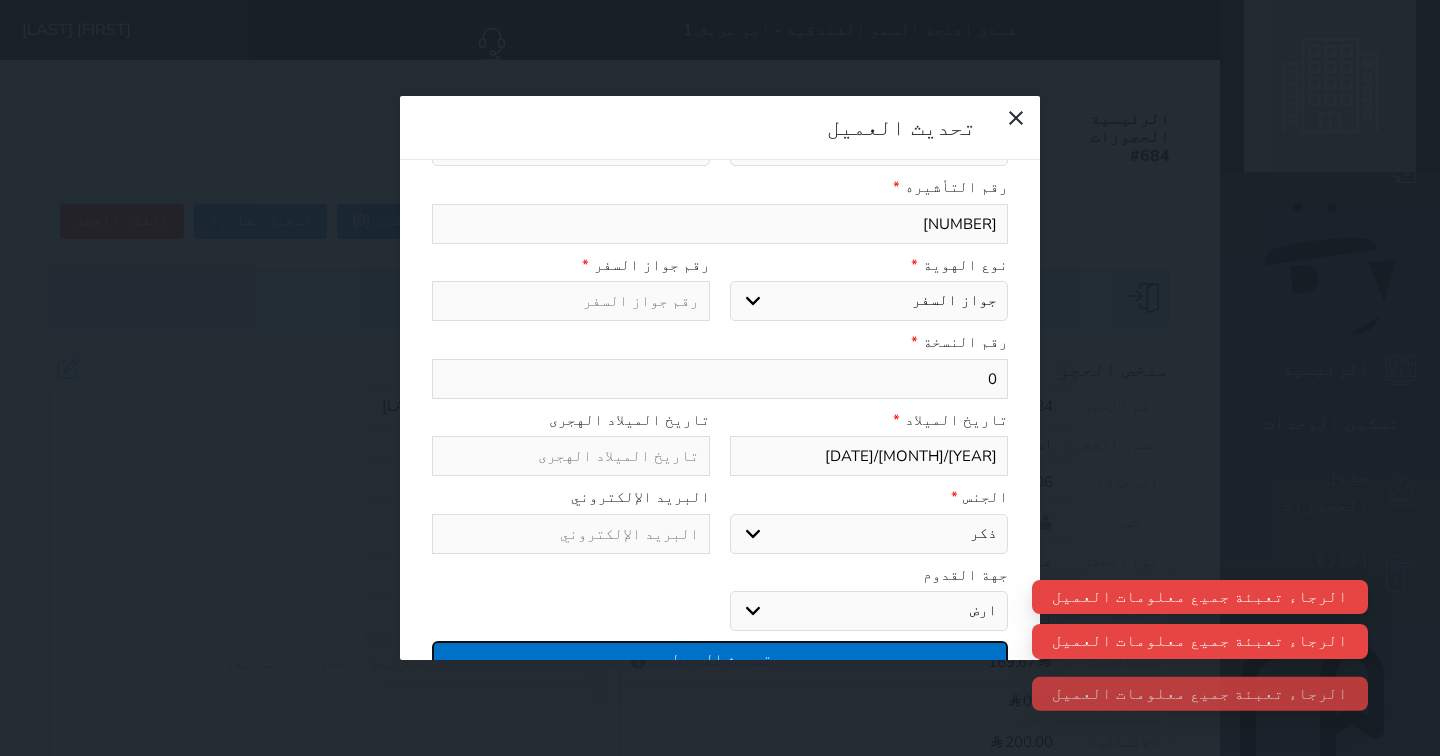 click on "تحديث العميل" at bounding box center (720, 658) 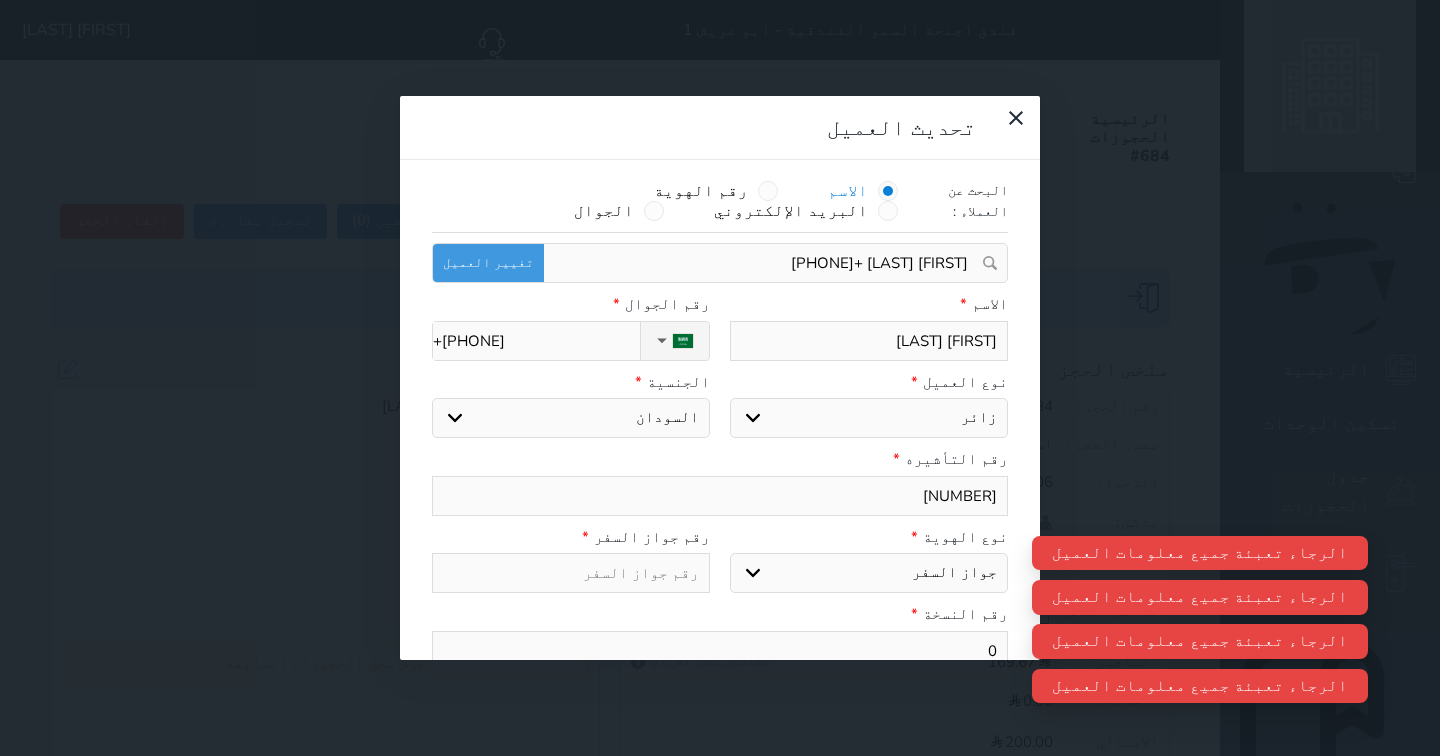 scroll, scrollTop: 0, scrollLeft: 0, axis: both 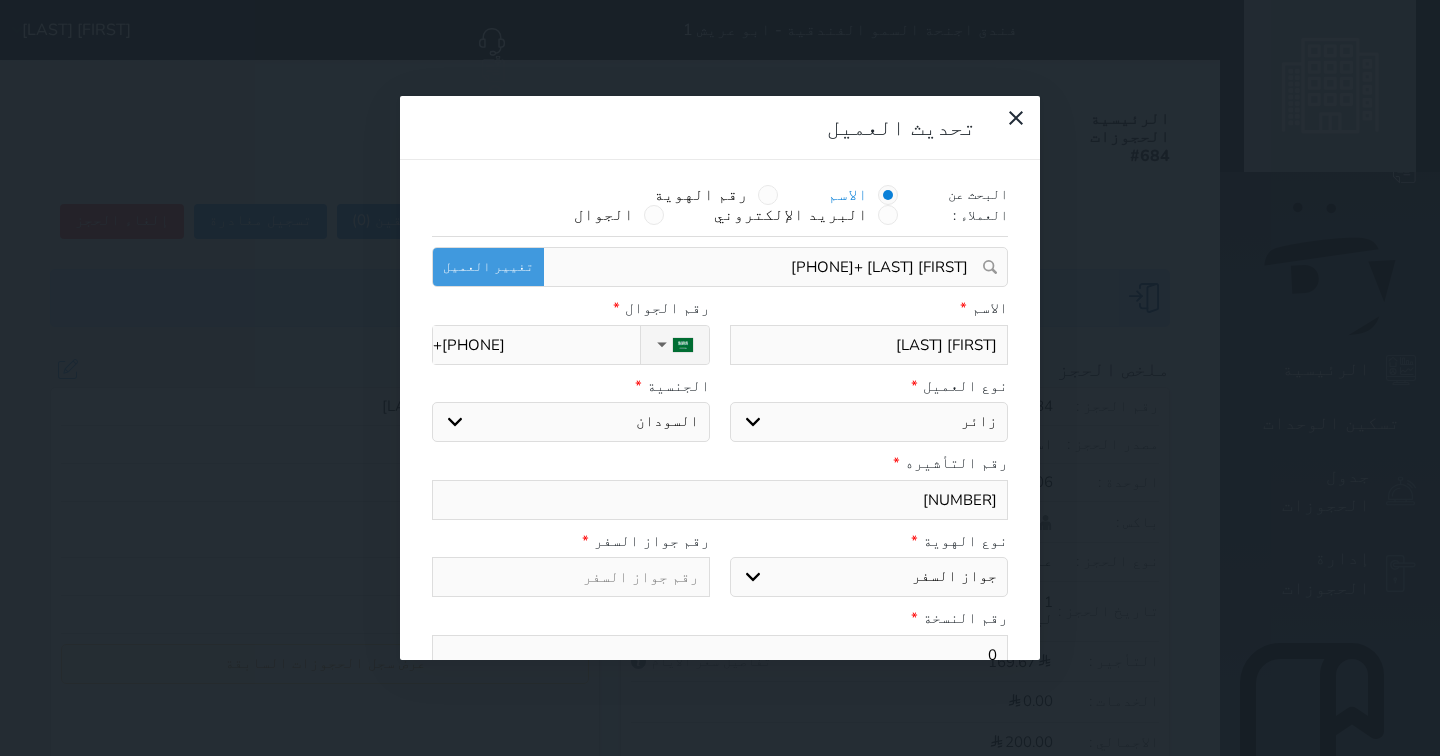 click at bounding box center [571, 577] 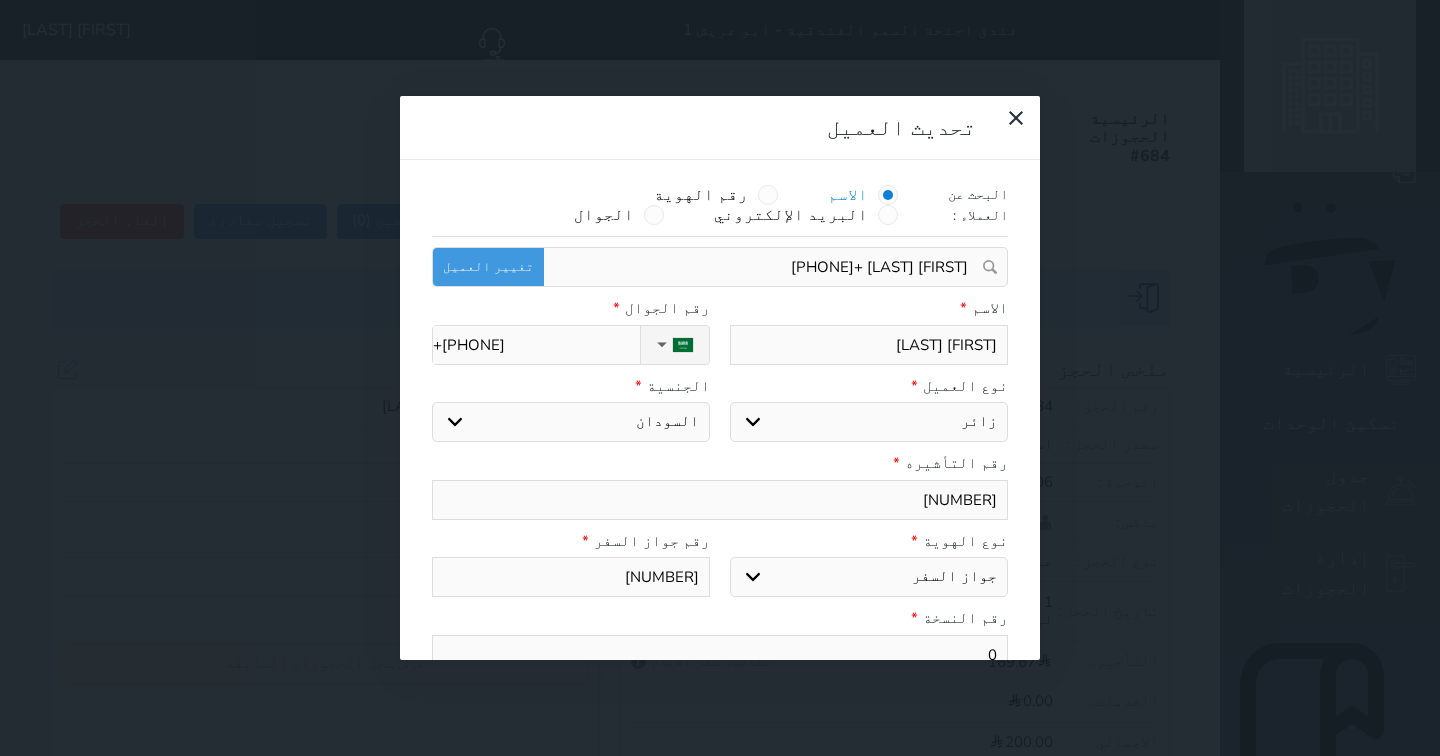 type on "[NUMBER]" 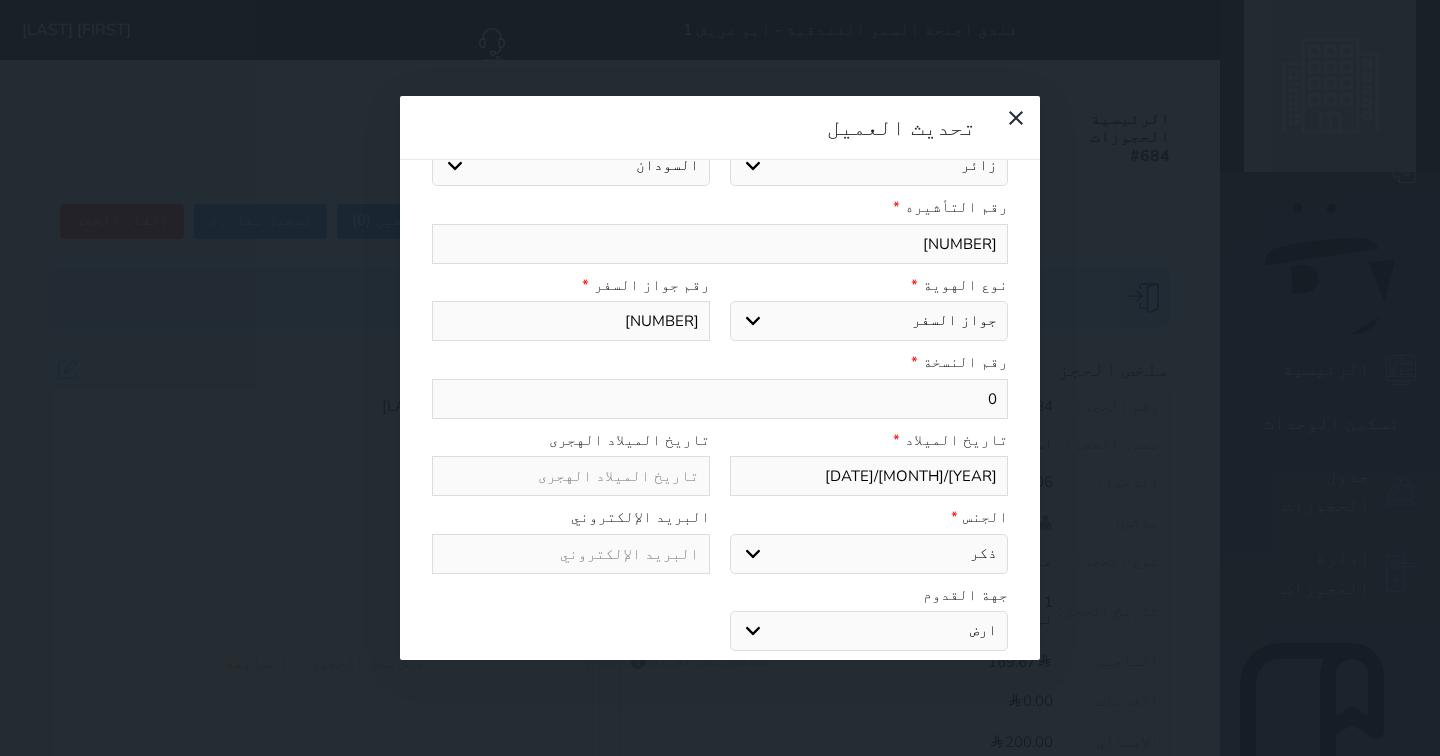 scroll, scrollTop: 276, scrollLeft: 0, axis: vertical 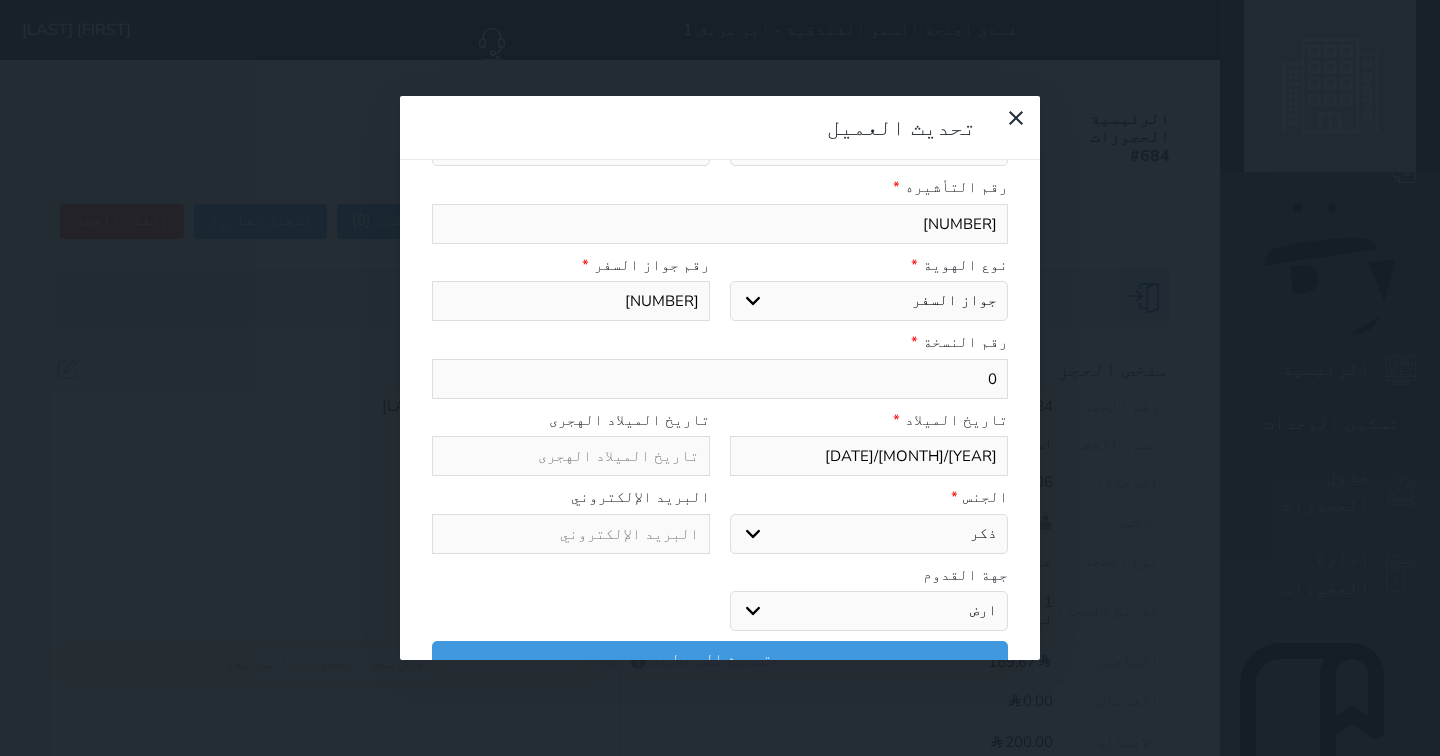 click on "اختر نوع   جواز السفر هوية زائر" at bounding box center [869, 301] 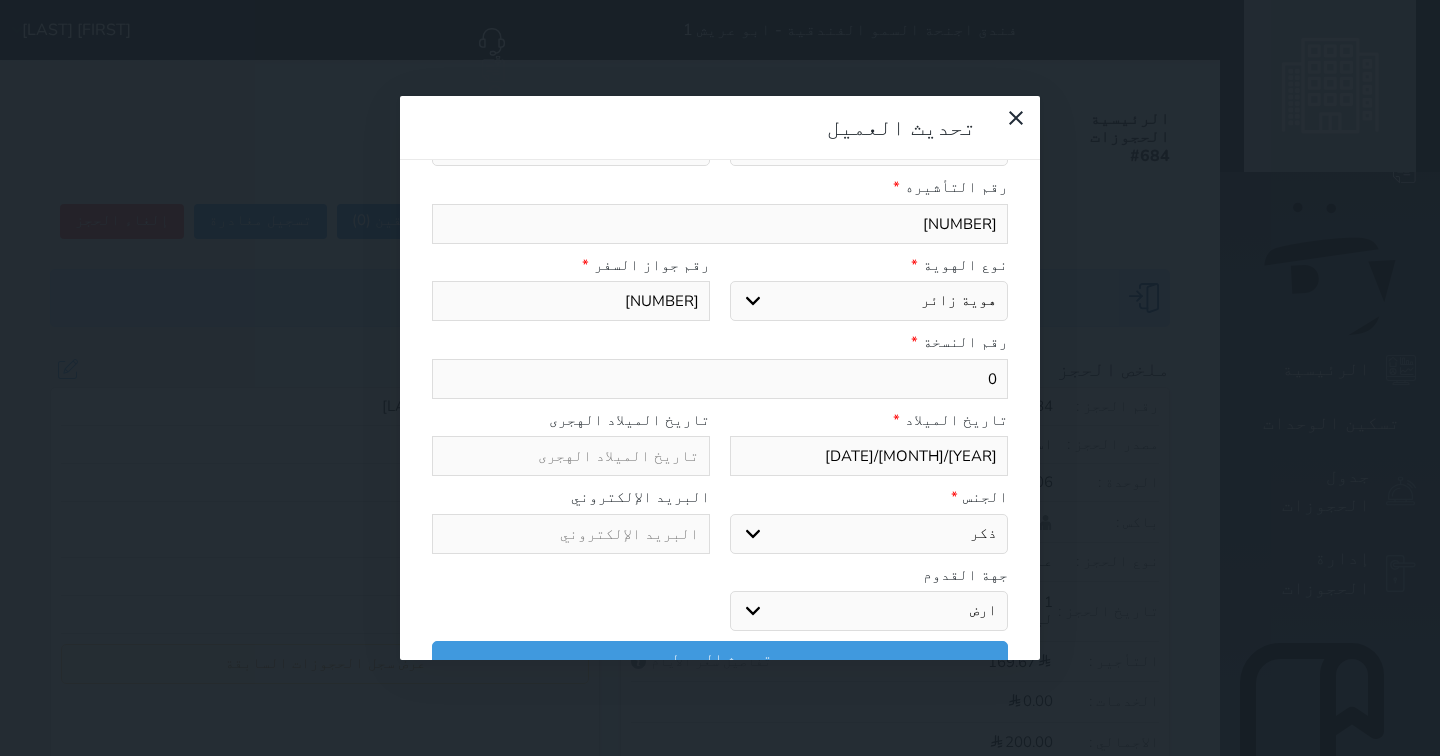 click on "اختر نوع   جواز السفر هوية زائر" at bounding box center [869, 301] 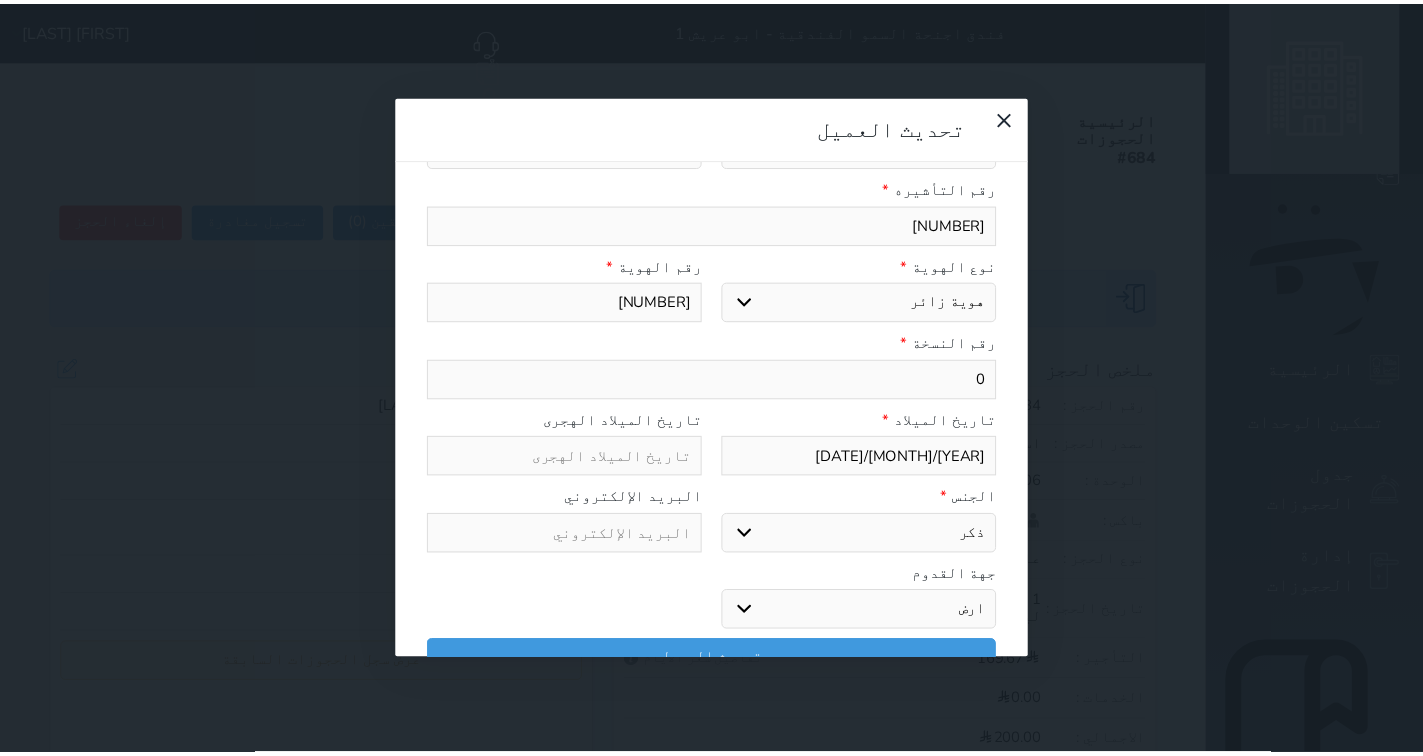 scroll, scrollTop: 276, scrollLeft: 0, axis: vertical 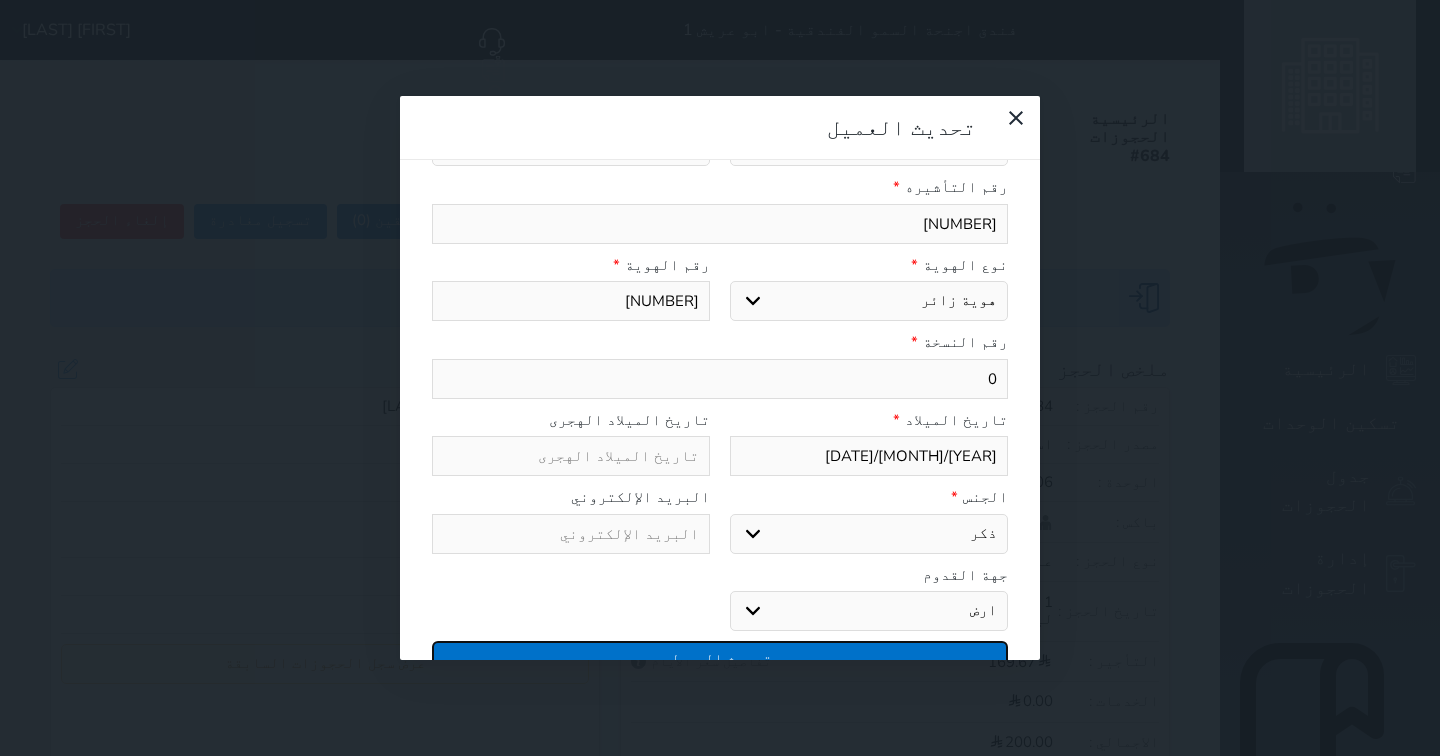 click on "تحديث العميل" at bounding box center (720, 658) 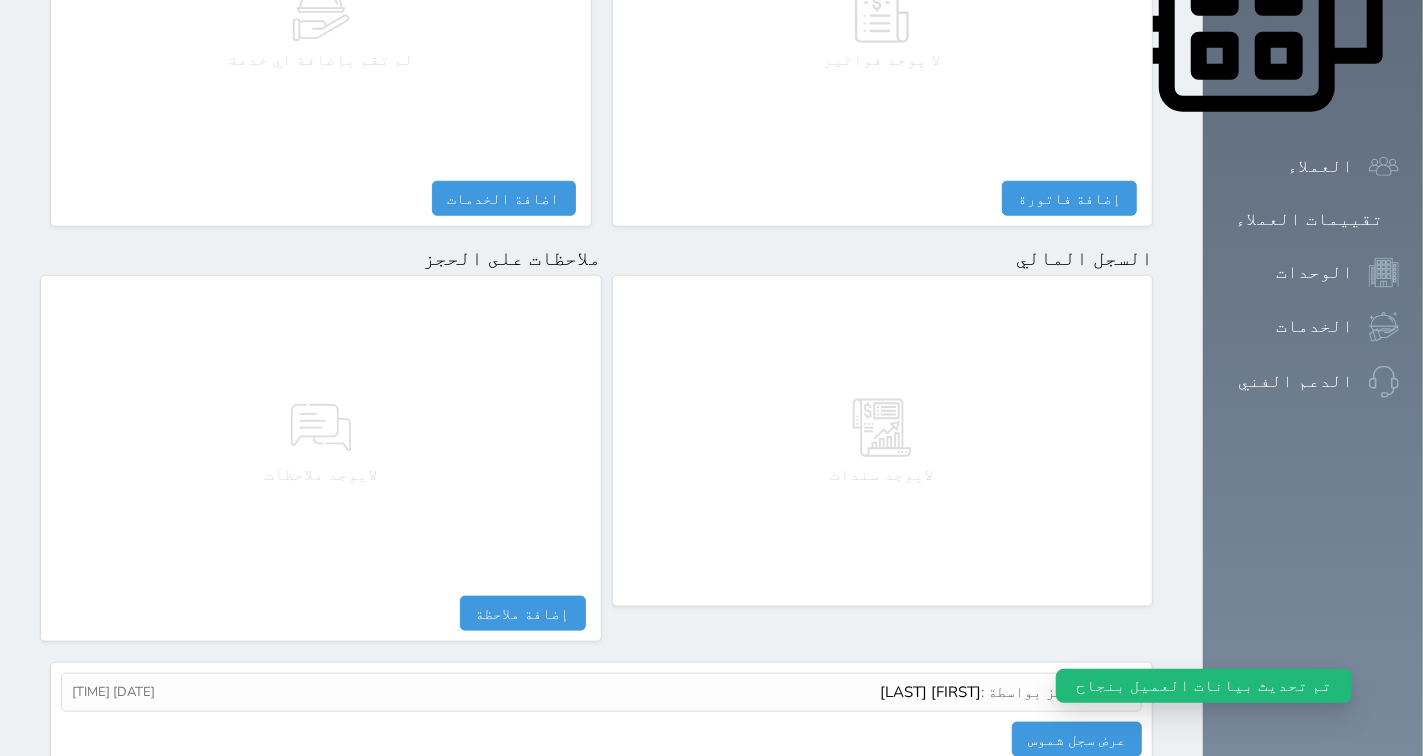 scroll, scrollTop: 1024, scrollLeft: 0, axis: vertical 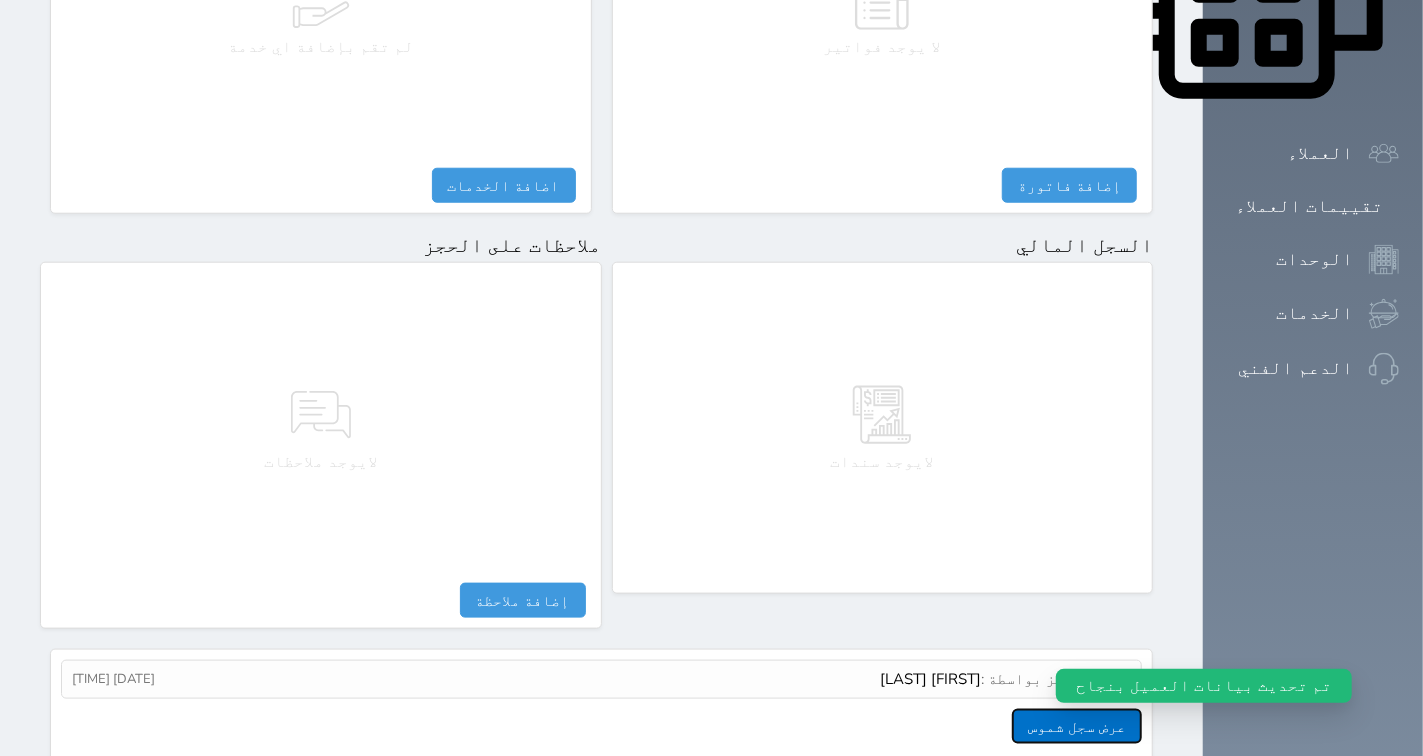 click on "عرض سجل شموس" at bounding box center [1077, 726] 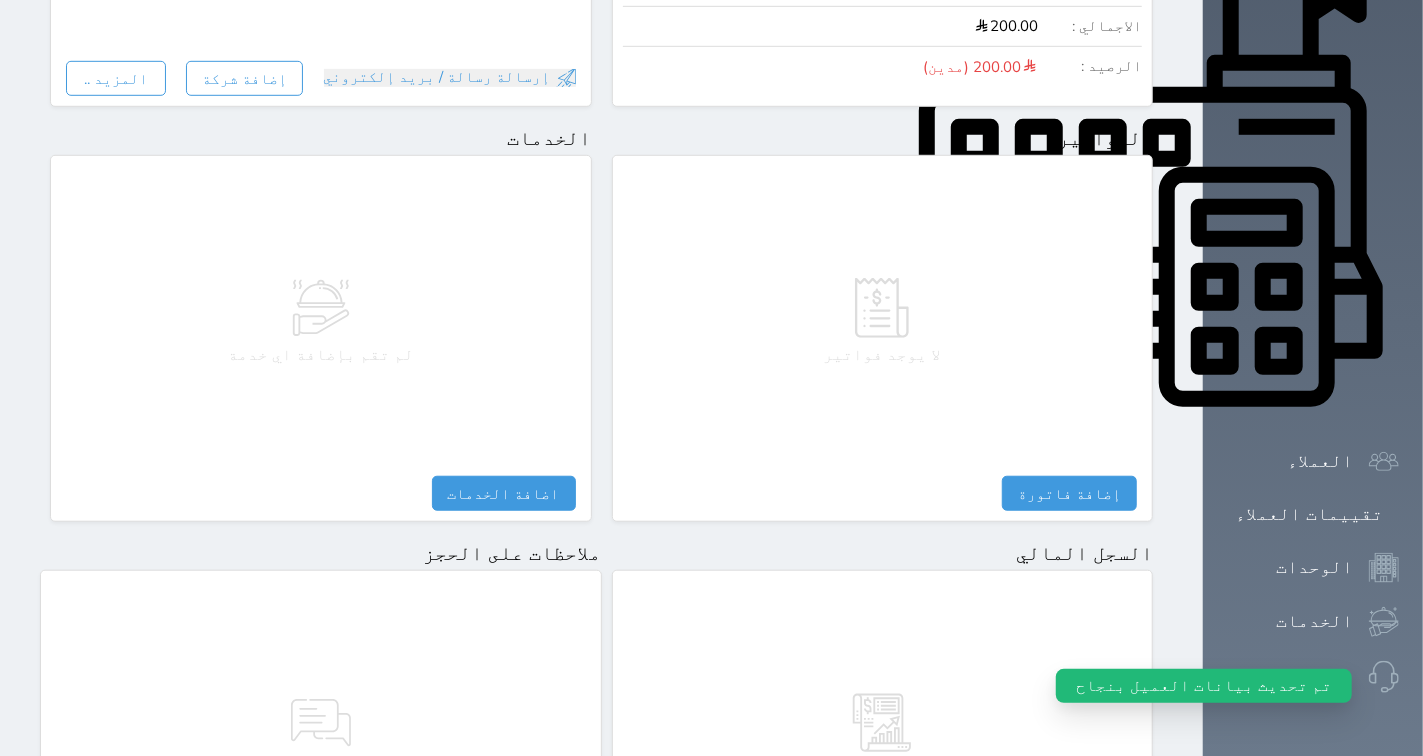 scroll, scrollTop: 333, scrollLeft: 0, axis: vertical 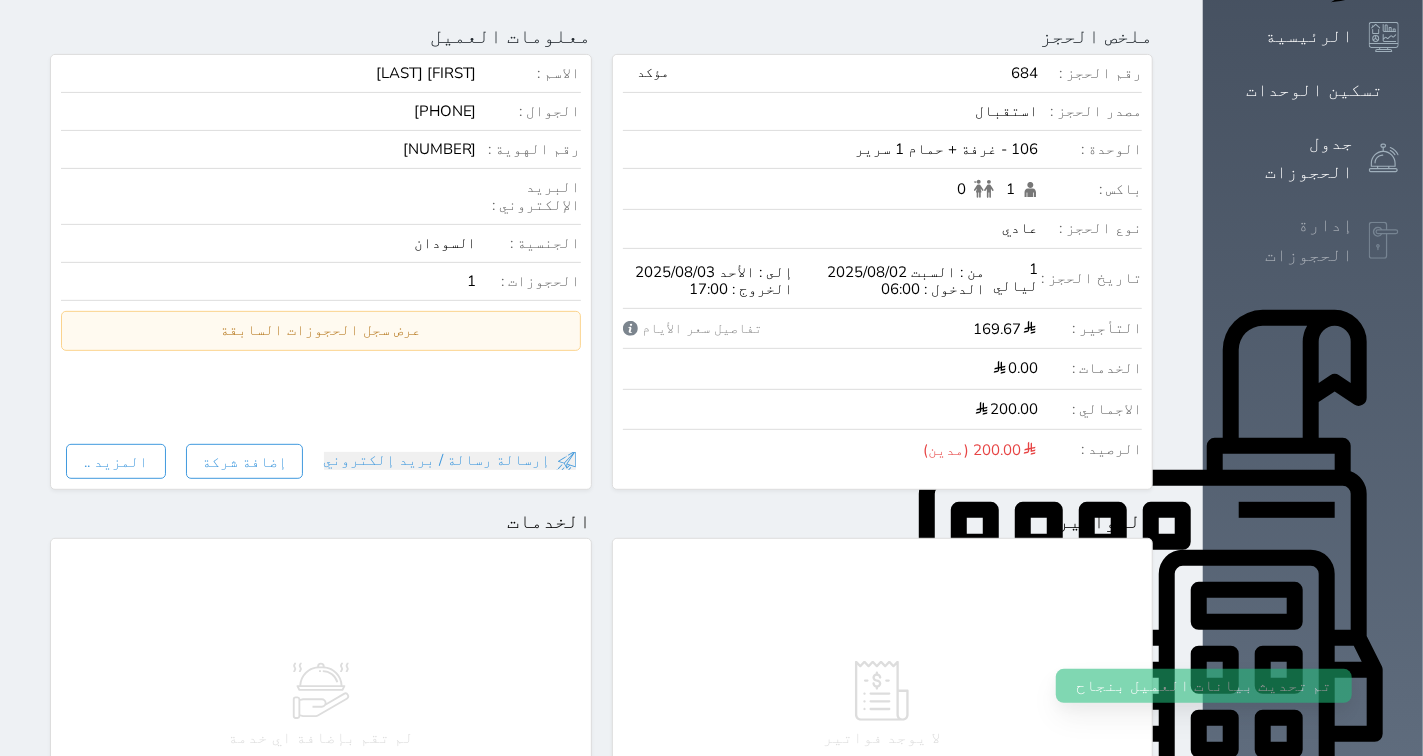 click 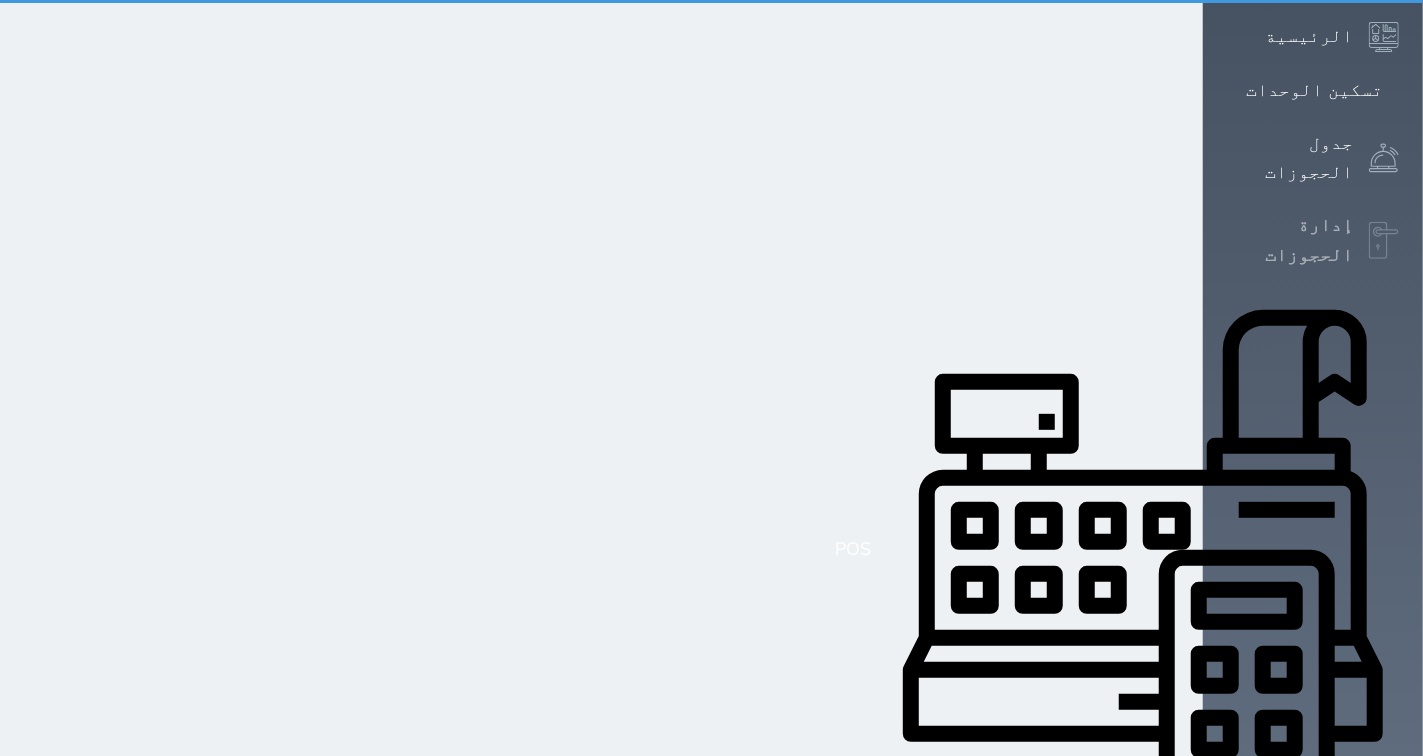 scroll, scrollTop: 1, scrollLeft: 0, axis: vertical 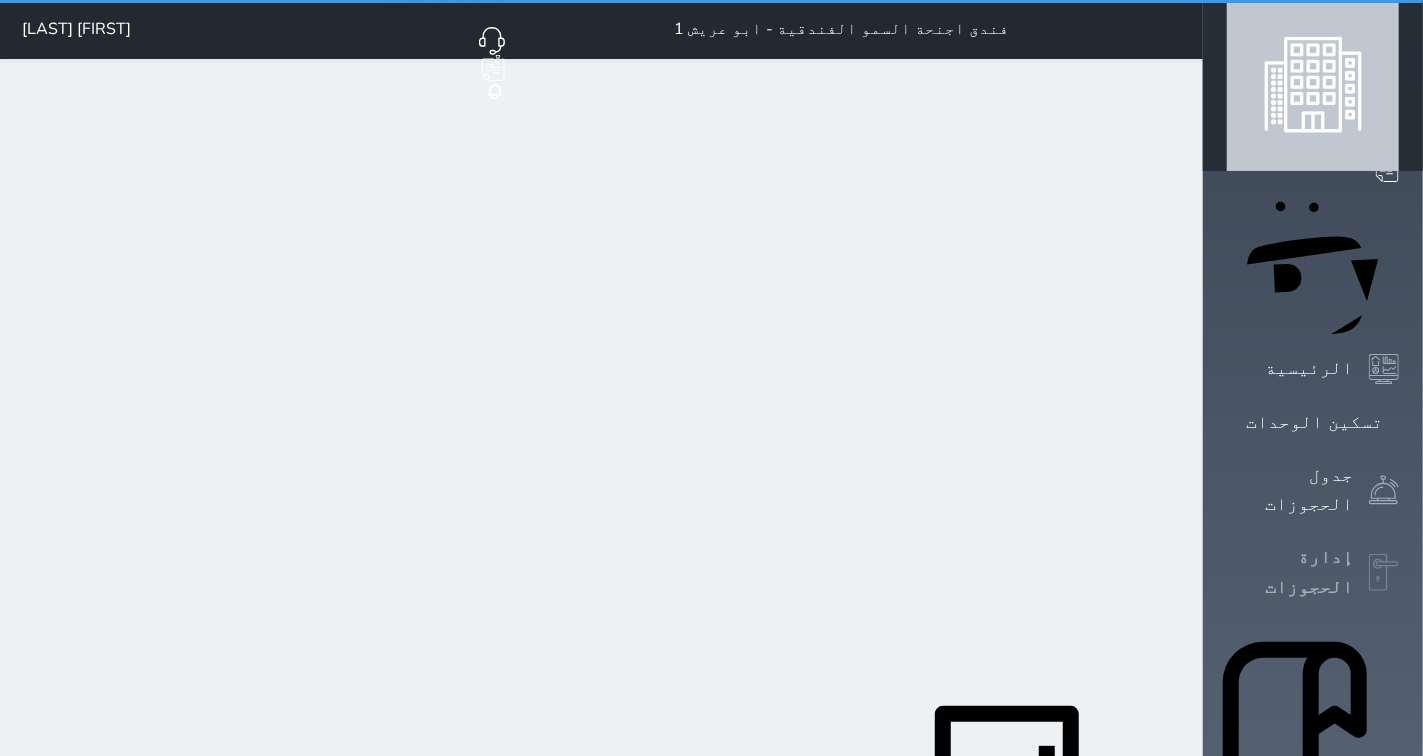 select on "open_all" 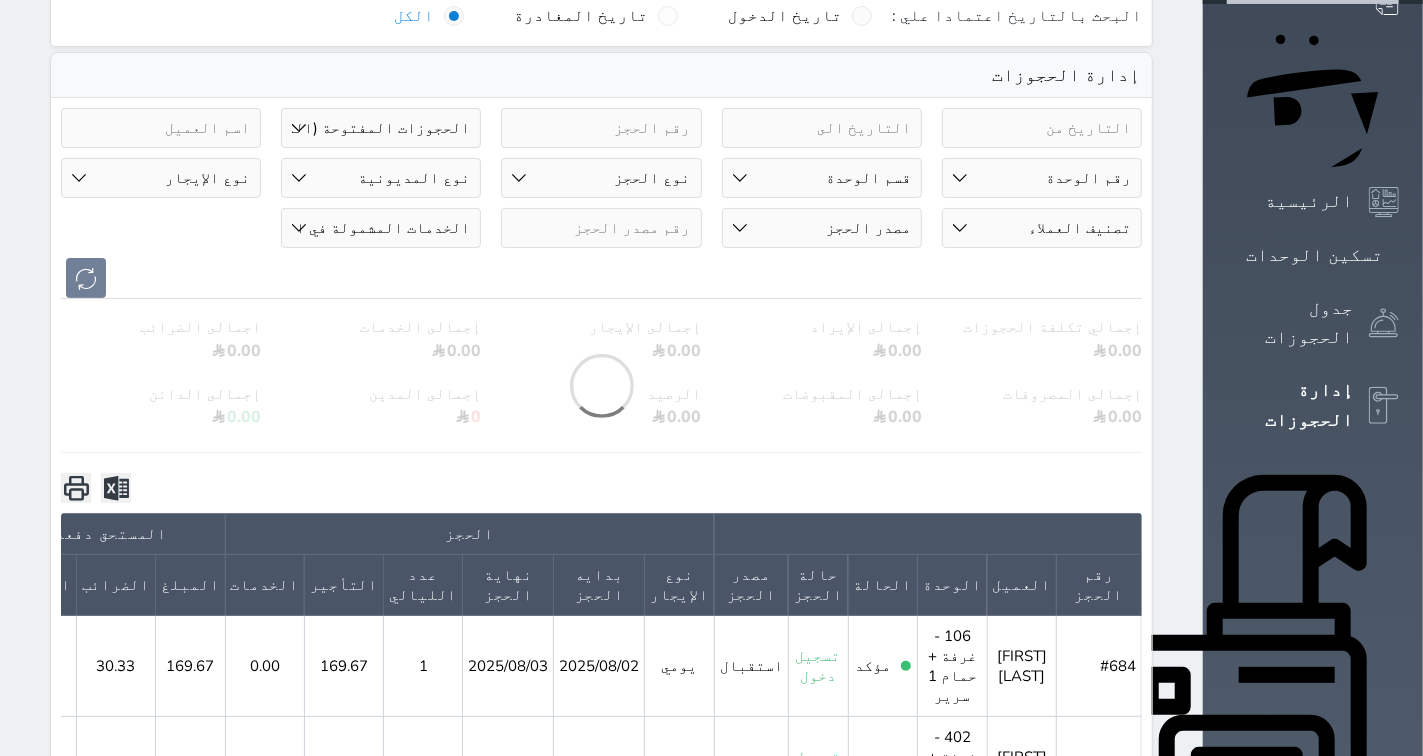 scroll, scrollTop: 333, scrollLeft: 0, axis: vertical 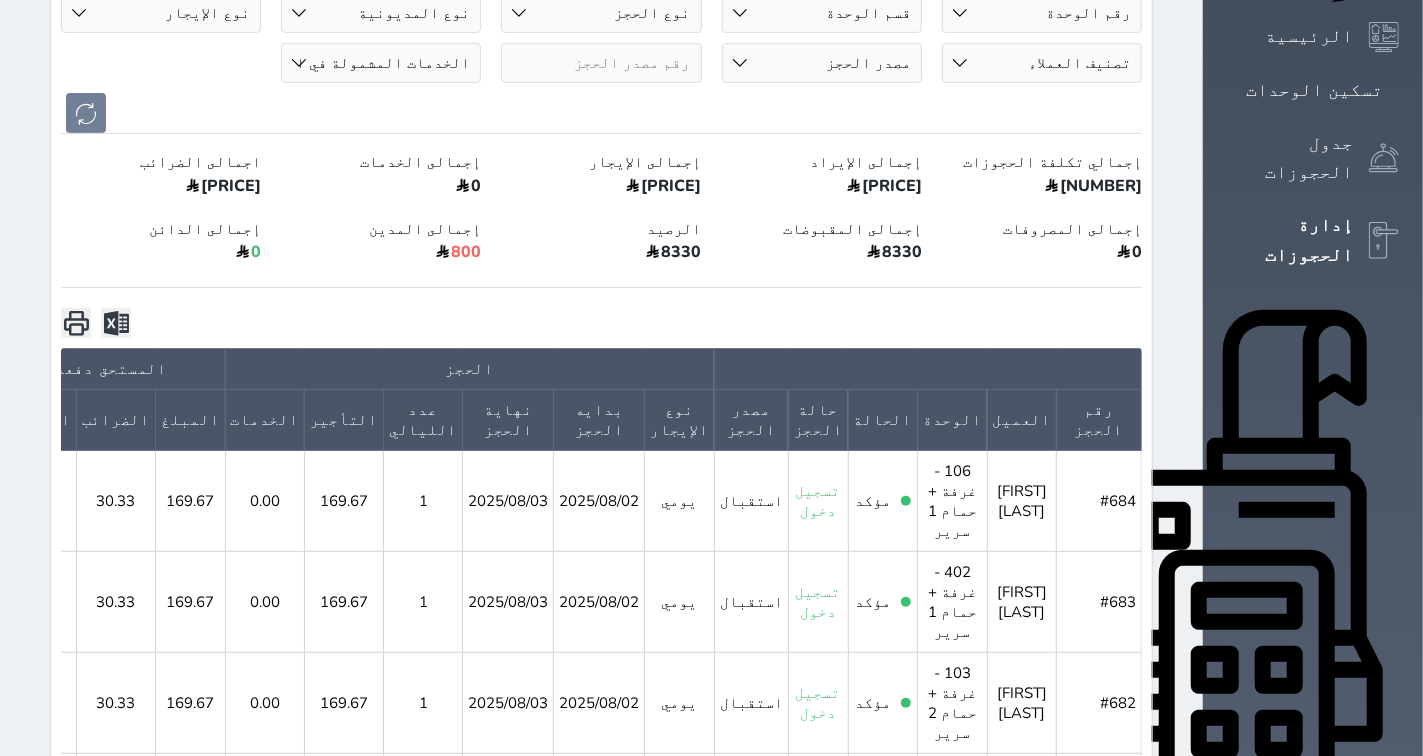 click 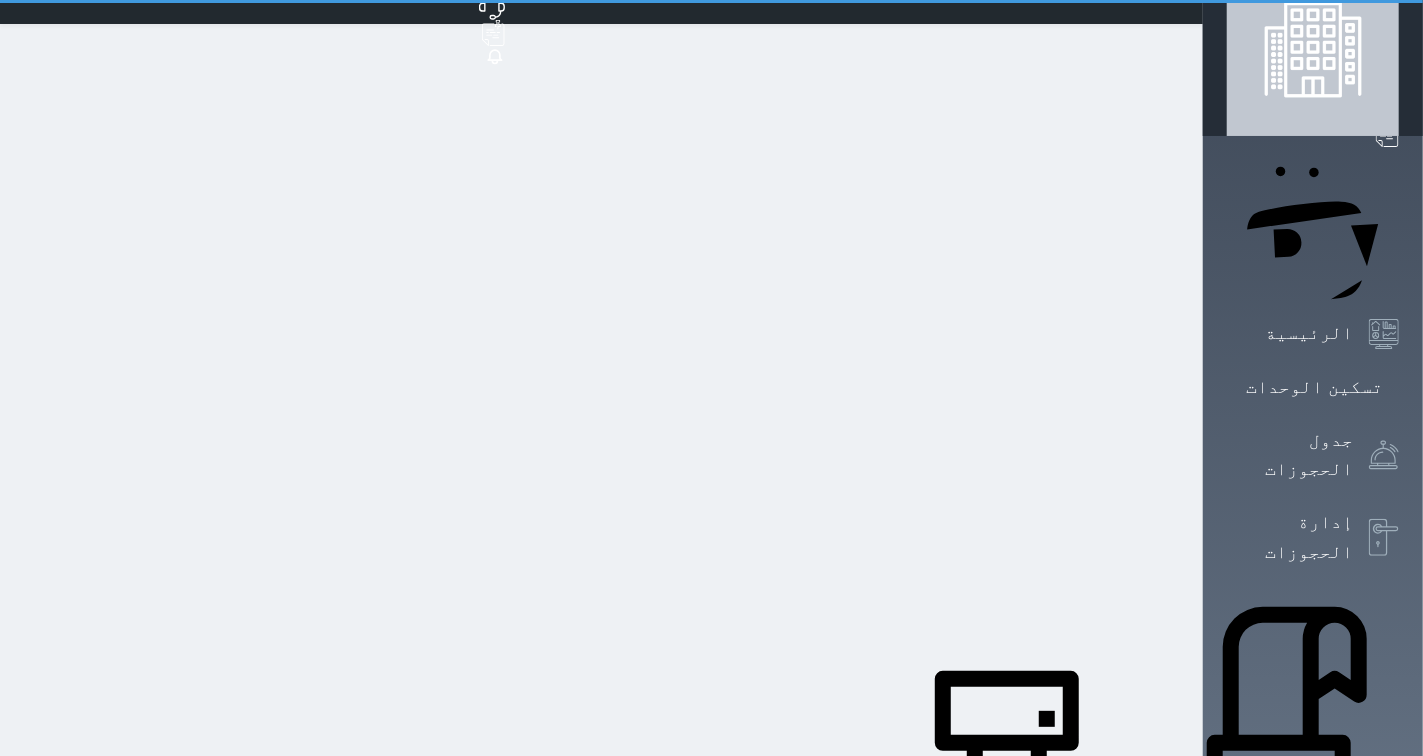 scroll, scrollTop: 0, scrollLeft: 0, axis: both 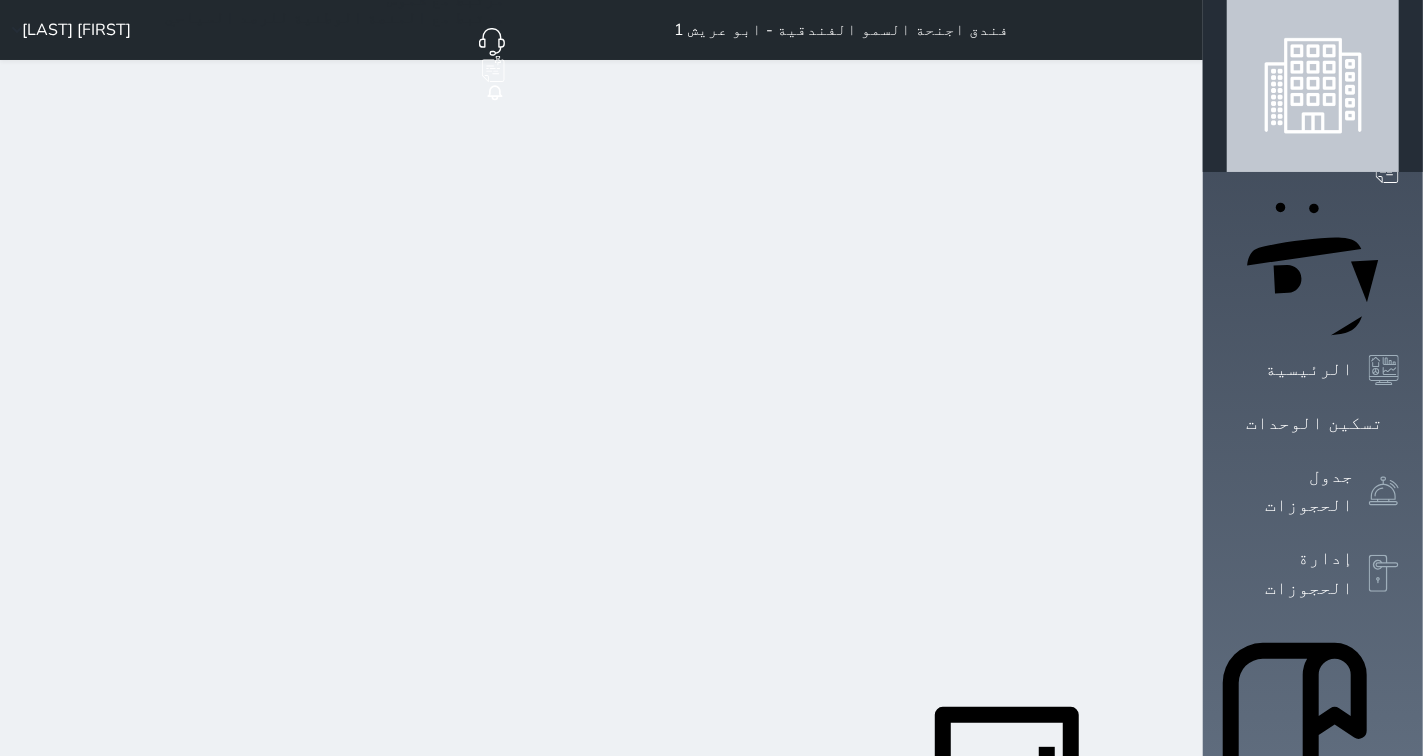 select on "3" 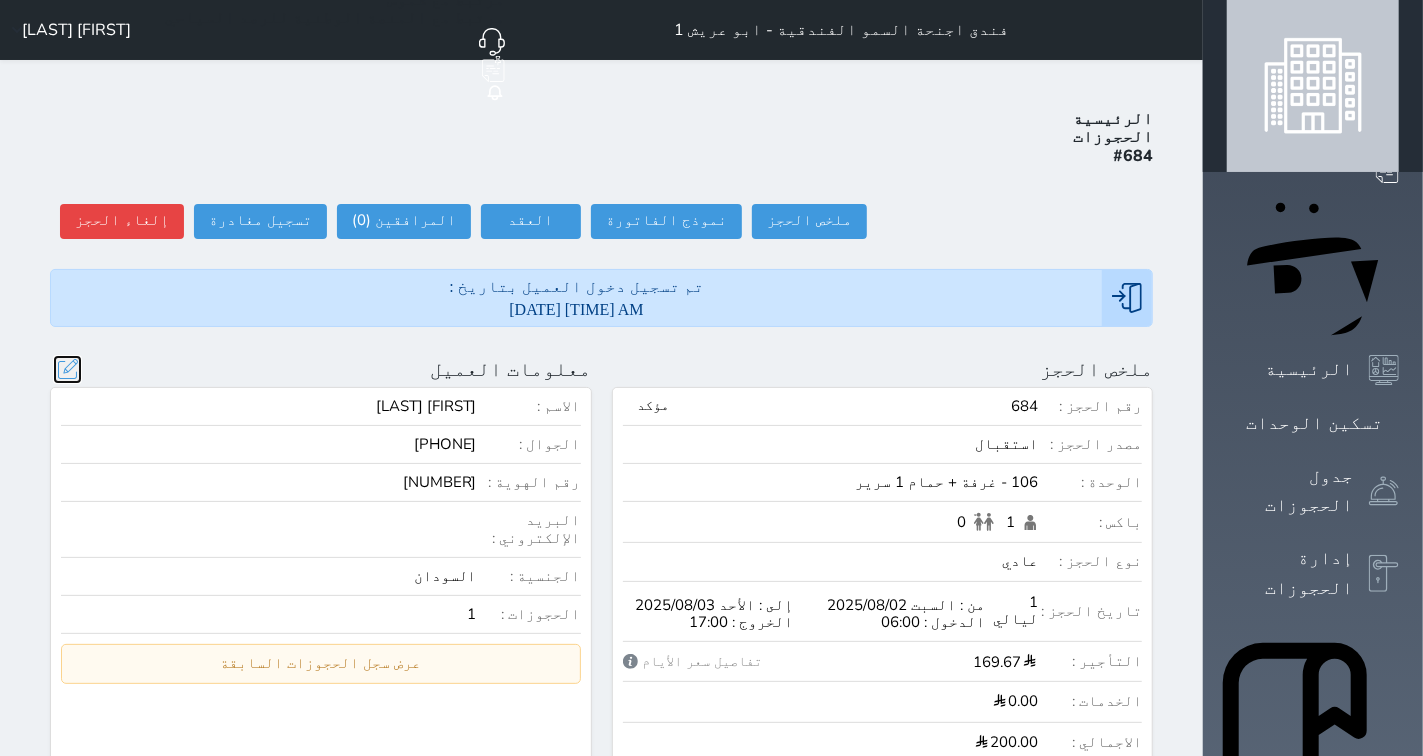 click at bounding box center [67, 369] 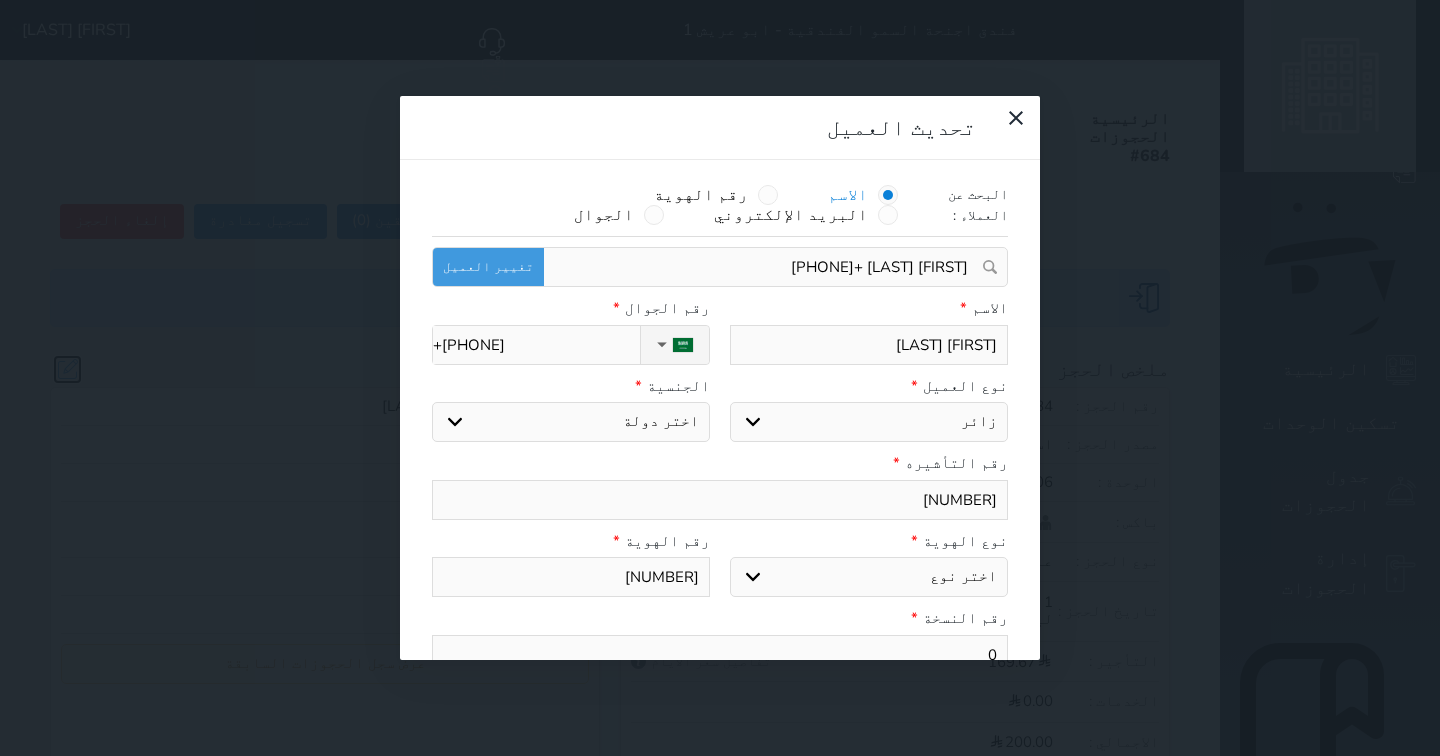 select on "6" 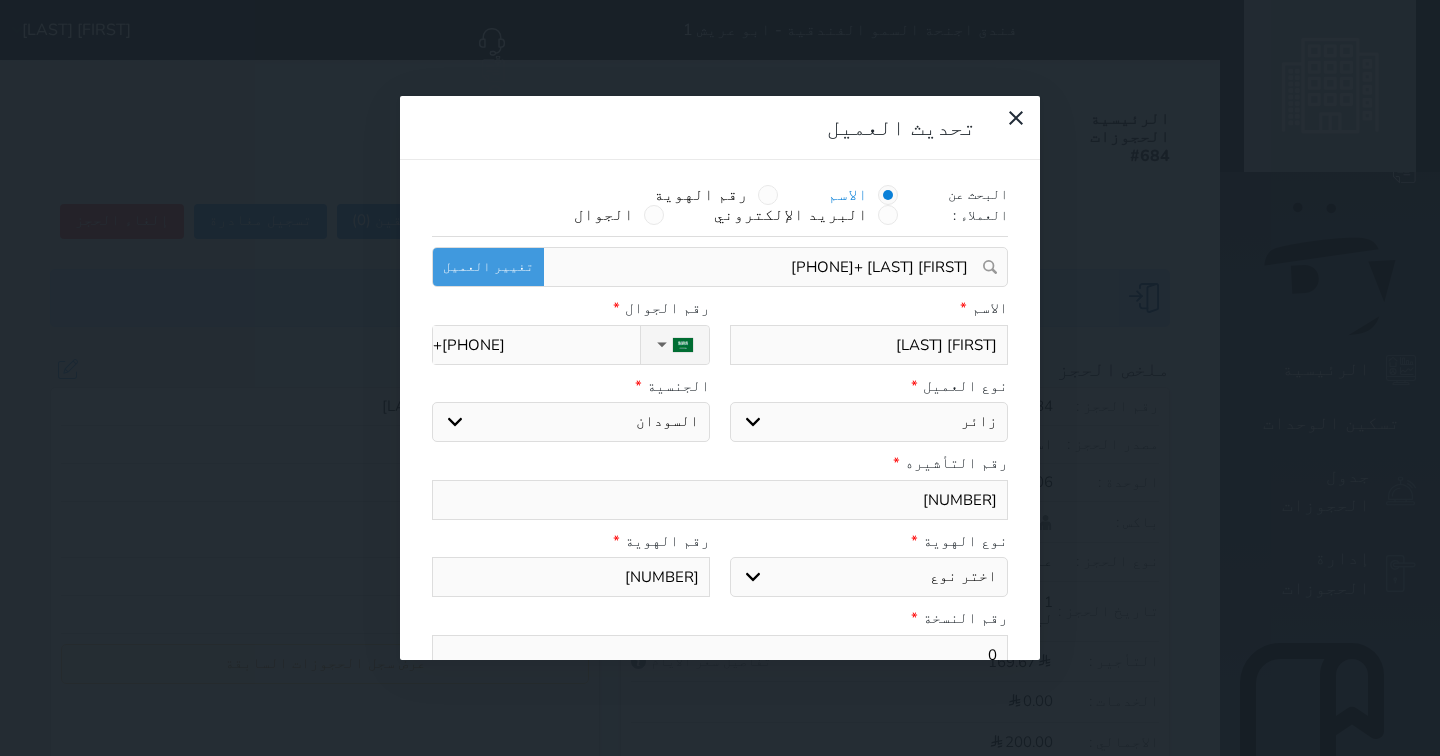 click on "اختر نوع   جواز السفر هوية زائر" at bounding box center (869, 577) 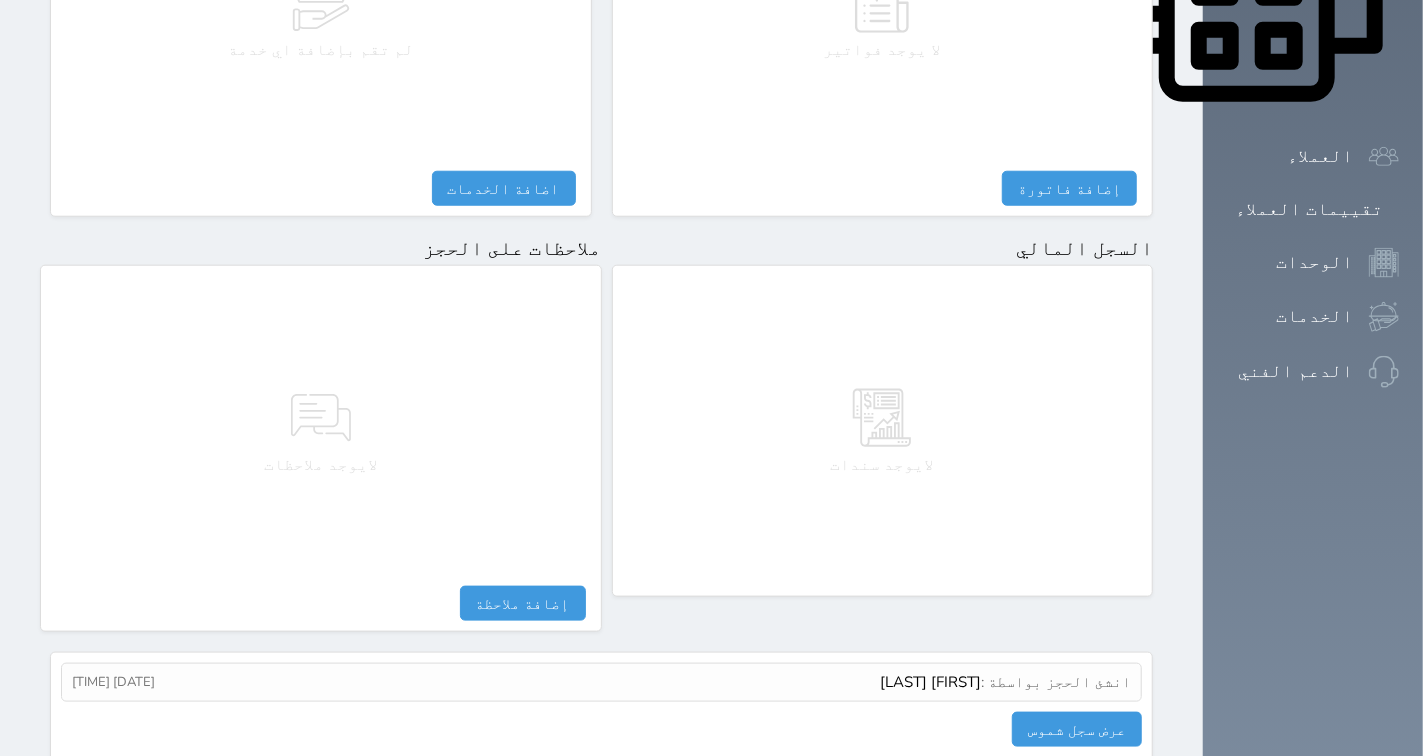 scroll, scrollTop: 1024, scrollLeft: 0, axis: vertical 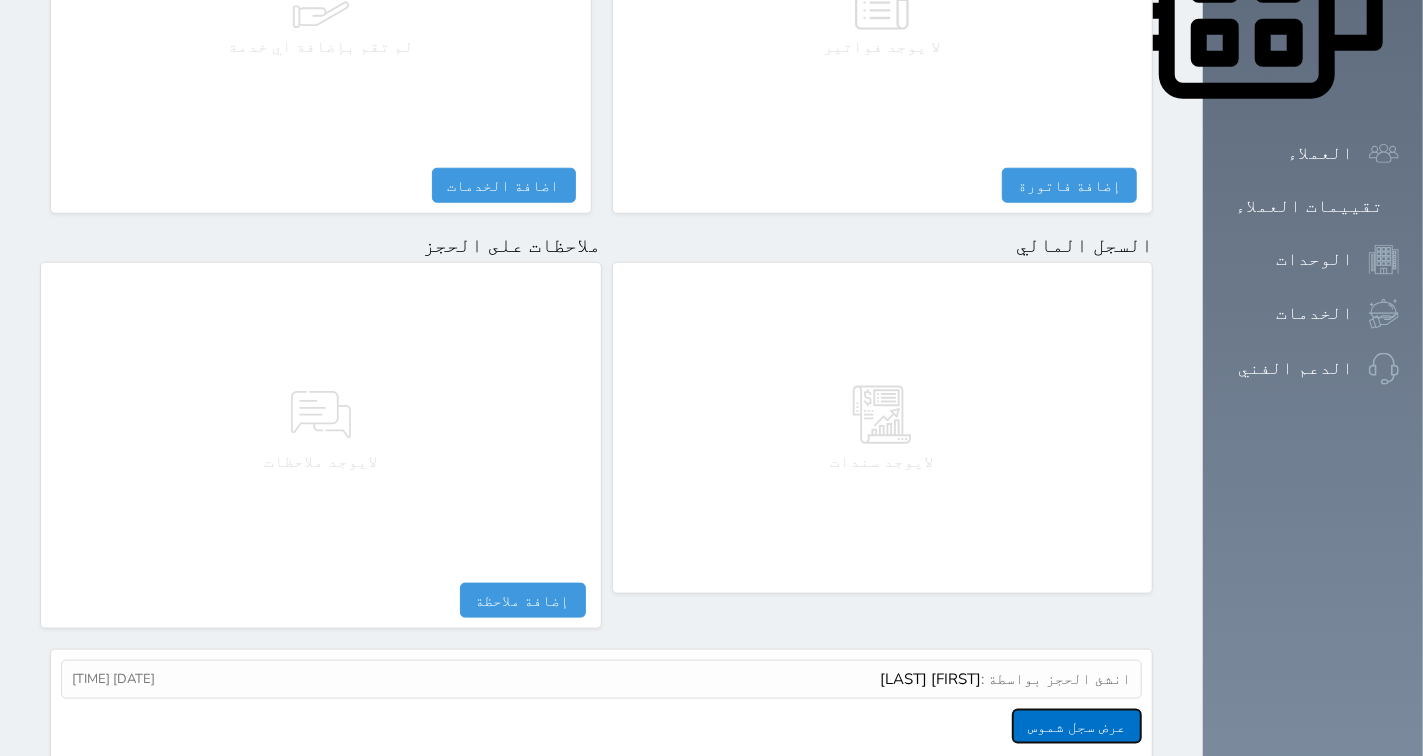 click on "عرض سجل شموس" at bounding box center [1077, 726] 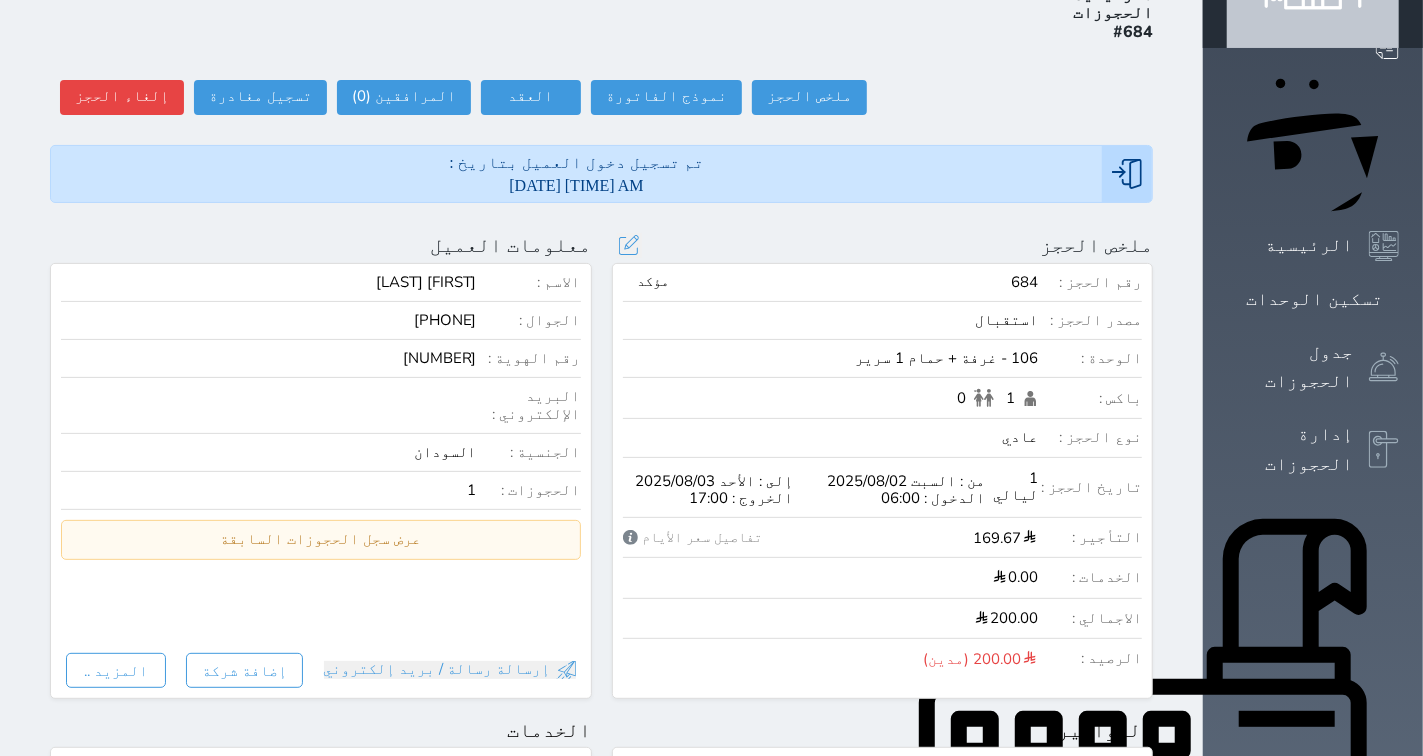 scroll, scrollTop: 0, scrollLeft: 0, axis: both 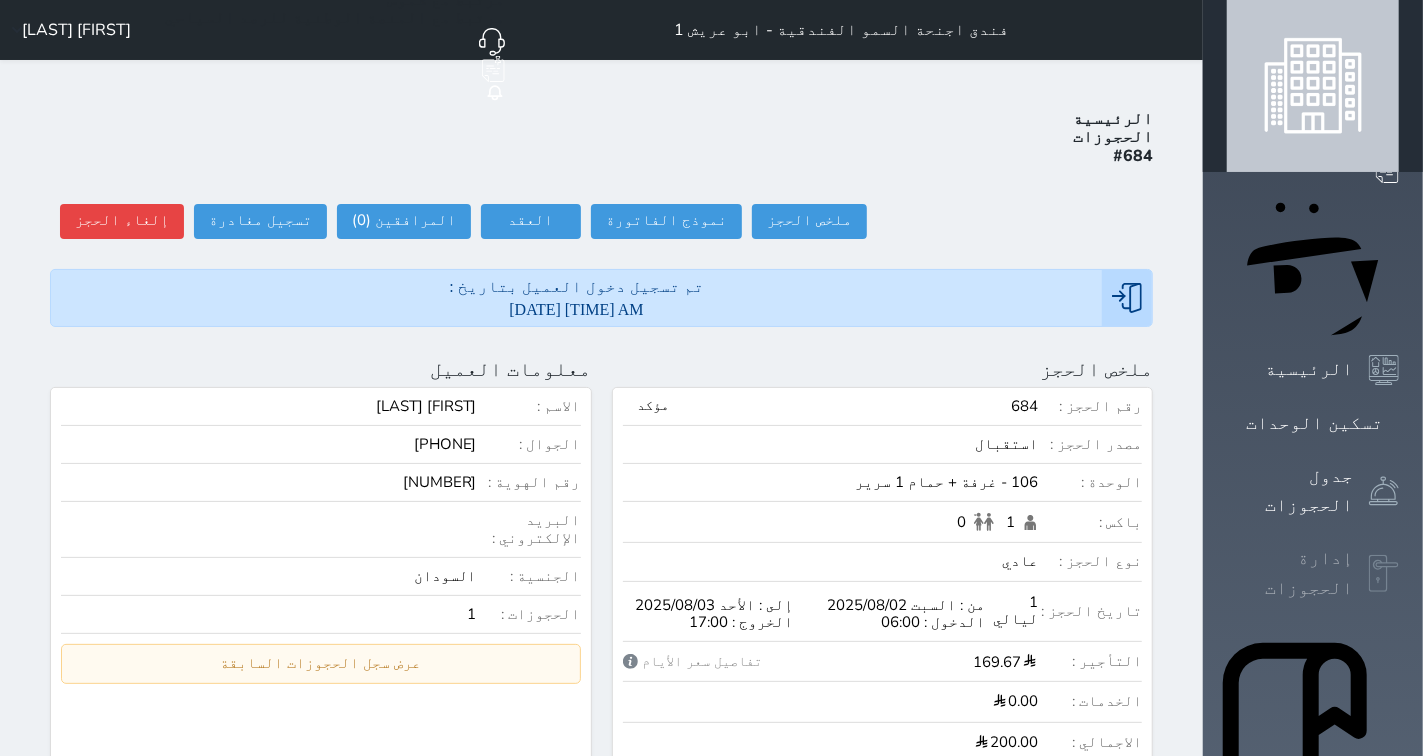 click 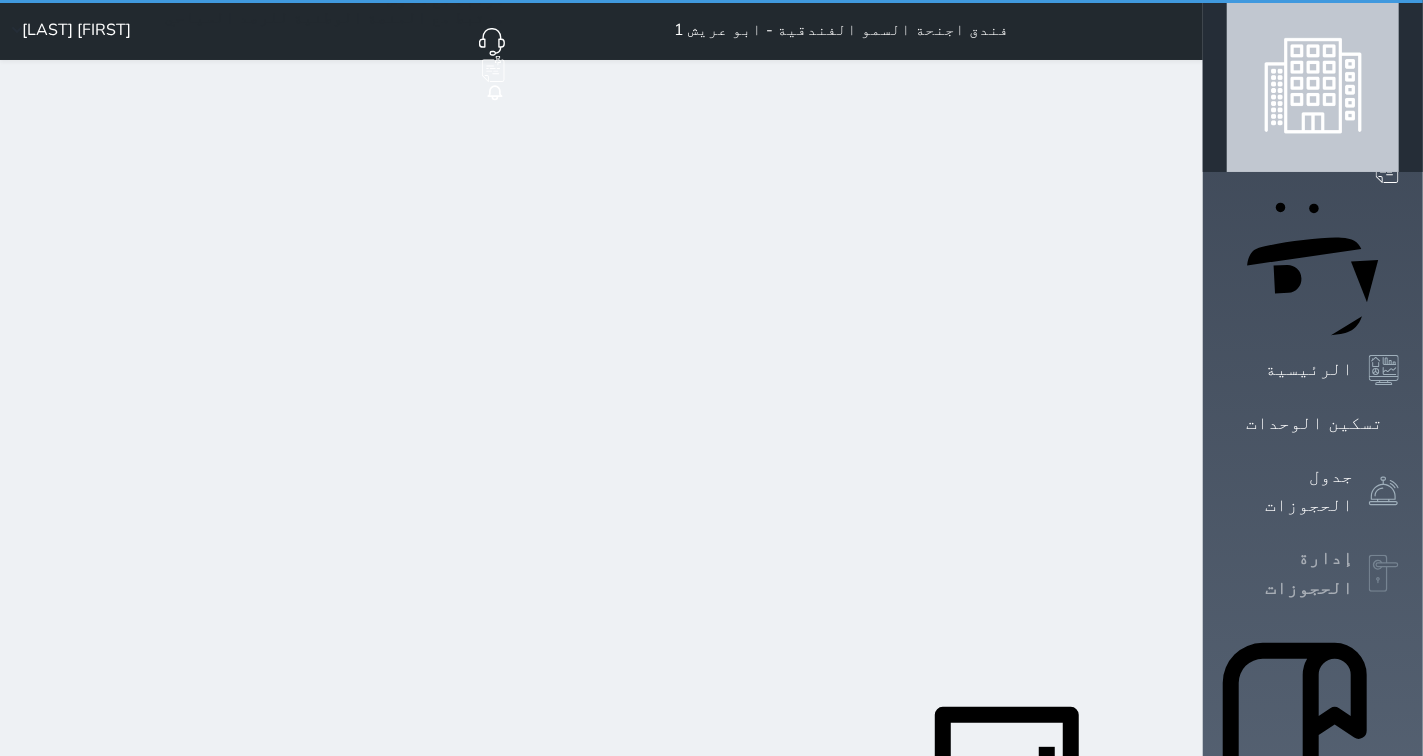 select on "open_all" 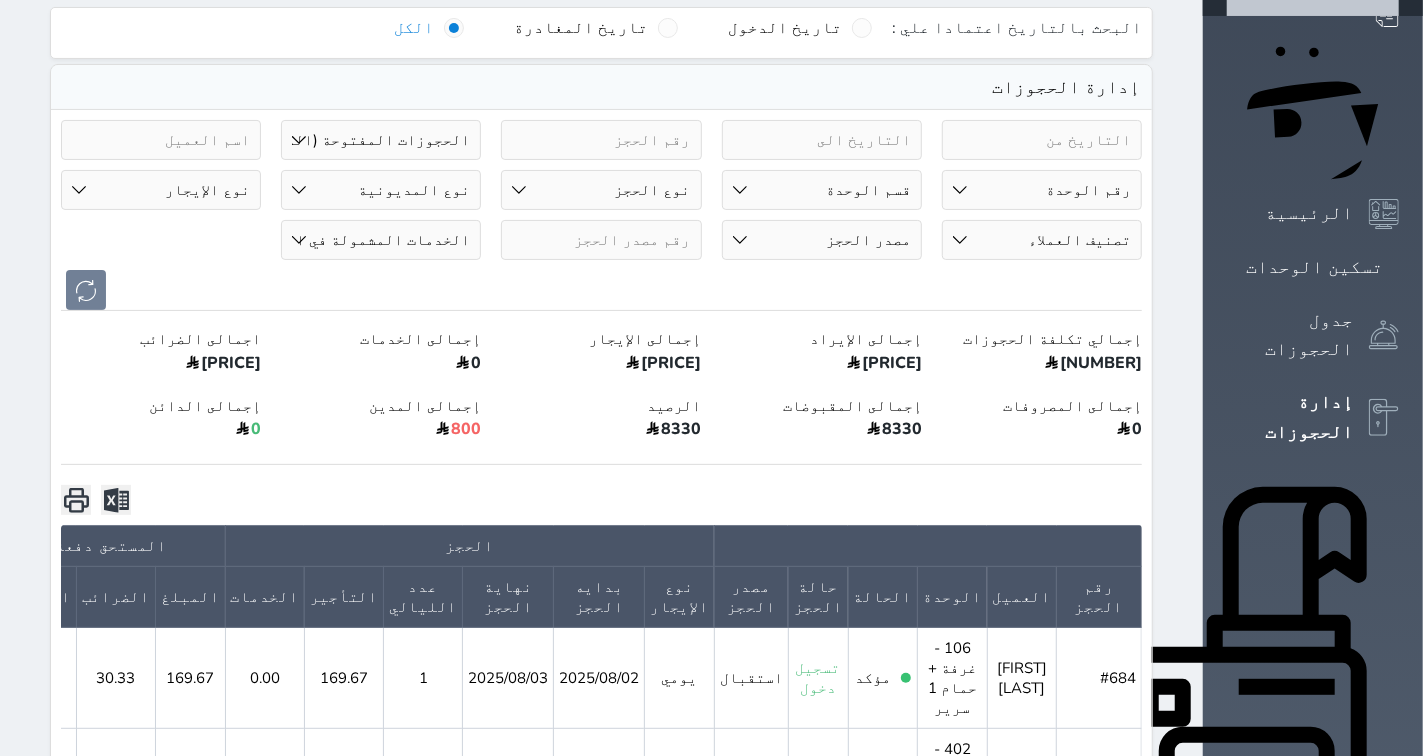 scroll, scrollTop: 0, scrollLeft: 0, axis: both 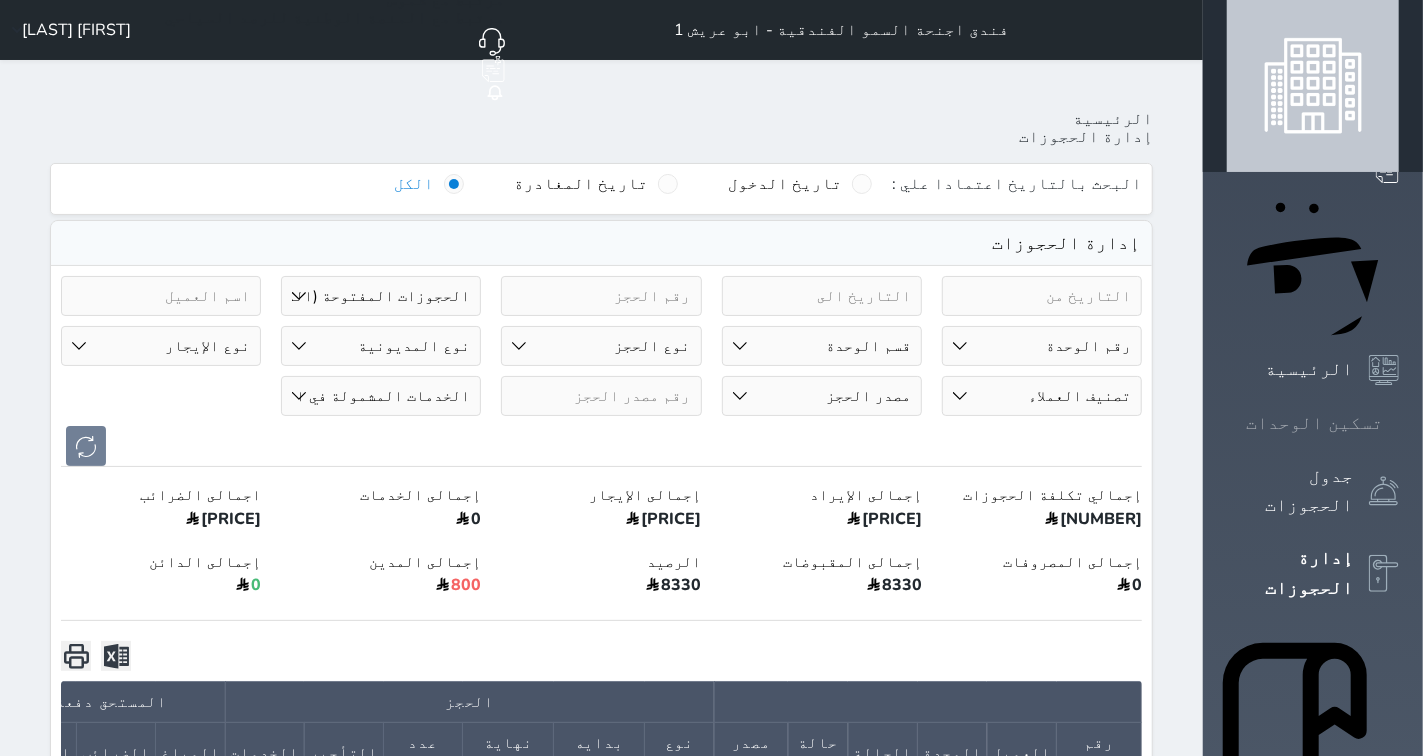 click 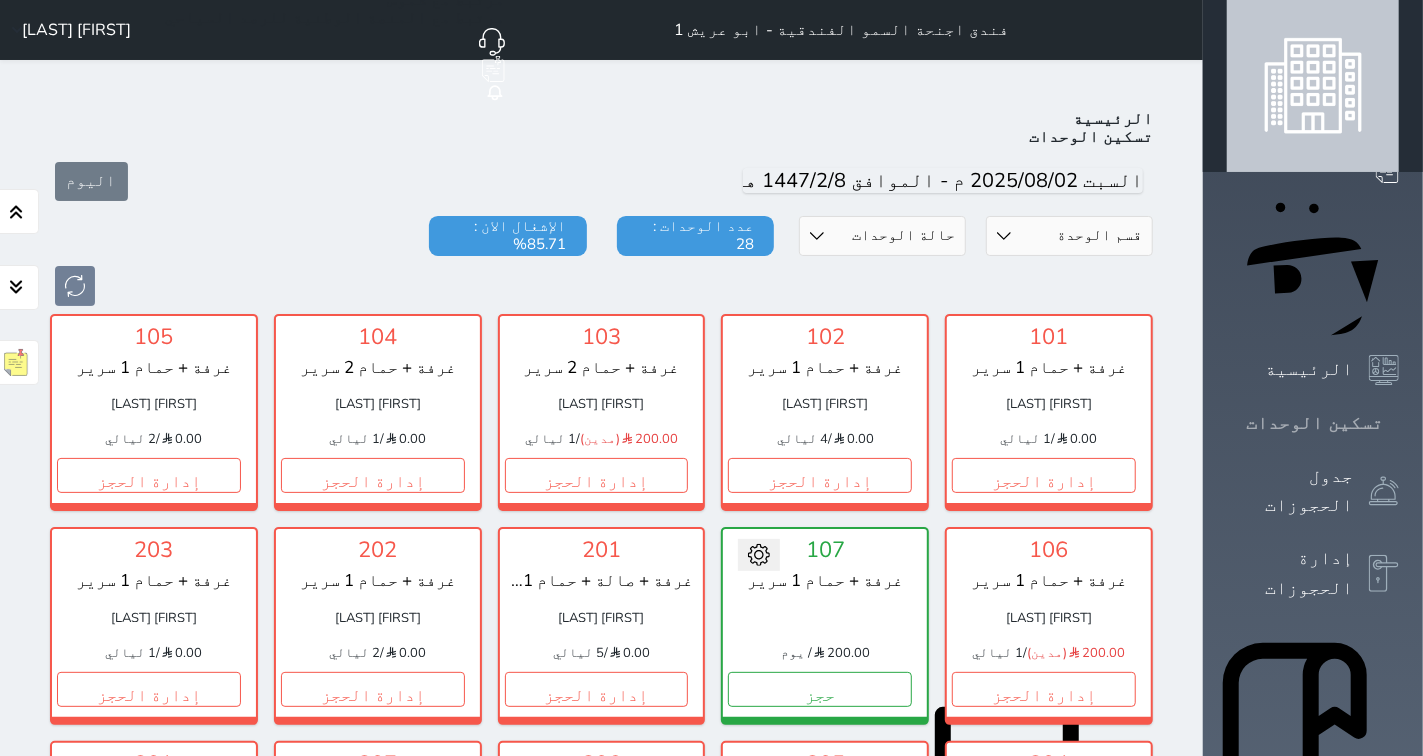 scroll, scrollTop: 77, scrollLeft: 0, axis: vertical 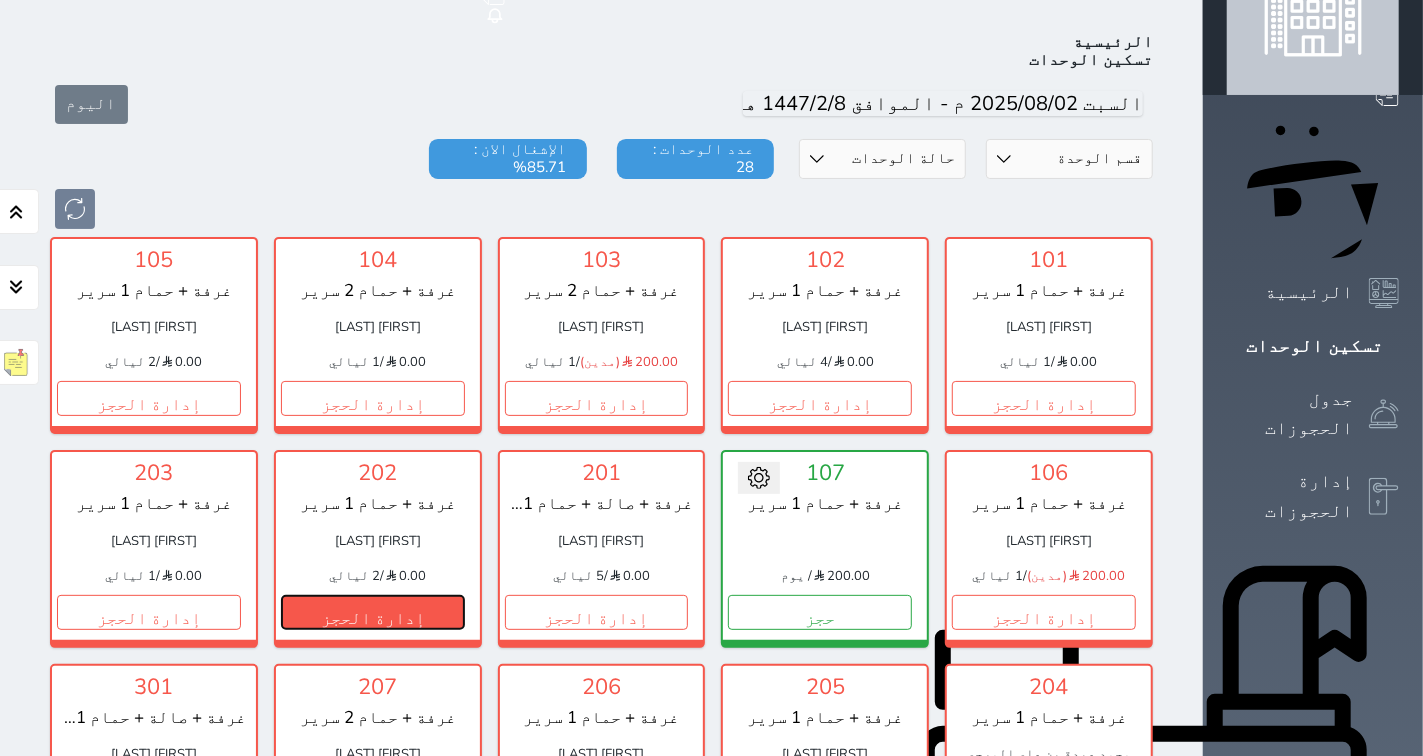 click on "إدارة الحجز" at bounding box center [373, 612] 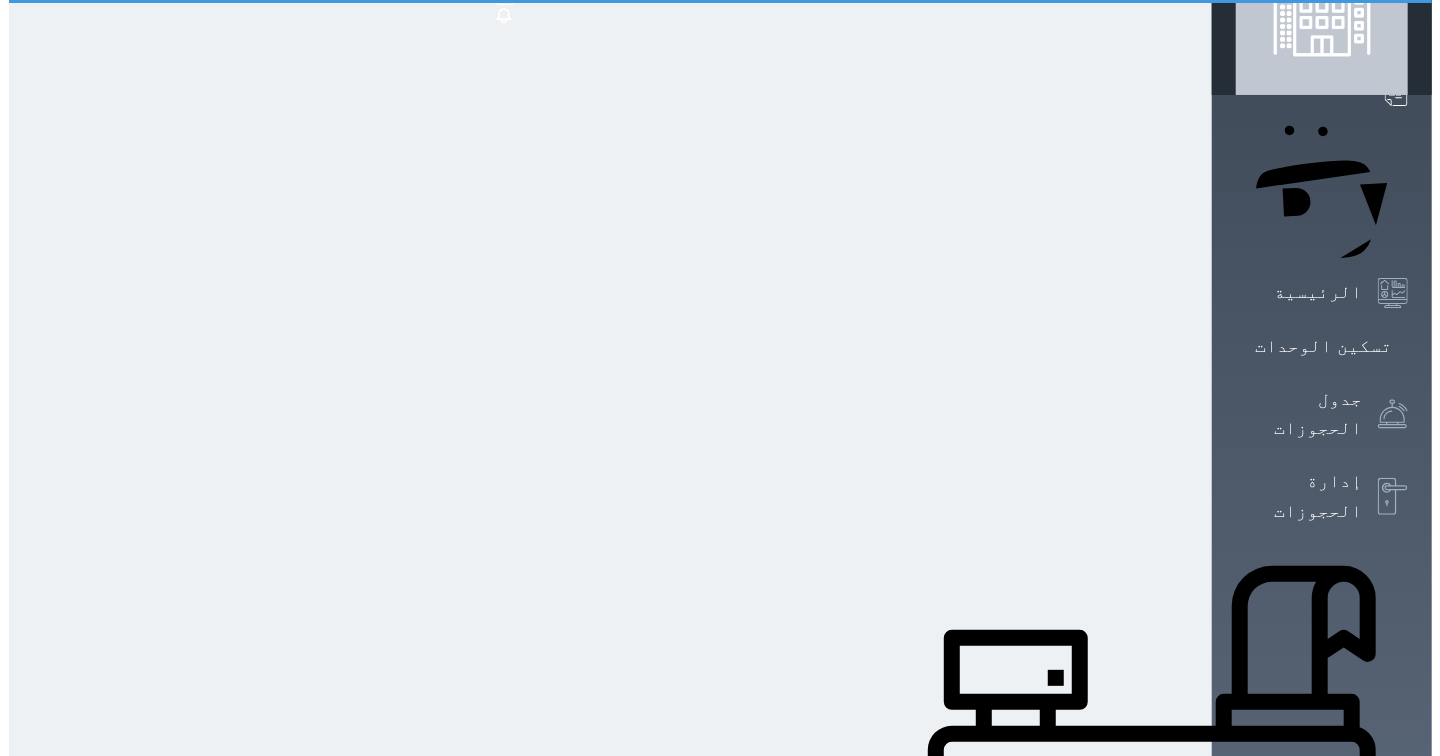 scroll, scrollTop: 0, scrollLeft: 0, axis: both 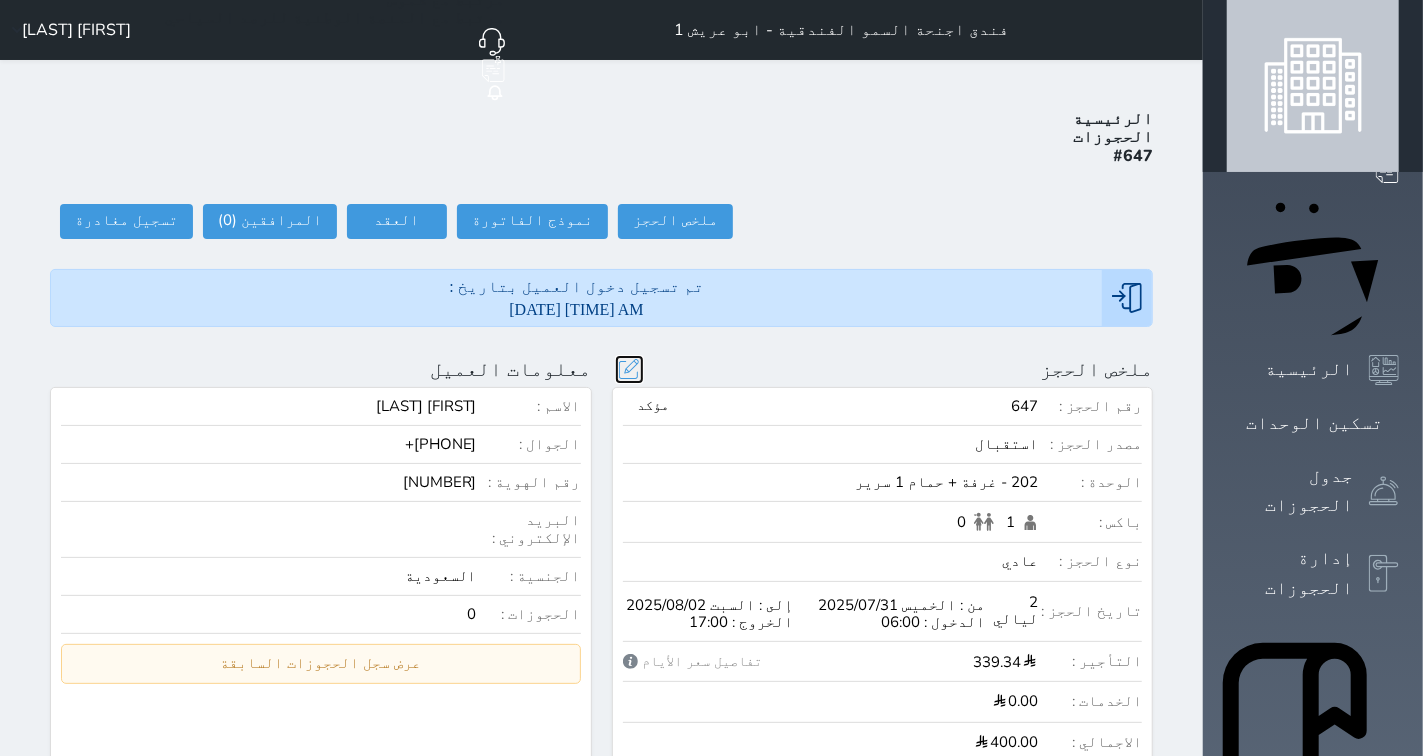 click at bounding box center [629, 369] 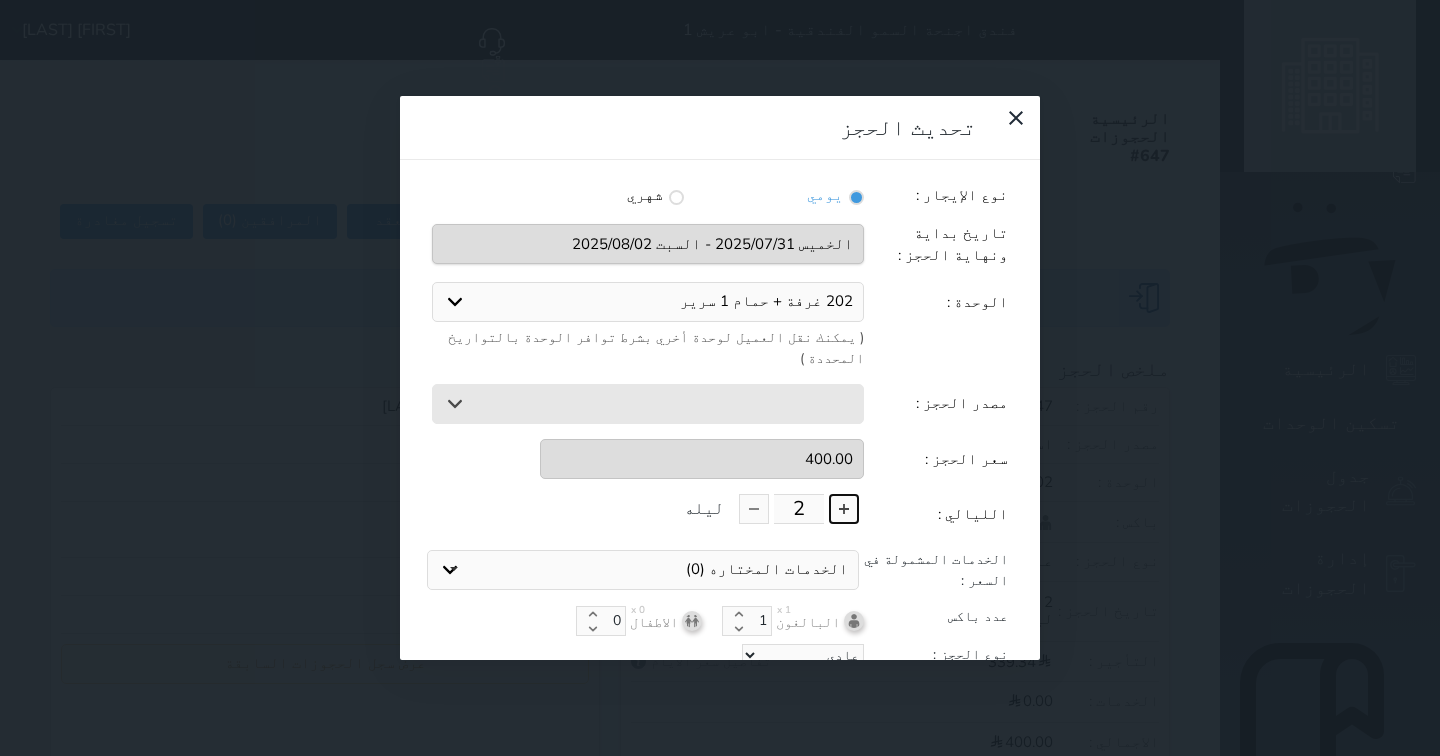 click at bounding box center [844, 509] 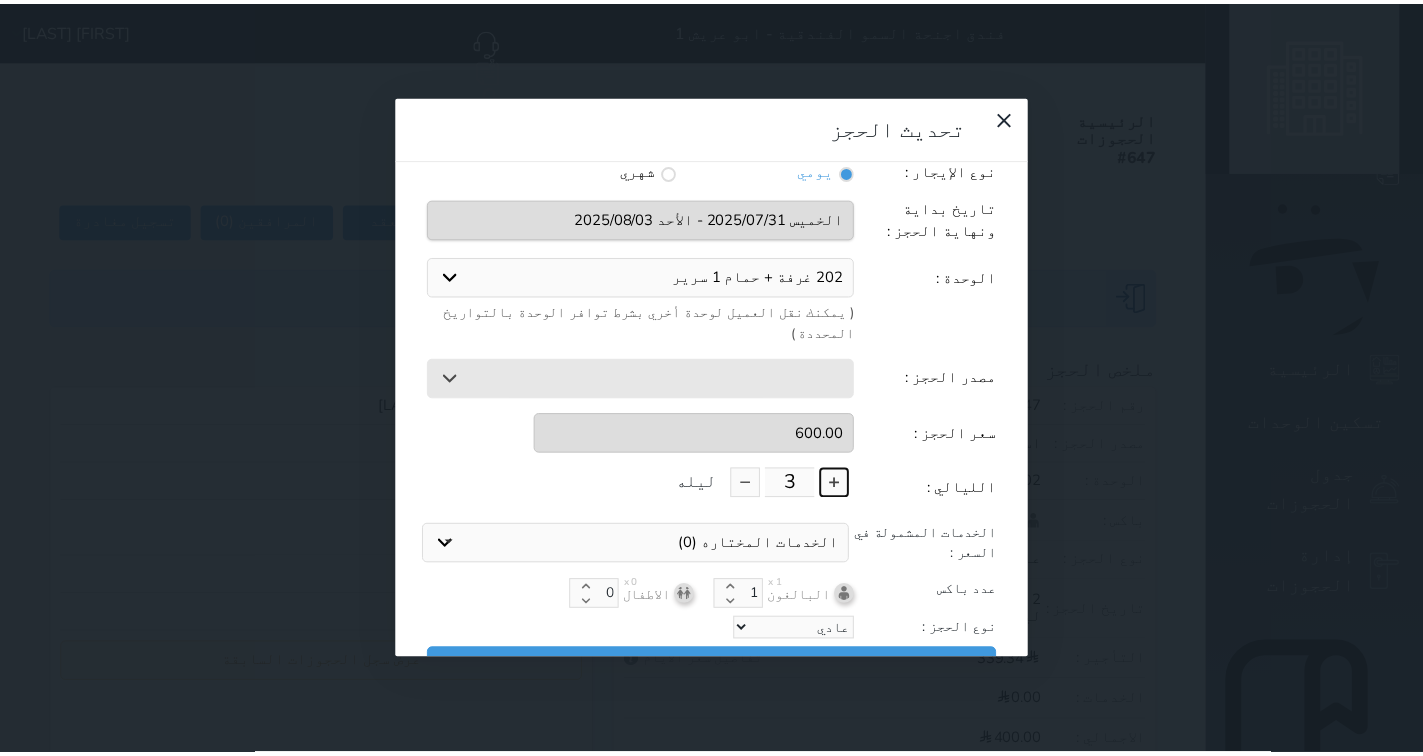 scroll, scrollTop: 44, scrollLeft: 0, axis: vertical 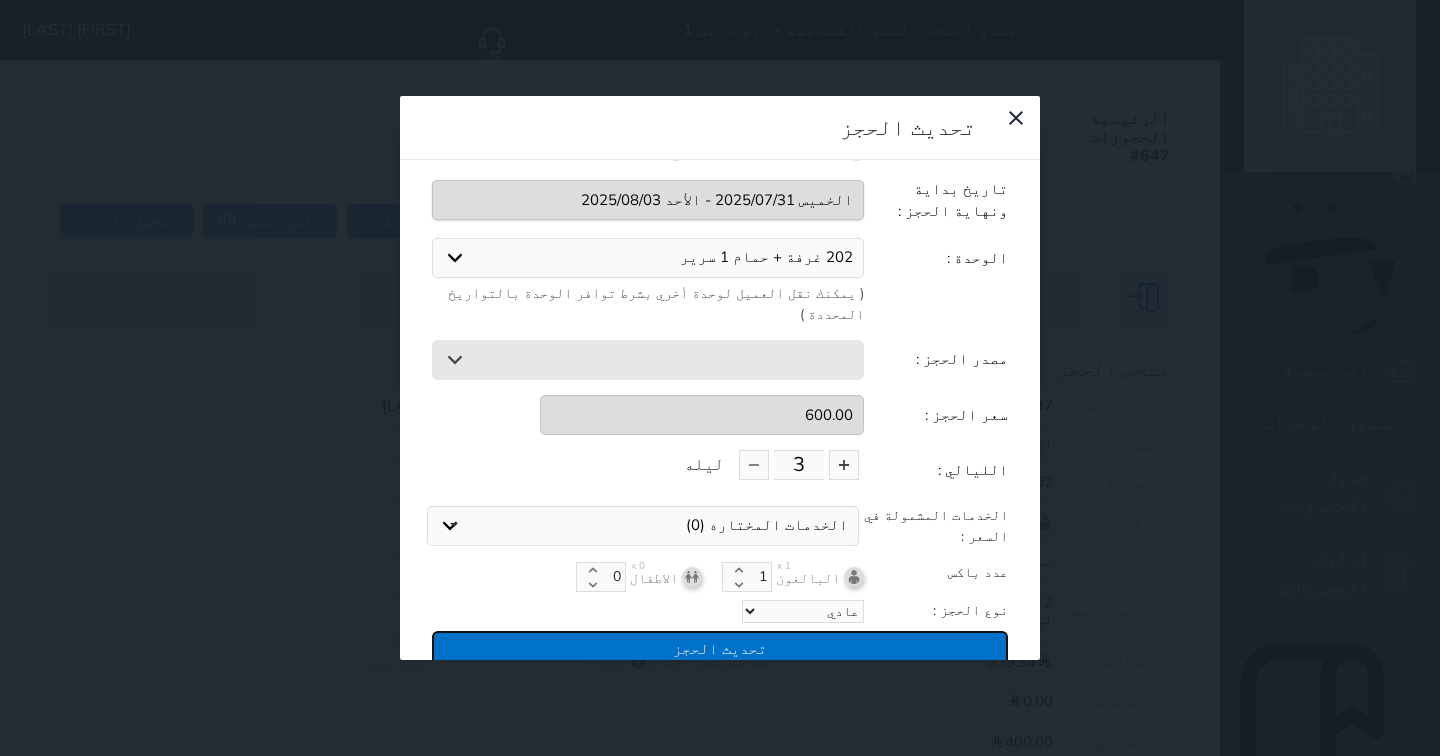 click on "تحديث الحجز" at bounding box center [720, 648] 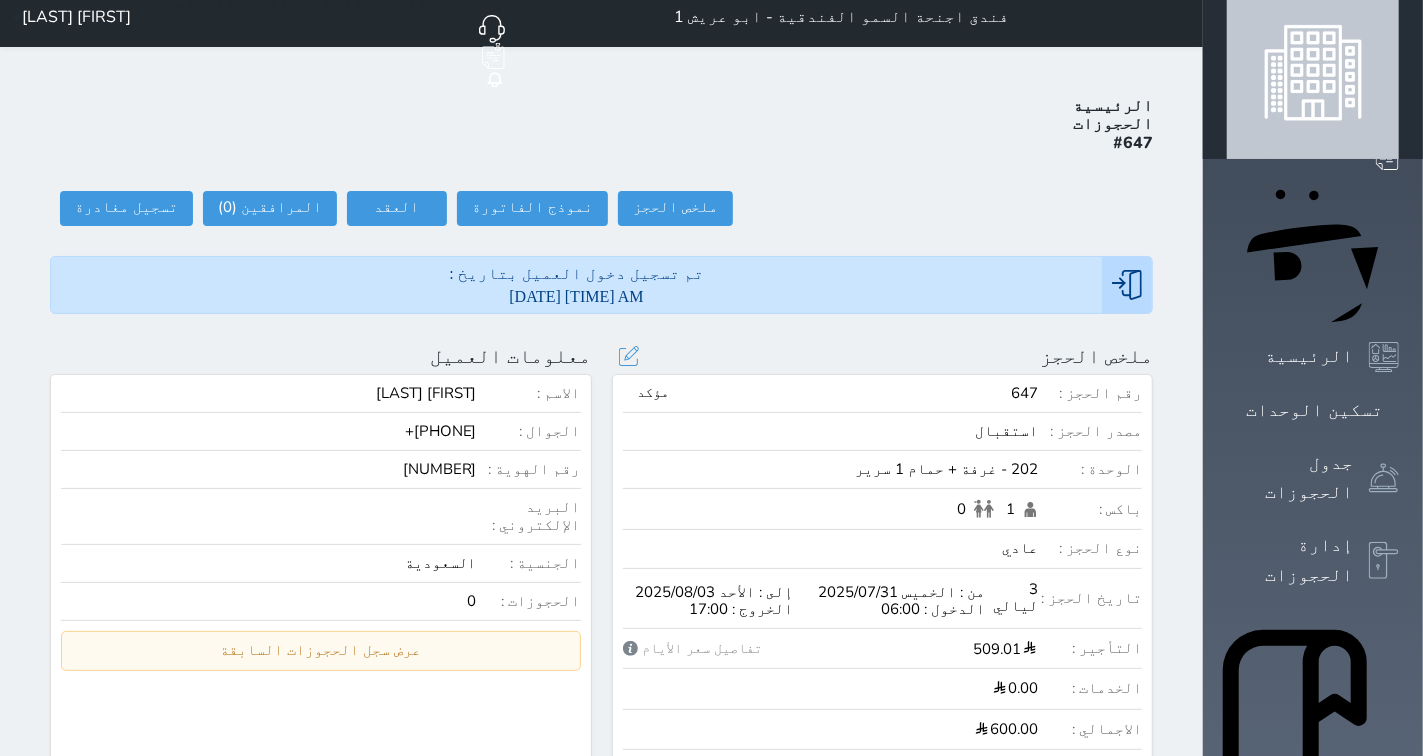 scroll, scrollTop: 0, scrollLeft: 0, axis: both 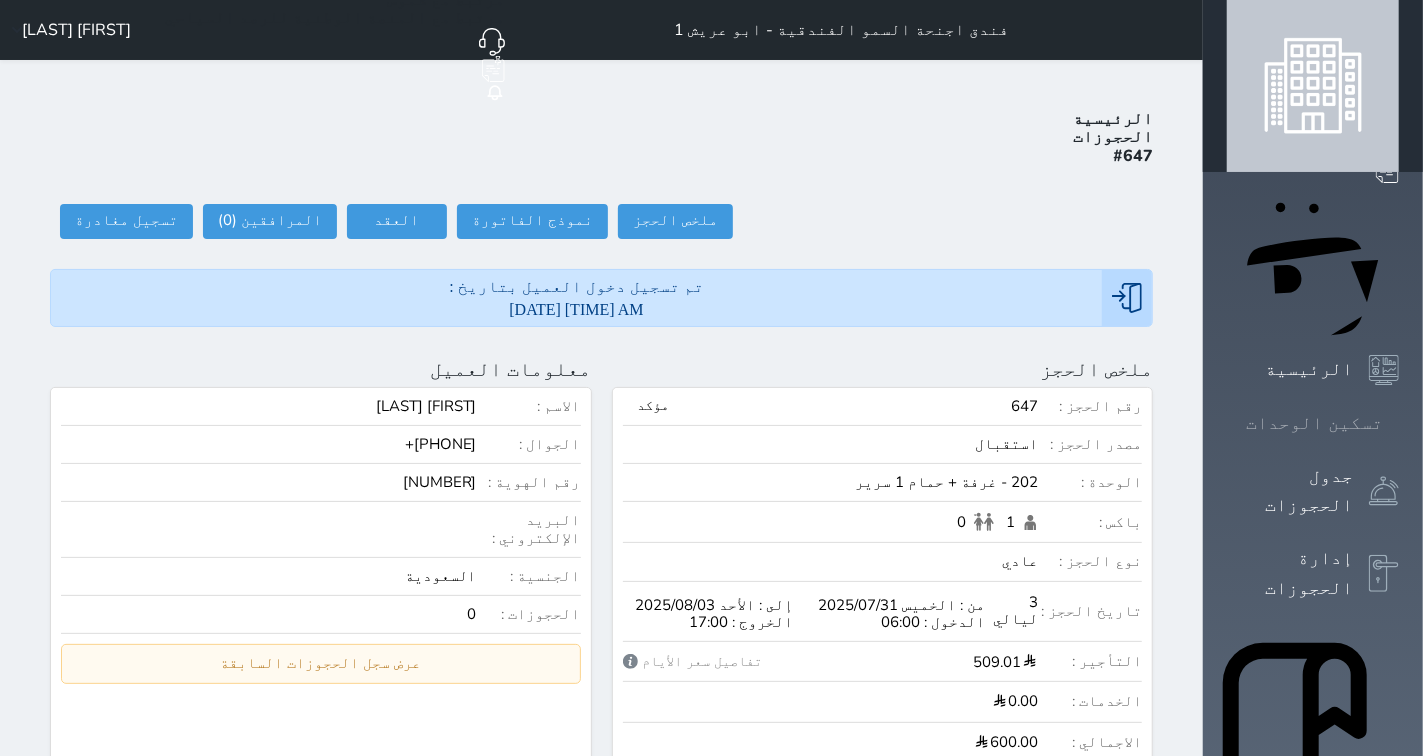 click 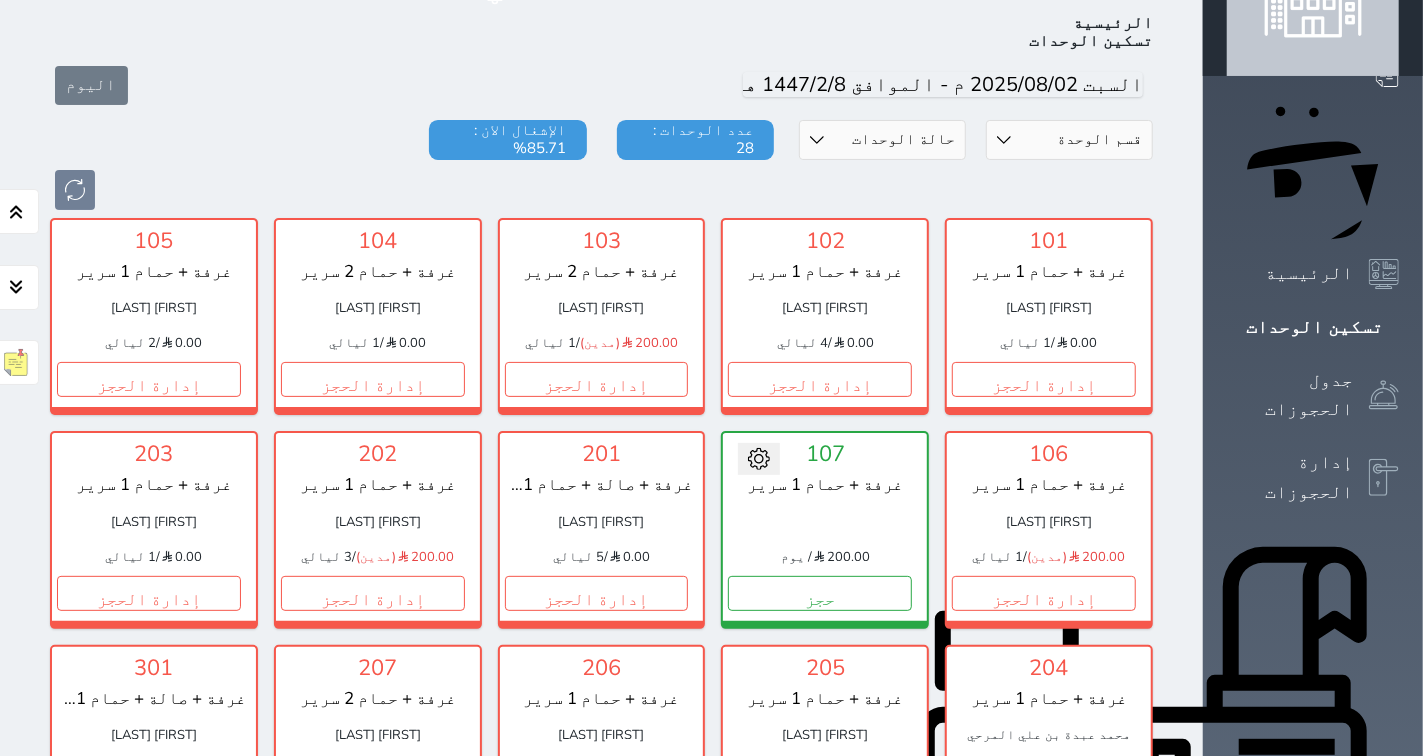 scroll, scrollTop: 77, scrollLeft: 0, axis: vertical 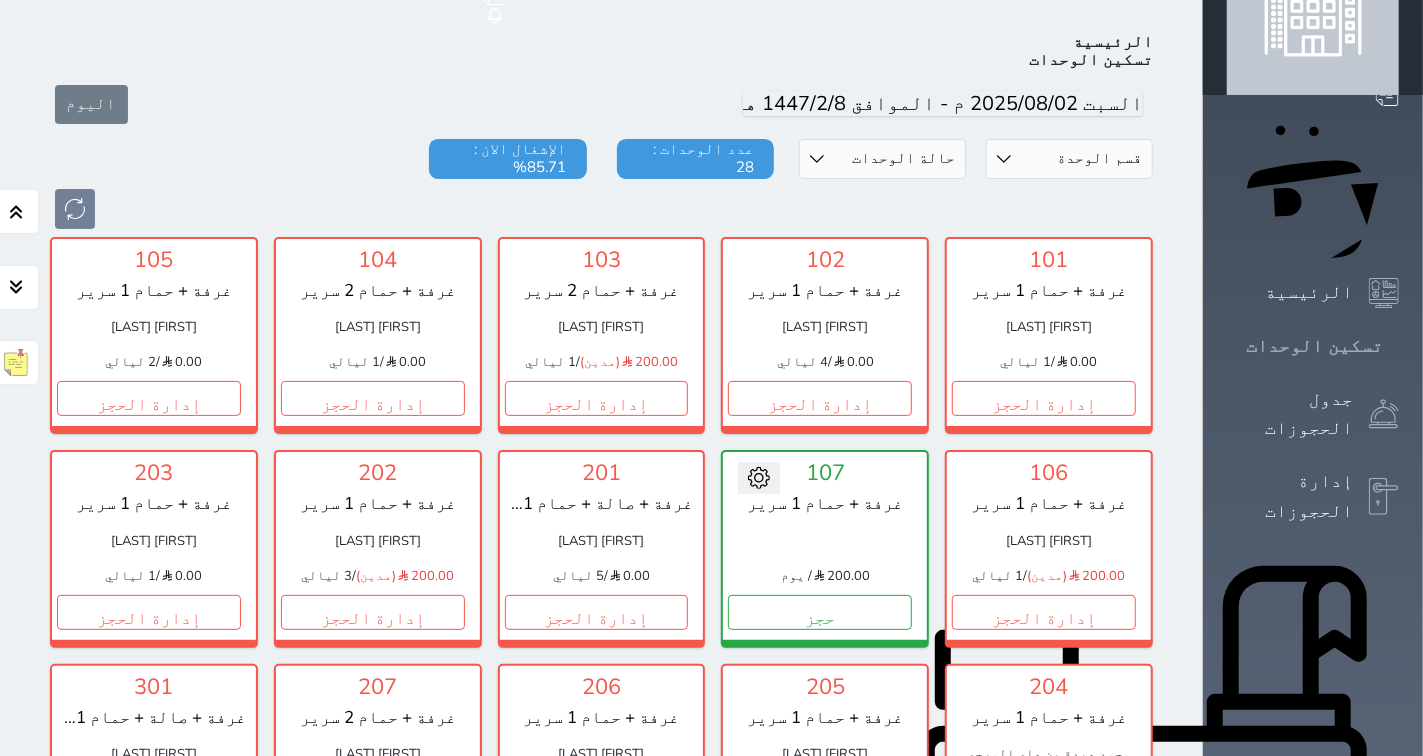 click 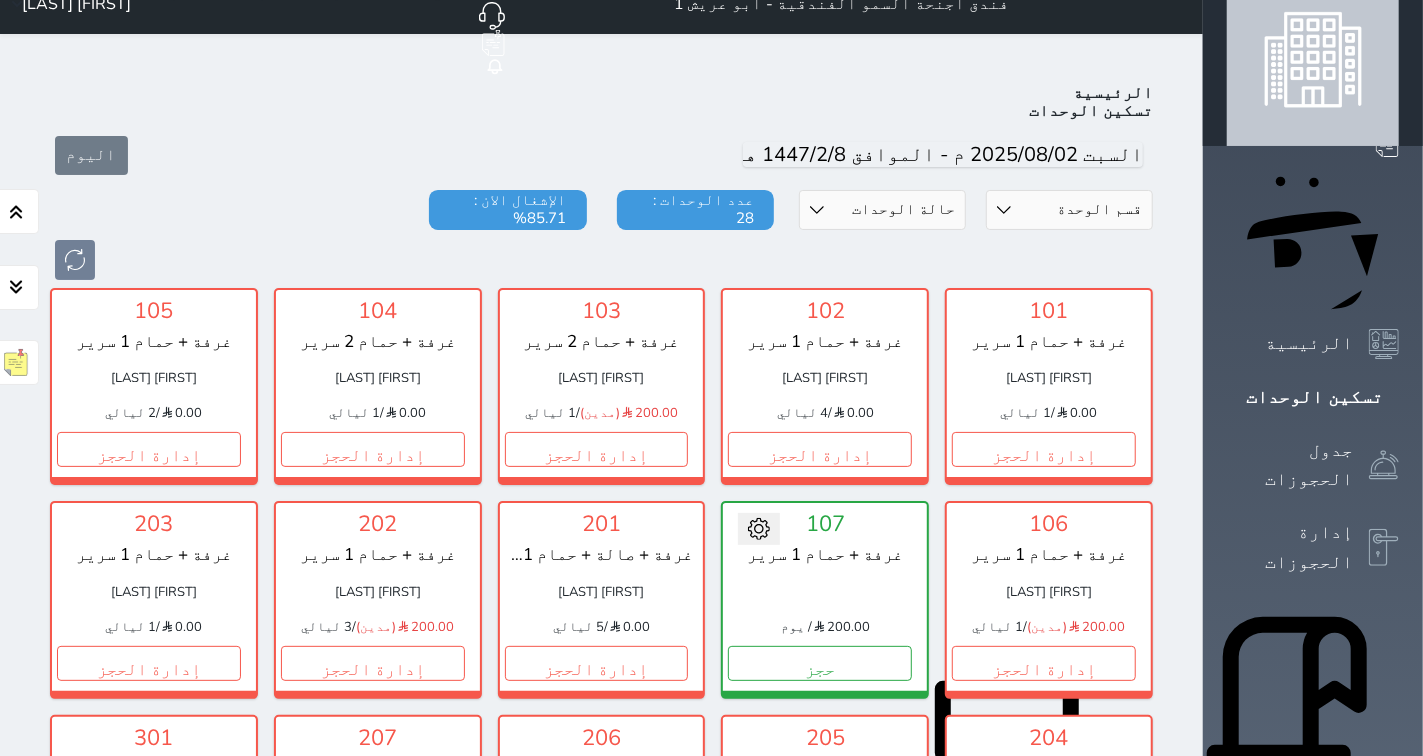 scroll, scrollTop: 0, scrollLeft: 0, axis: both 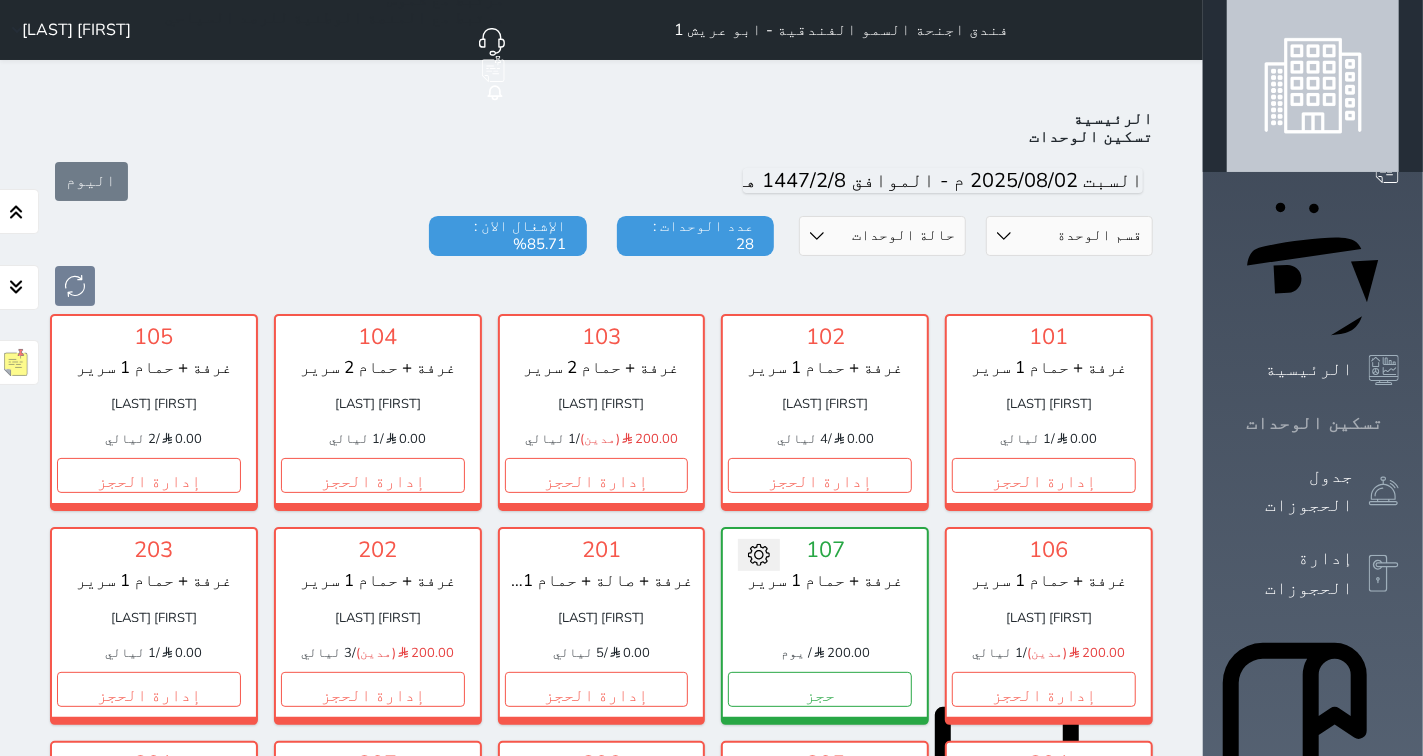 click 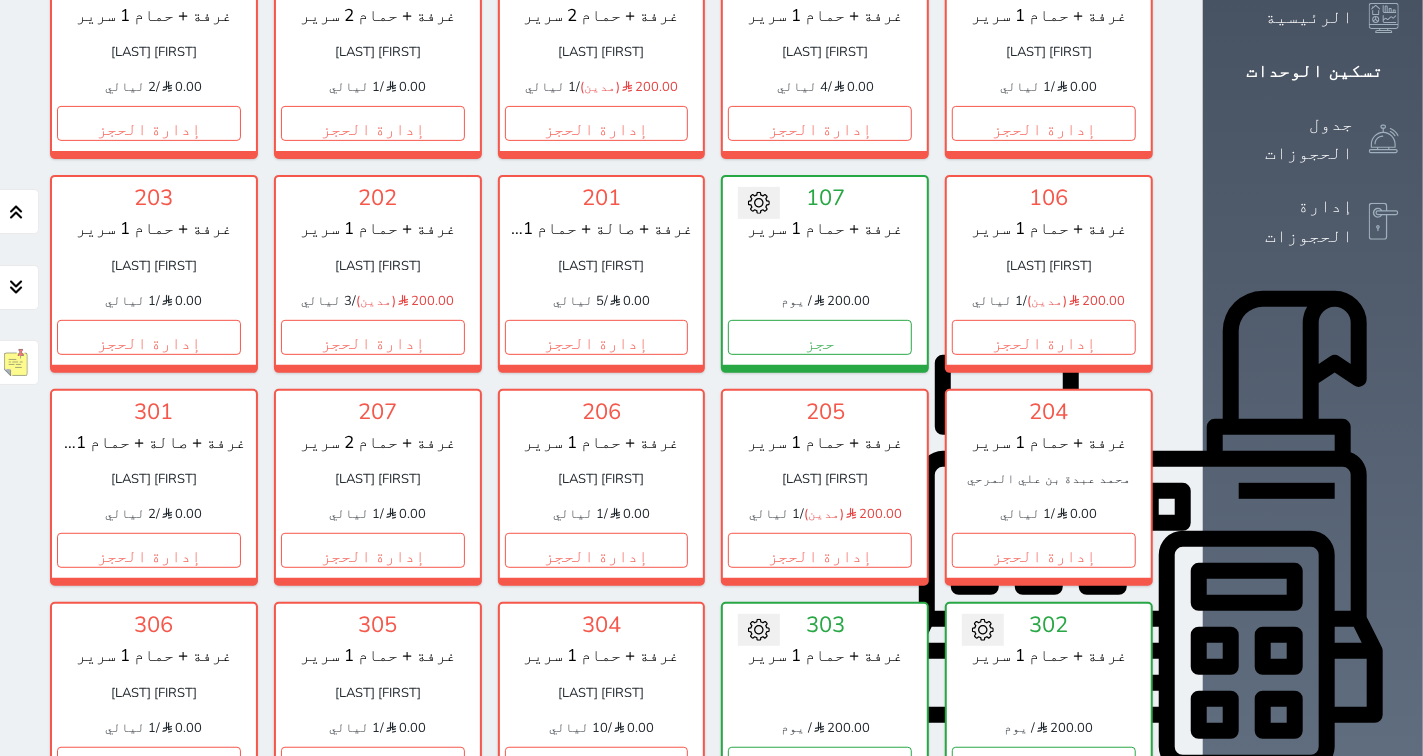 scroll, scrollTop: 0, scrollLeft: 0, axis: both 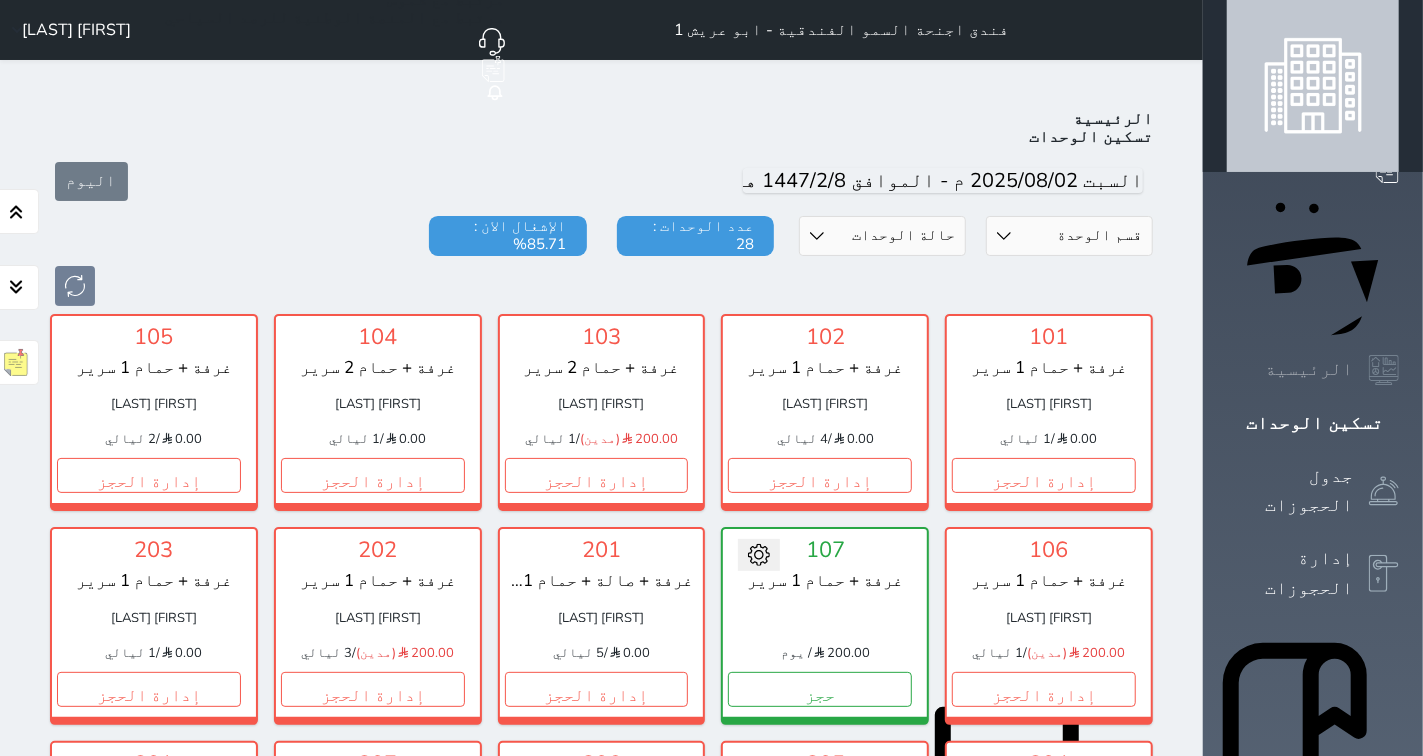 click on "الرئيسية" at bounding box center [1309, 369] 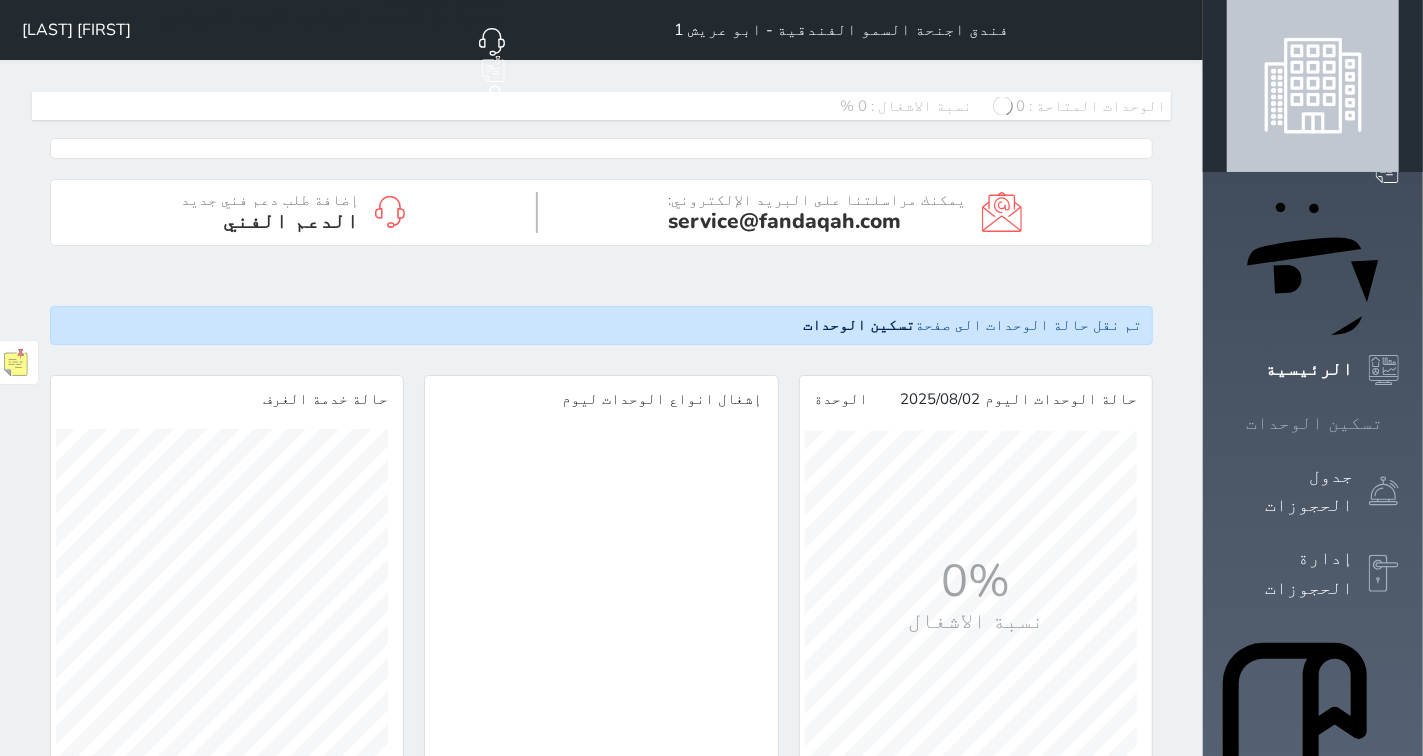 scroll, scrollTop: 0, scrollLeft: 0, axis: both 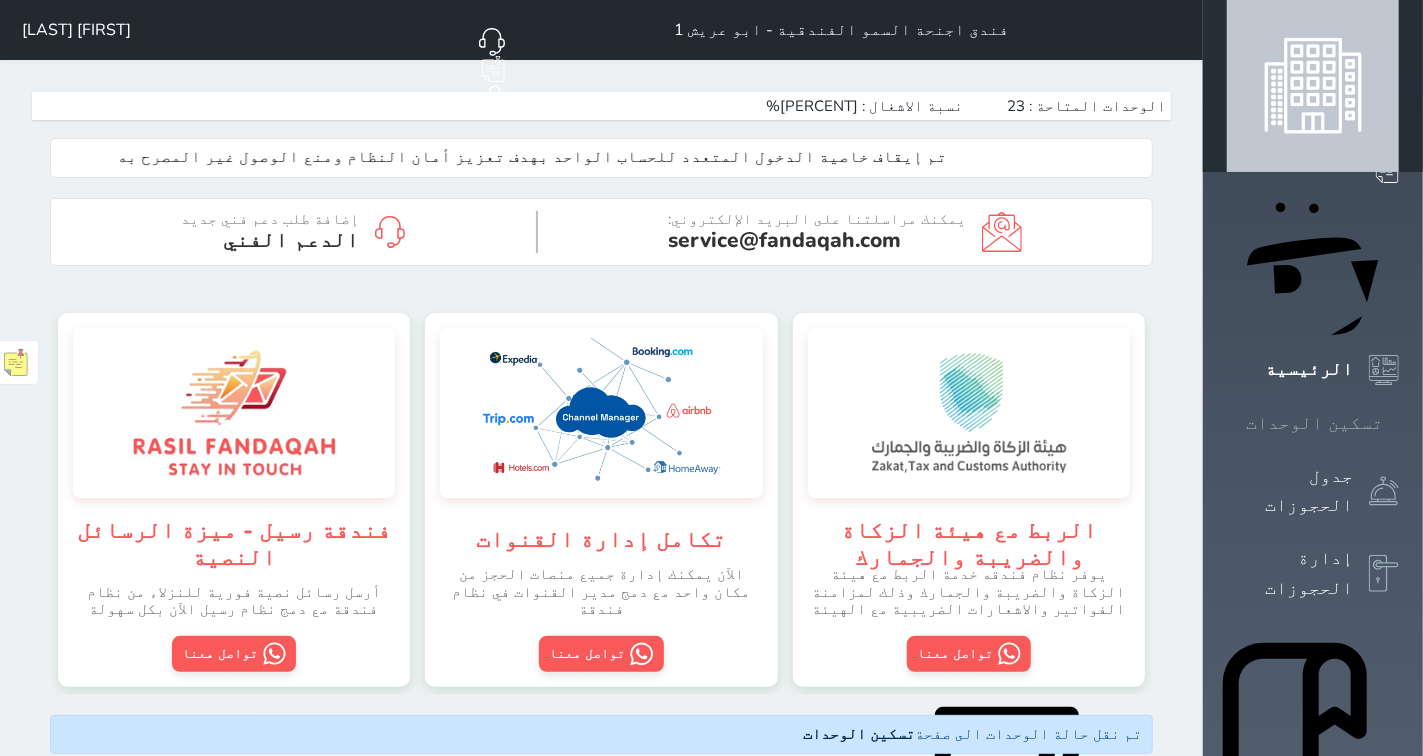 click 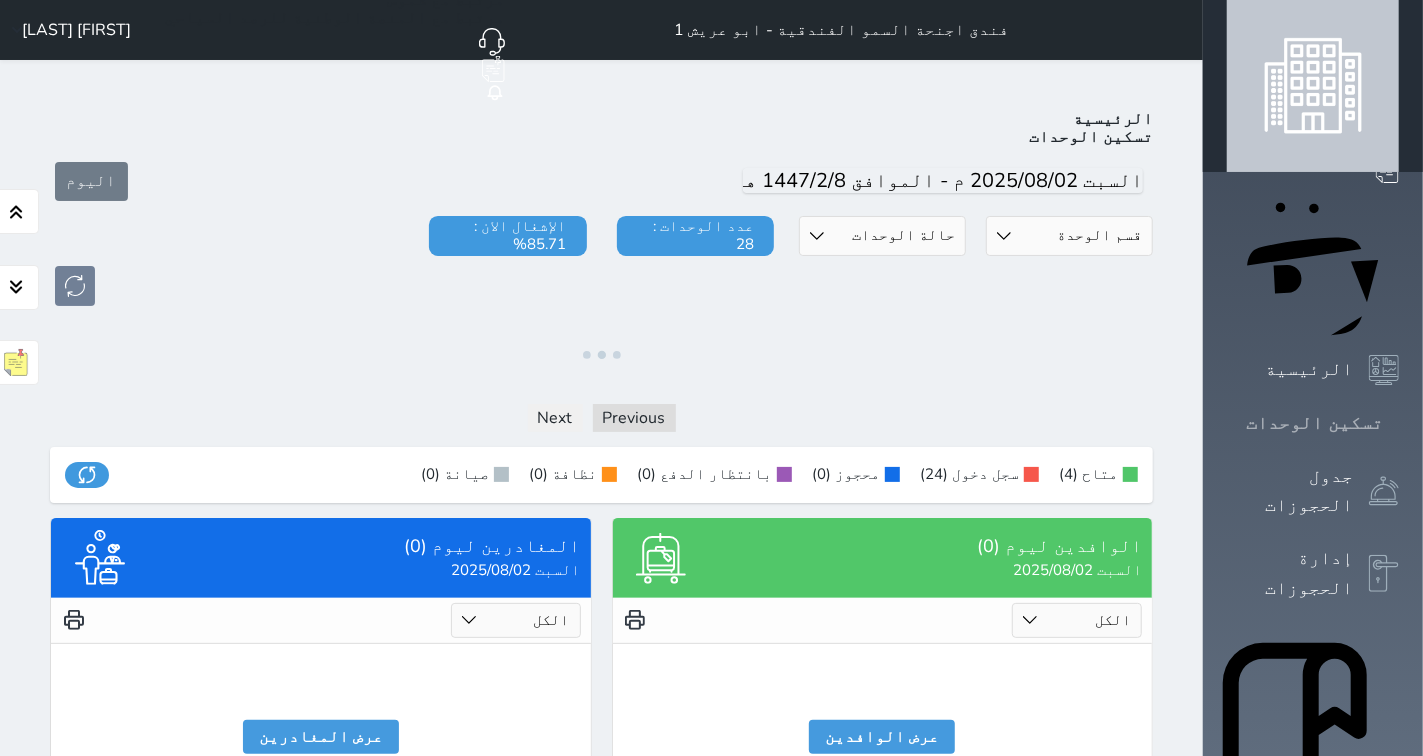 click 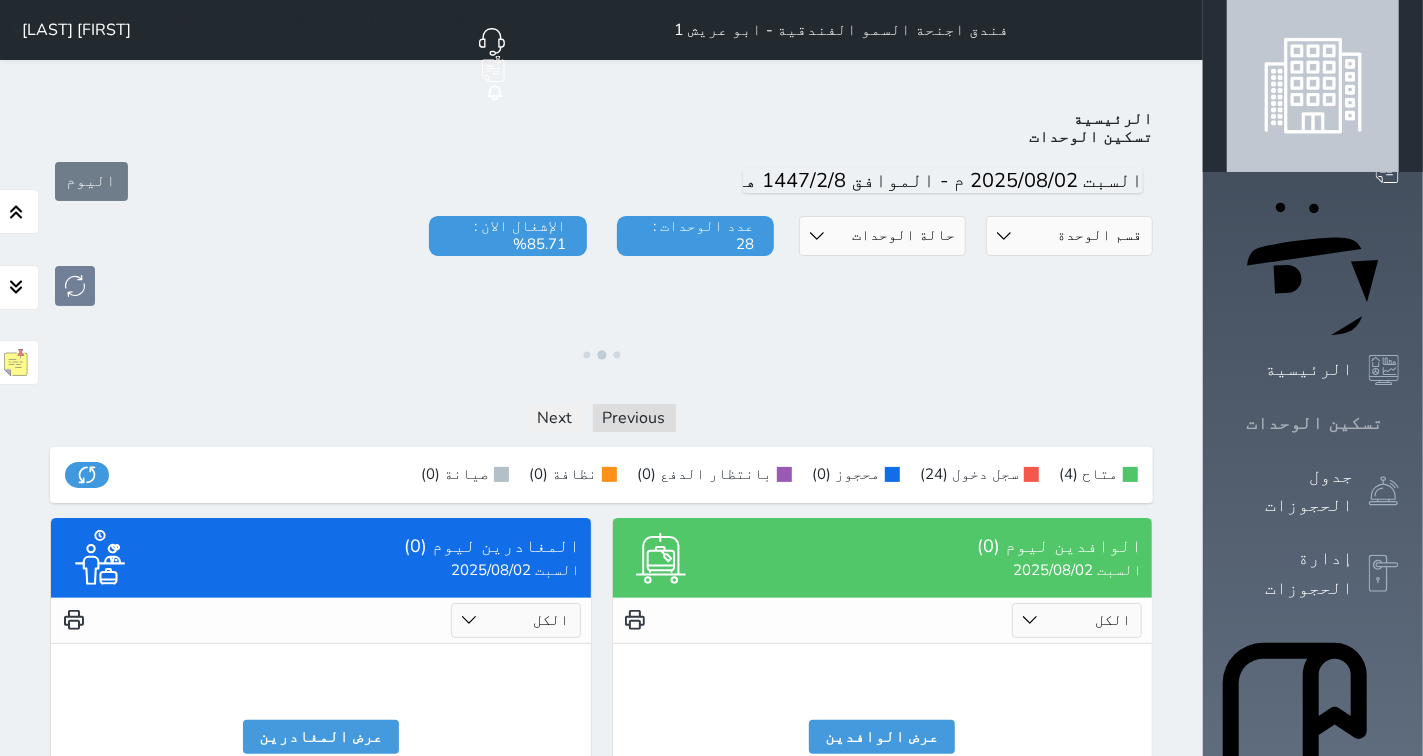 click 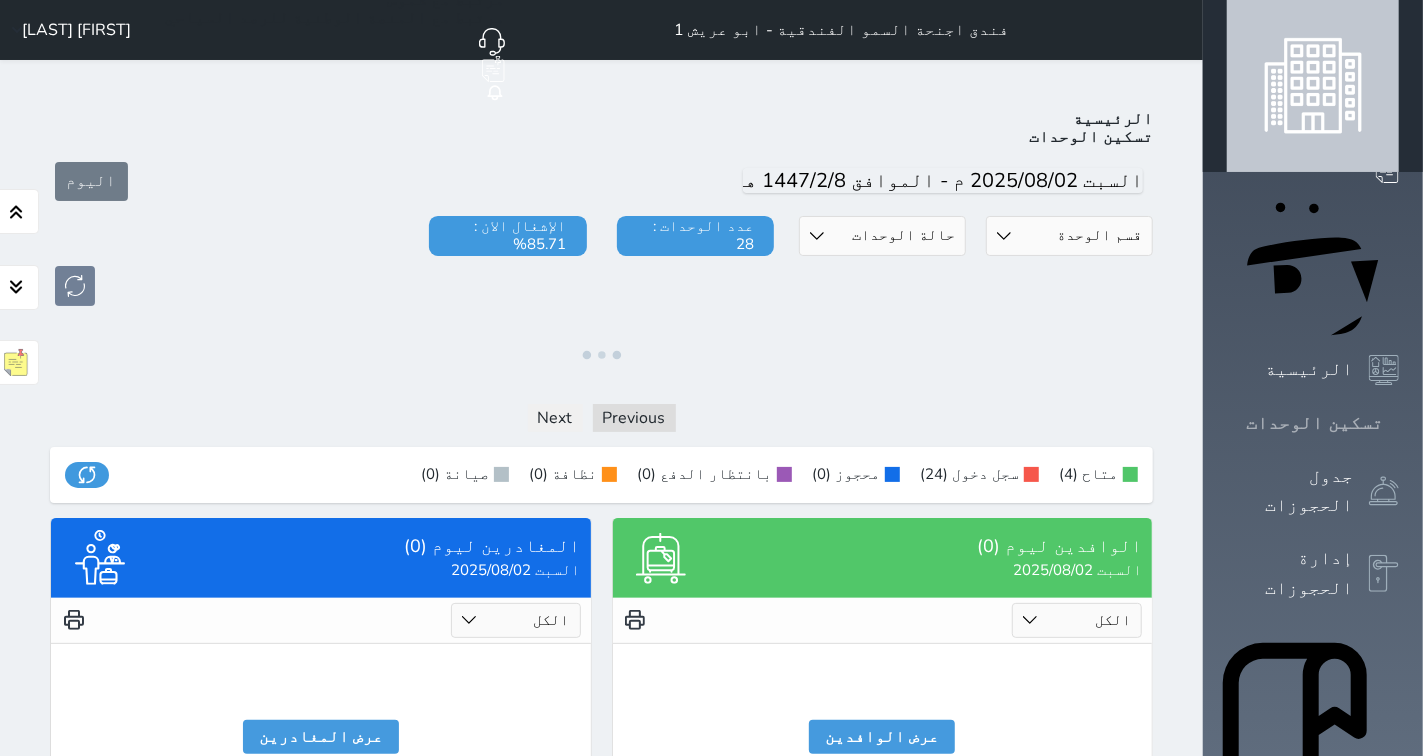 click 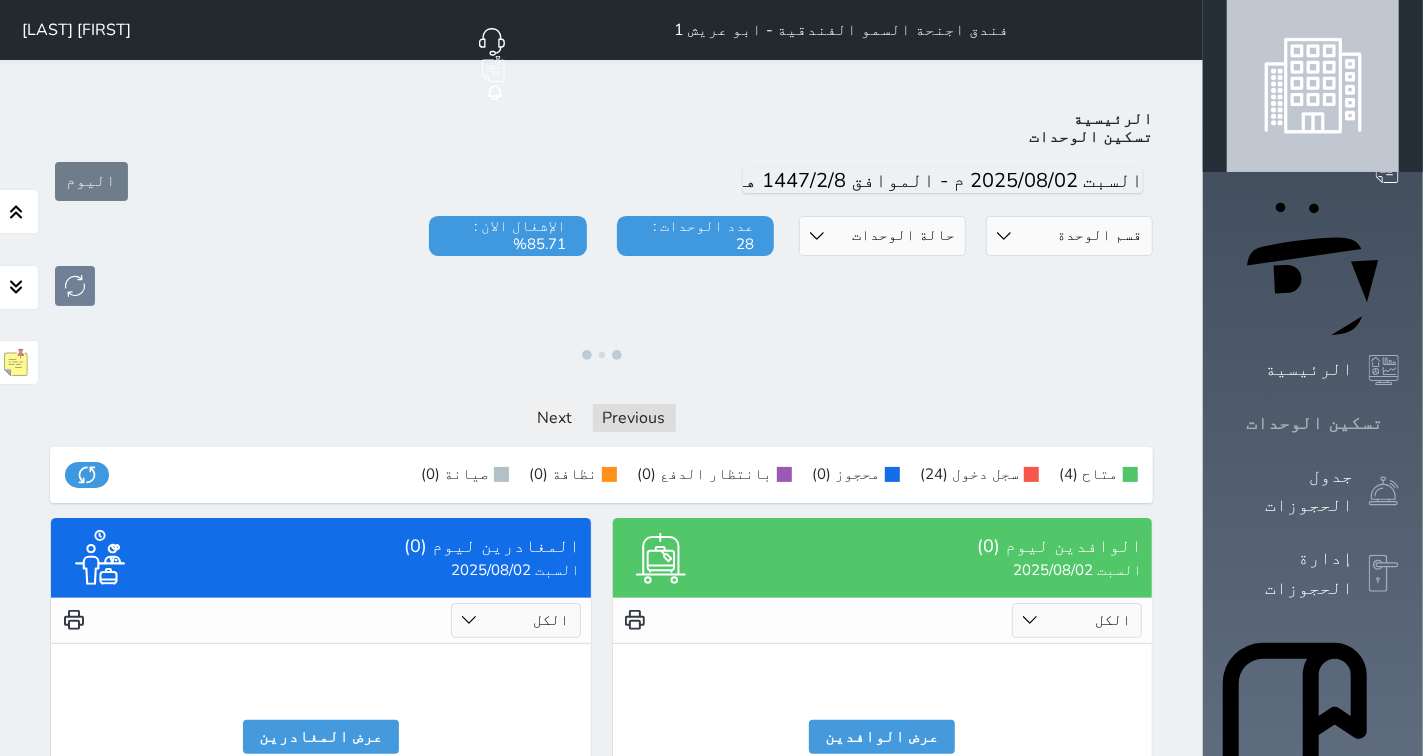 click 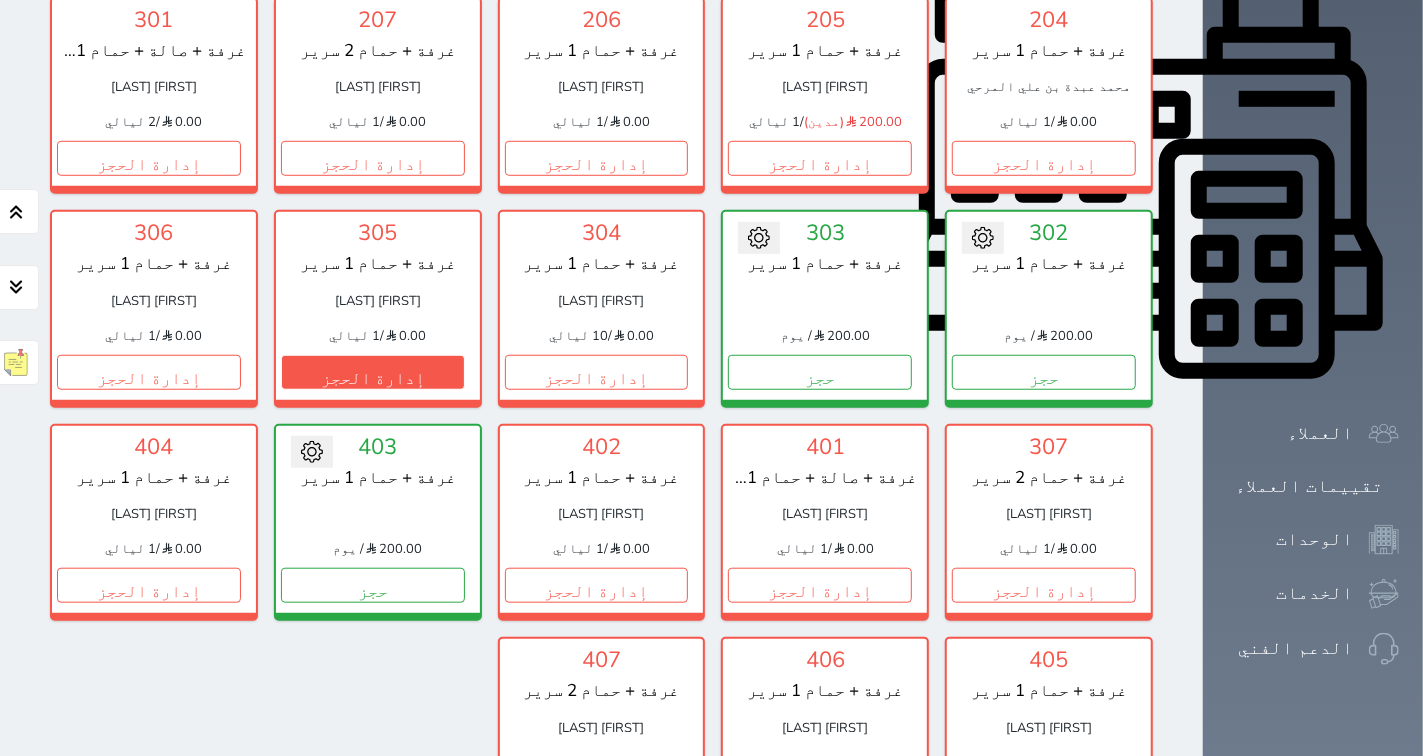 scroll, scrollTop: 0, scrollLeft: 0, axis: both 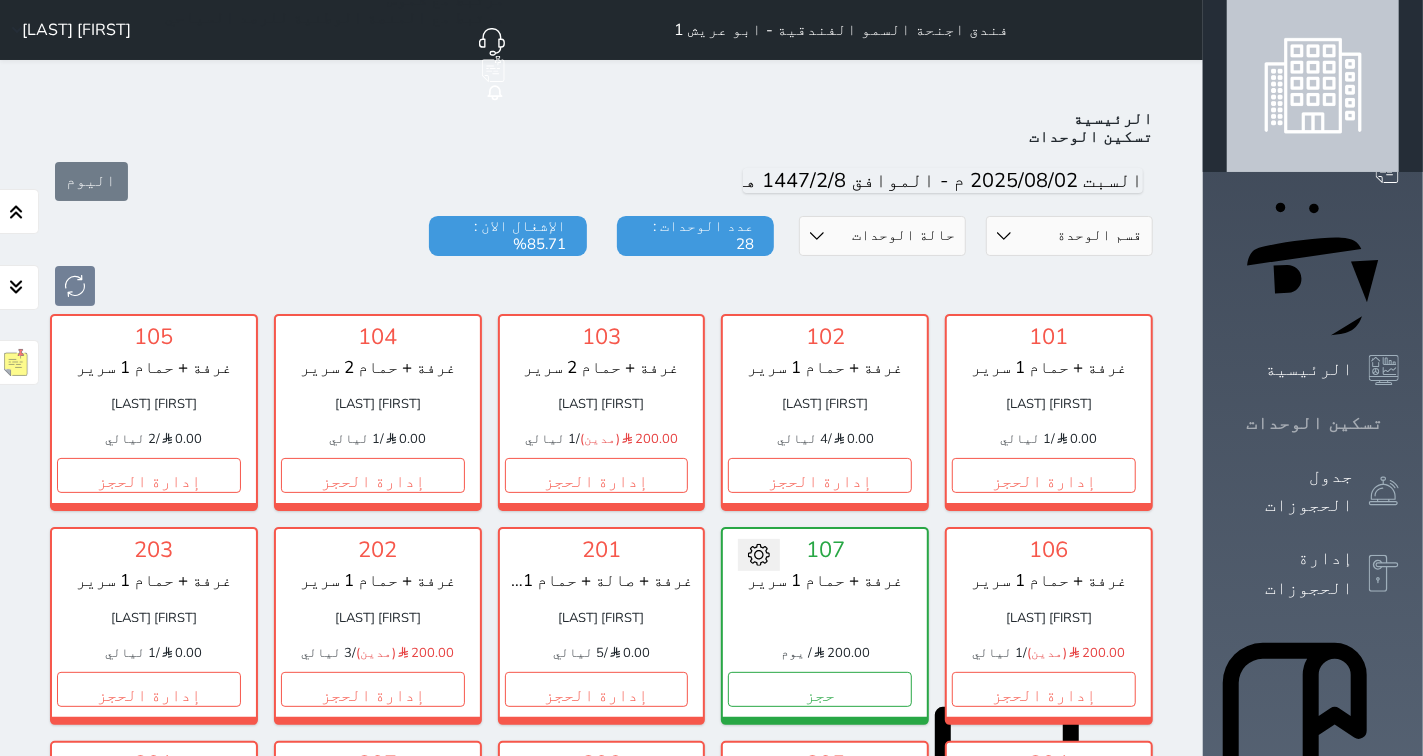 click 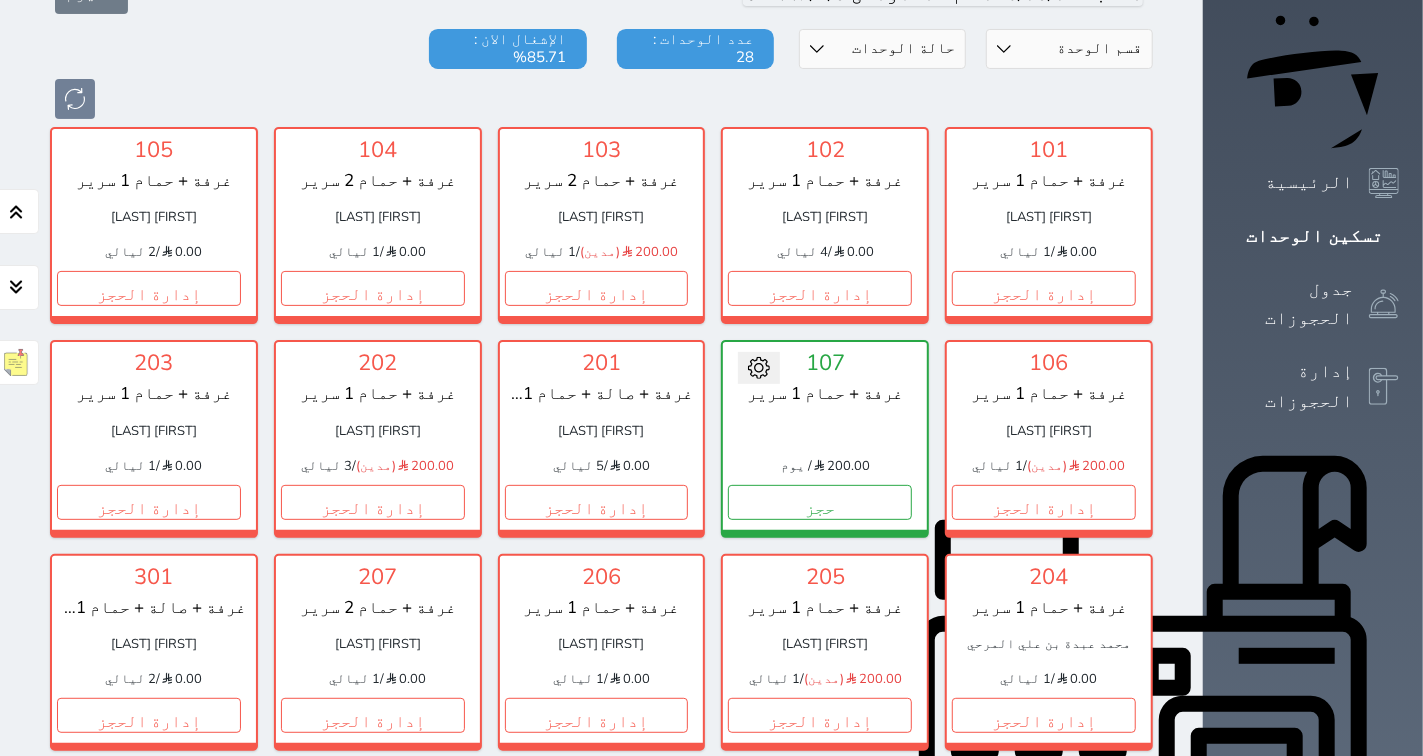 scroll, scrollTop: 666, scrollLeft: 0, axis: vertical 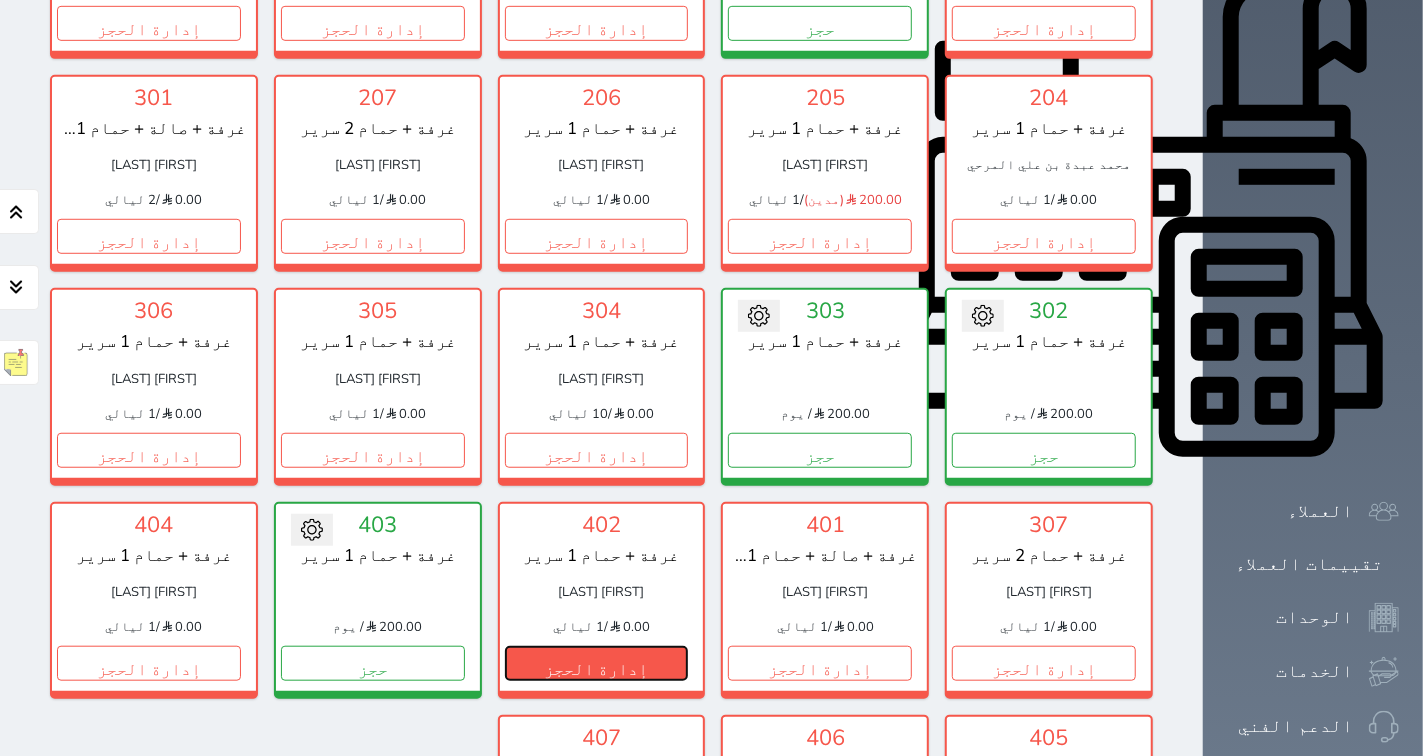 click on "إدارة الحجز" at bounding box center (597, 663) 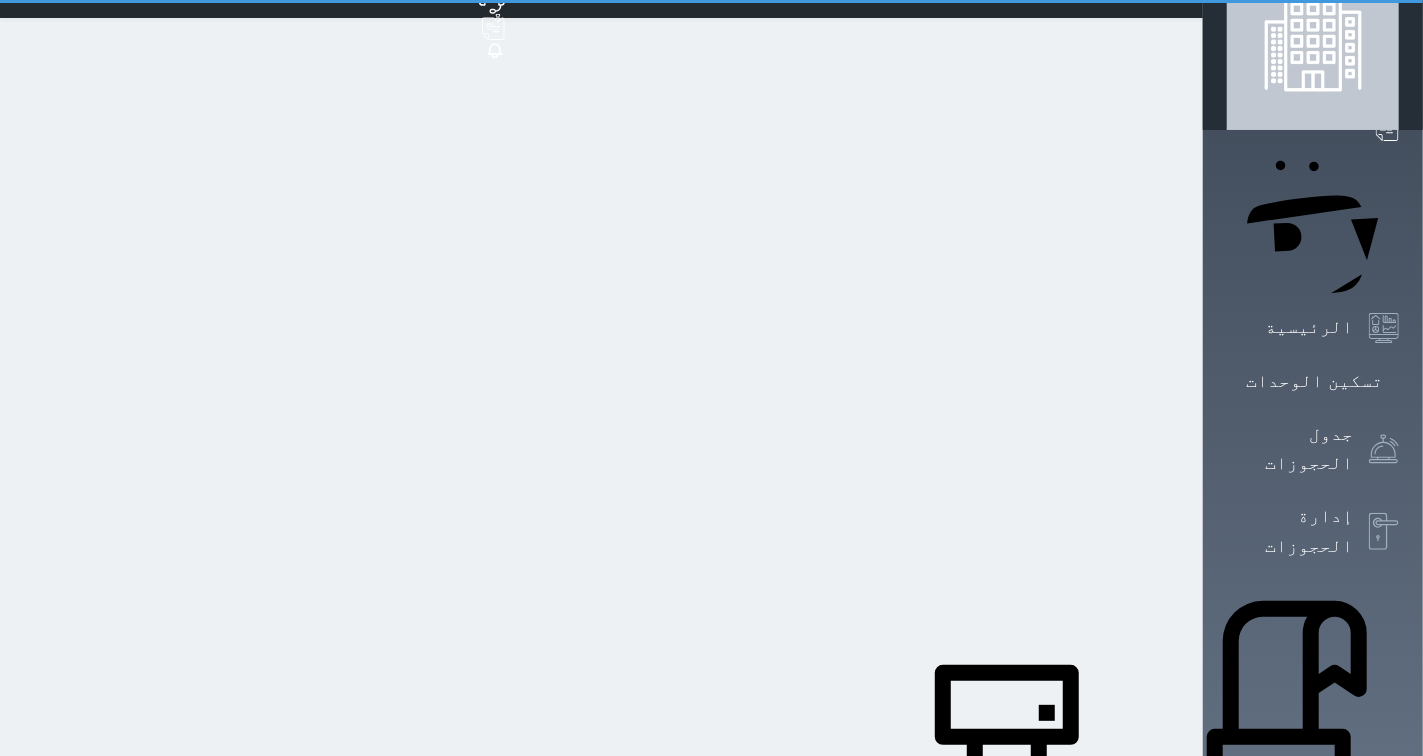 scroll, scrollTop: 0, scrollLeft: 0, axis: both 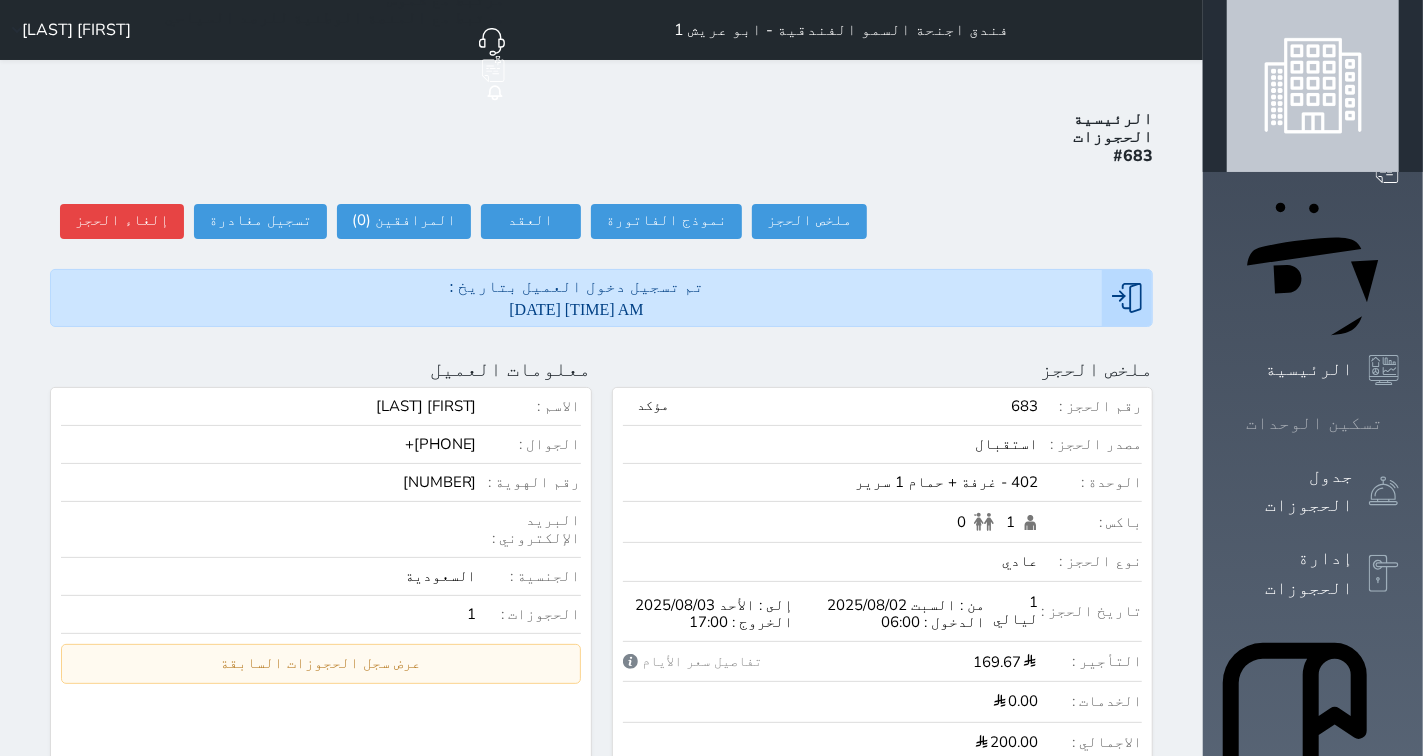 click at bounding box center (1399, 423) 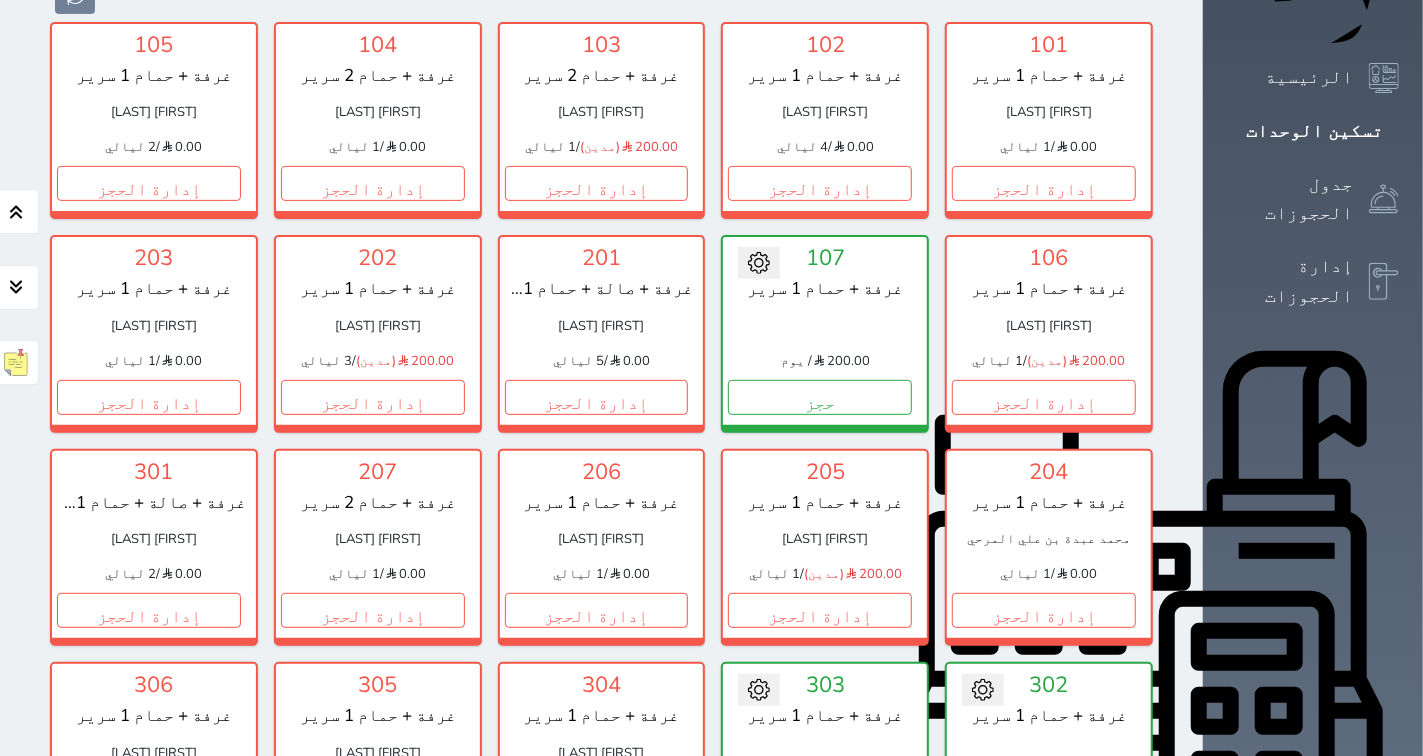 scroll, scrollTop: 0, scrollLeft: 0, axis: both 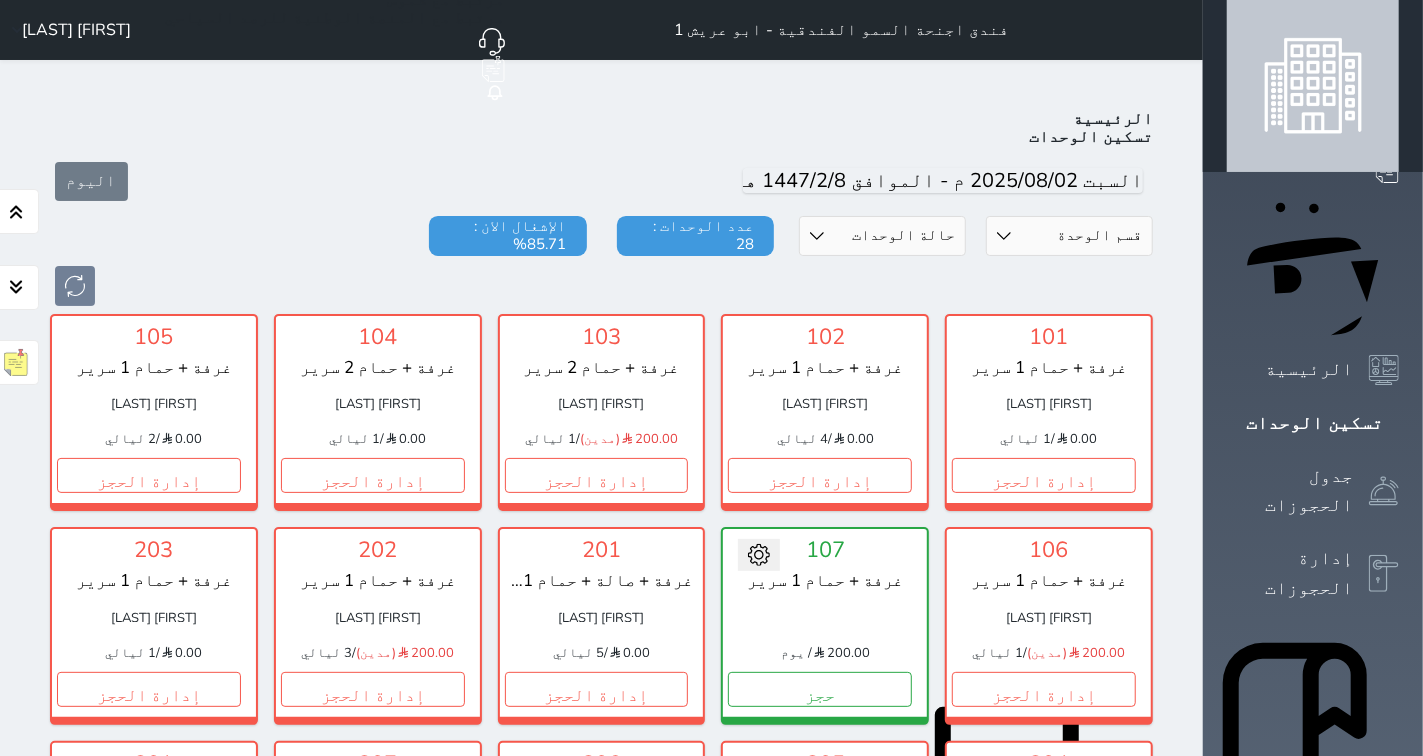 click on "قسم الوحدة   غرفة + صالة + حمام 1 سرير غرفة + حمام 2 سرير غرفة + حمام 1 سرير   حالة الوحدات متاح تحت التنظيف تحت الصيانة سجل دخول  لم يتم تسجيل الدخول   عدد الوحدات : [NUMBER]   الإشغال الان : [PERCENT]%" at bounding box center [601, 261] 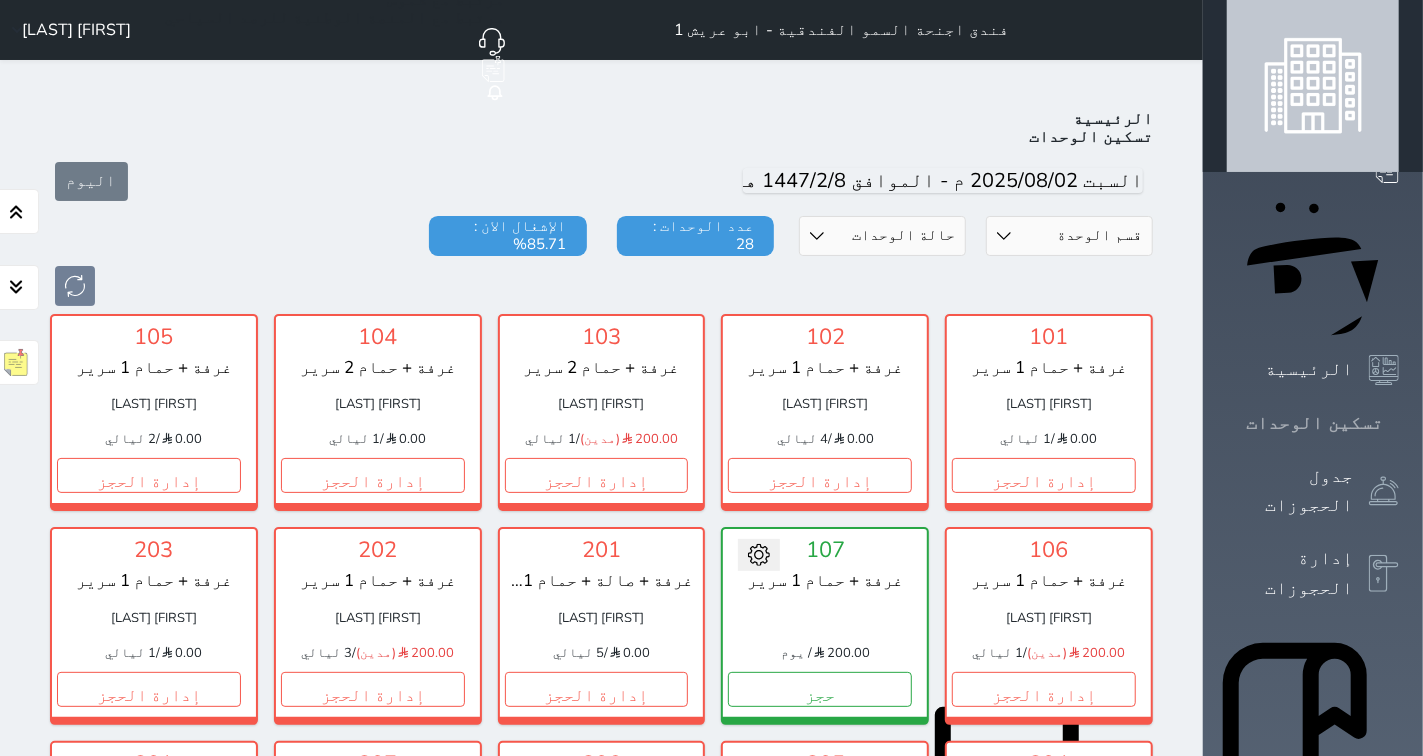 click 